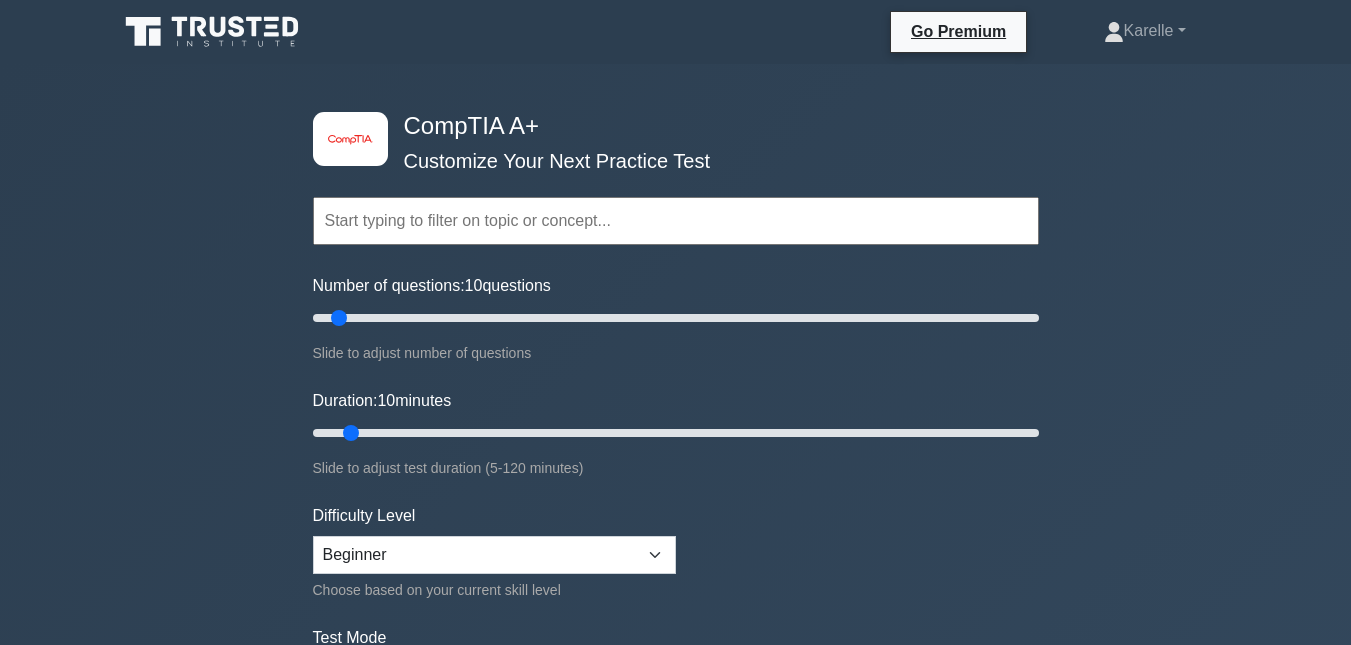scroll, scrollTop: 160, scrollLeft: 0, axis: vertical 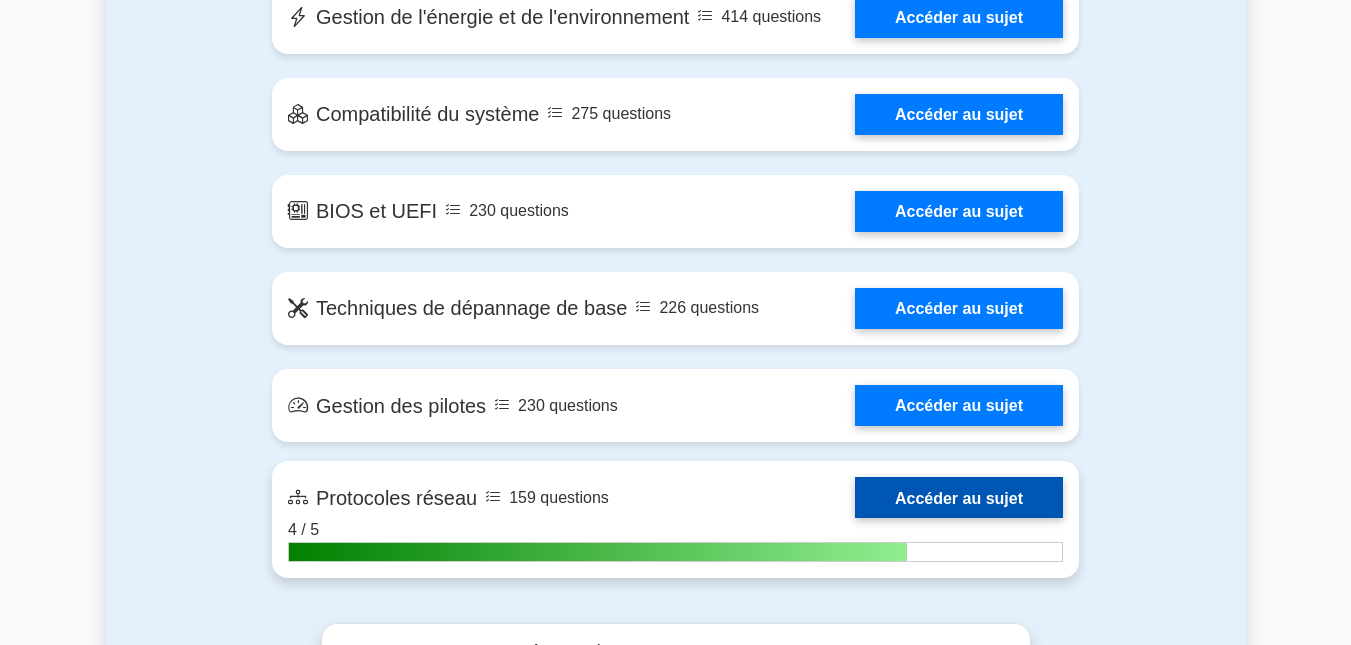click on "Accéder au sujet" at bounding box center (959, 497) 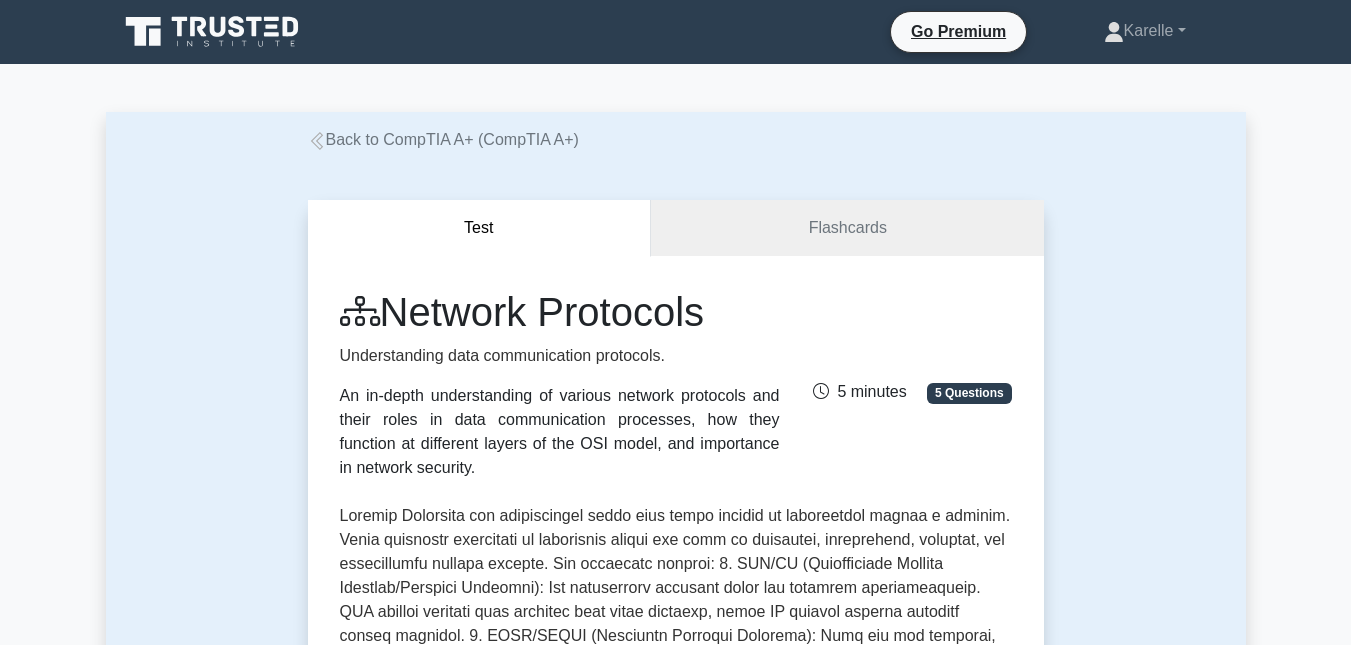 scroll, scrollTop: 0, scrollLeft: 0, axis: both 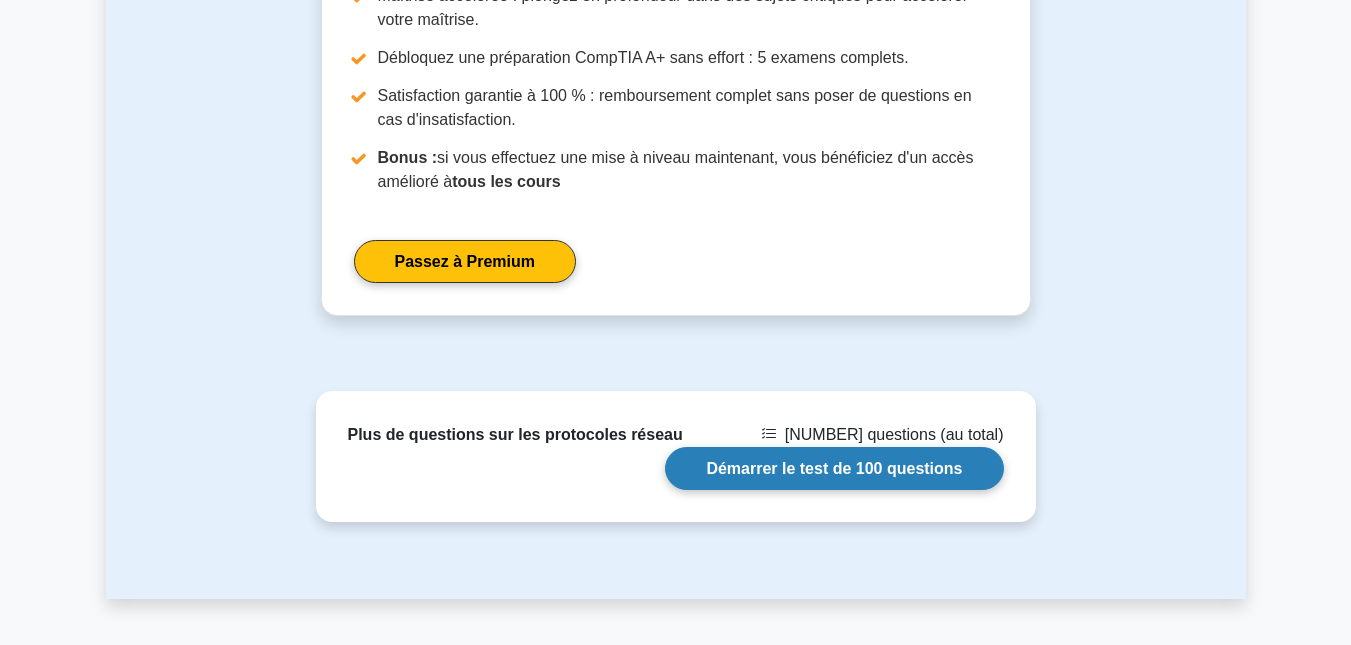 click on "Démarrer le test de 100 questions" at bounding box center [834, 468] 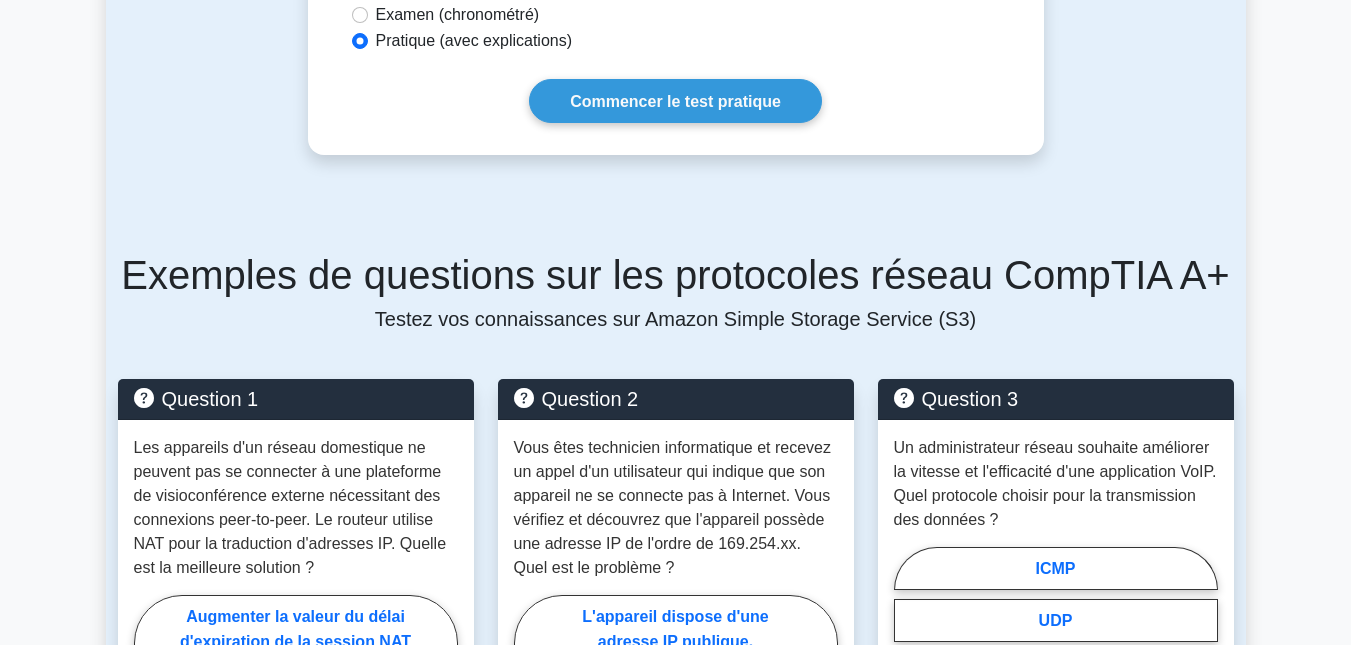 scroll, scrollTop: 1255, scrollLeft: 0, axis: vertical 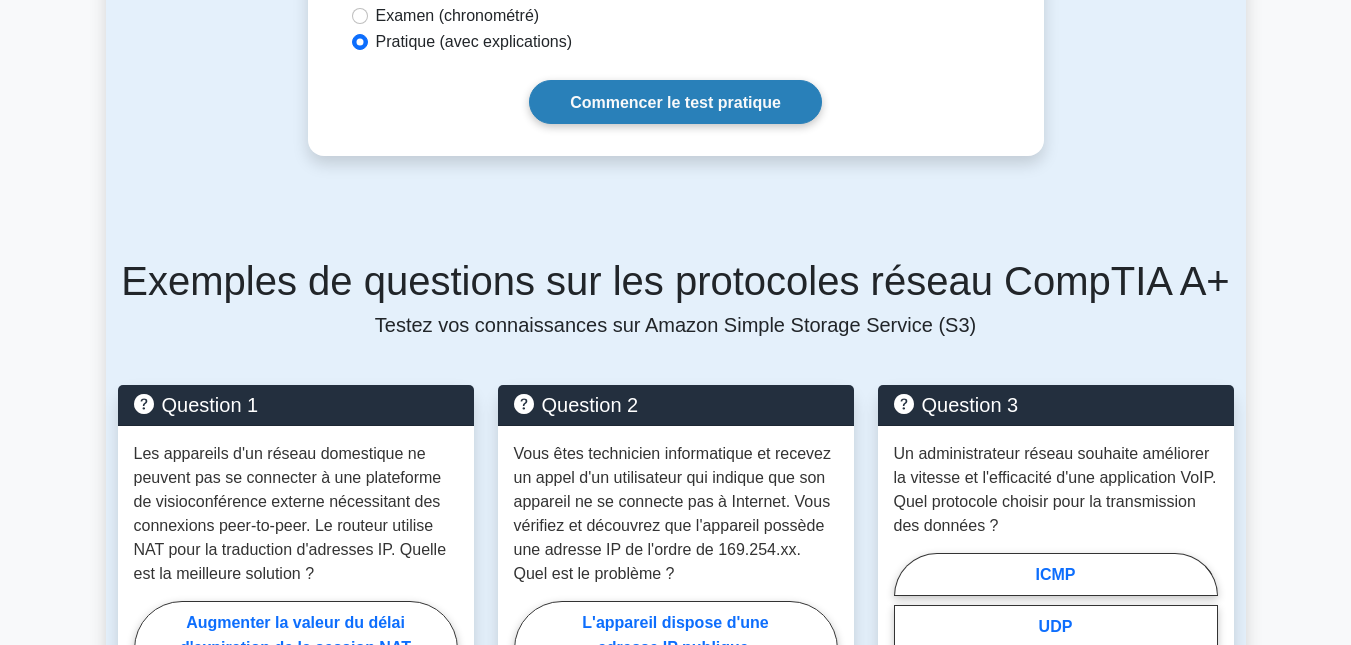 click on "Commencer le test pratique" at bounding box center [675, 101] 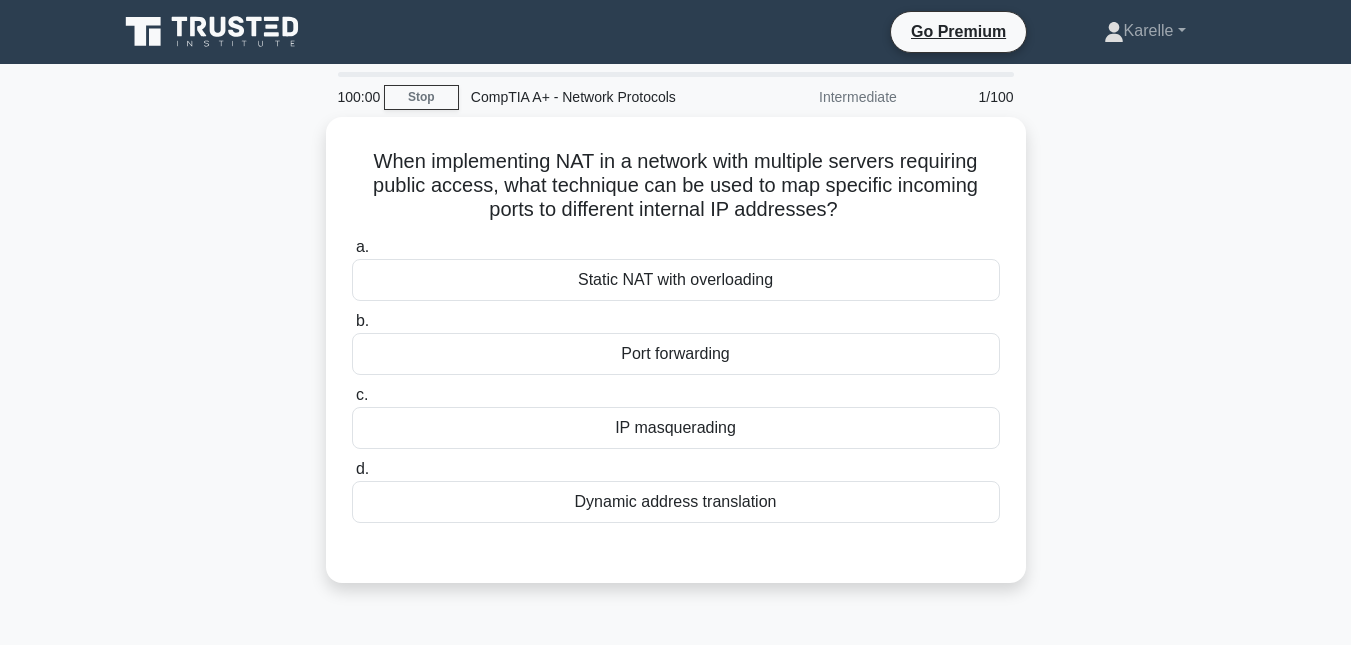 scroll, scrollTop: 0, scrollLeft: 0, axis: both 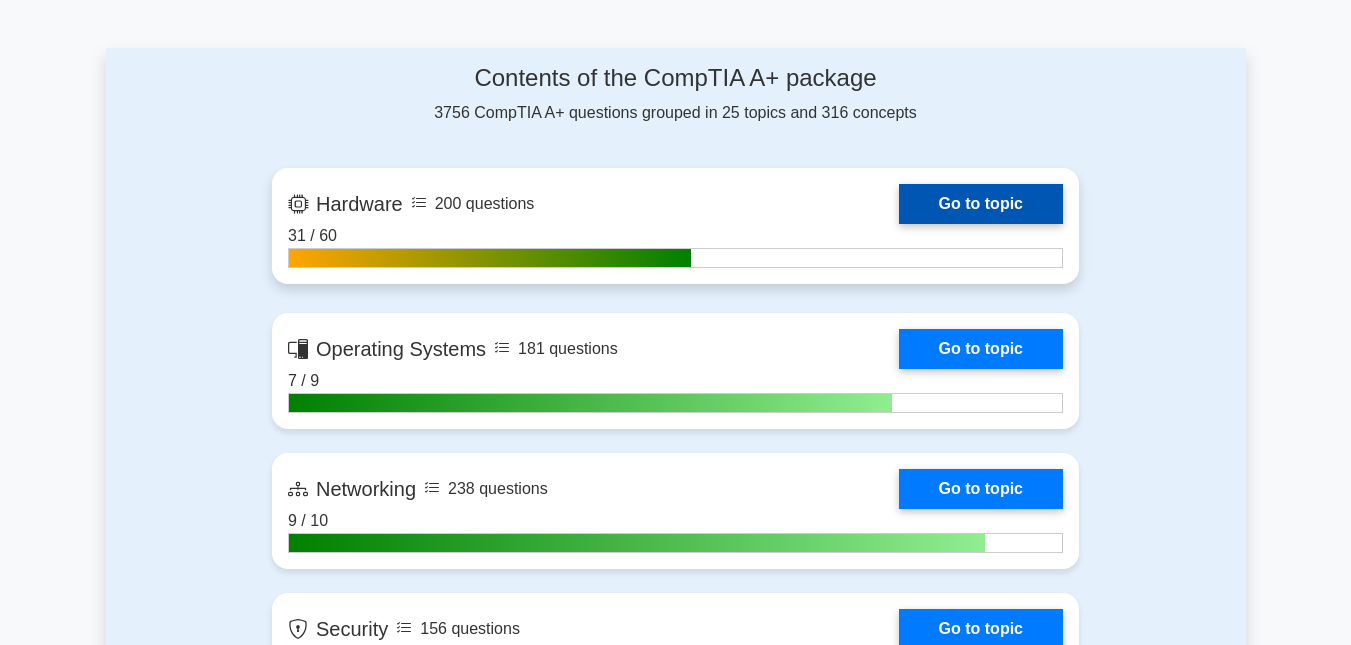 click on "Go to topic" at bounding box center [981, 204] 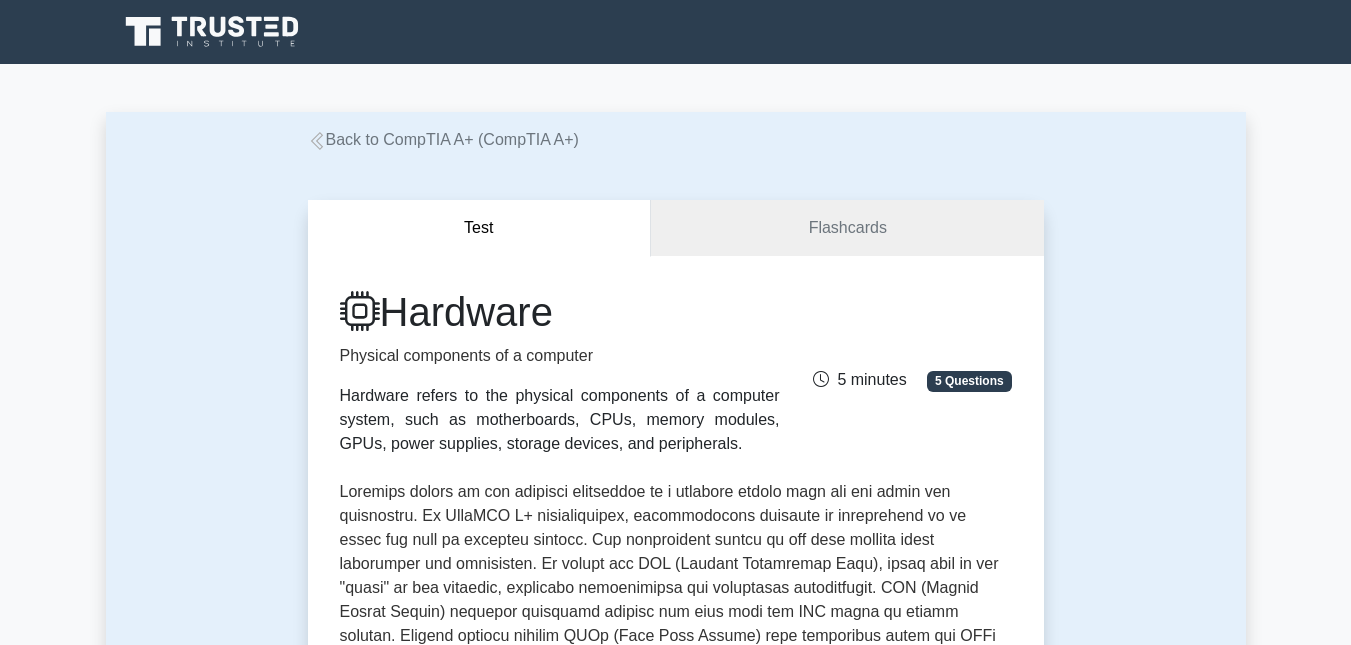 scroll, scrollTop: 0, scrollLeft: 0, axis: both 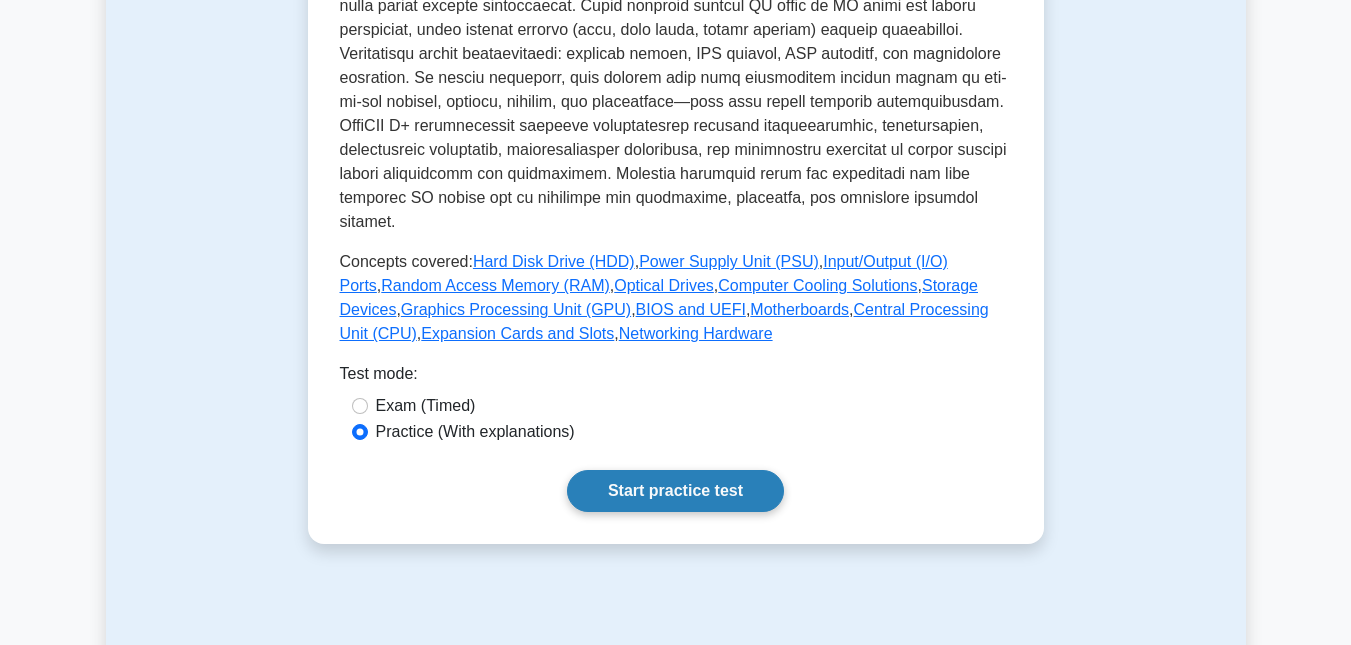 click on "Start practice test" at bounding box center [675, 491] 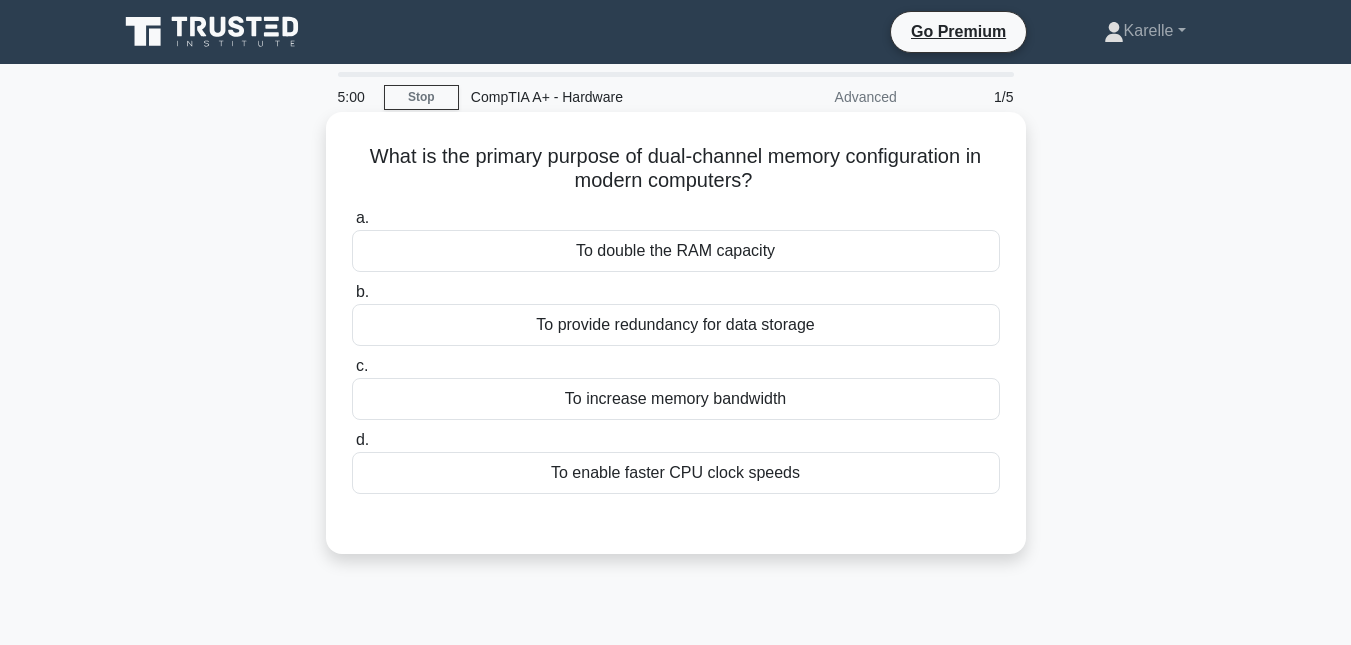 scroll, scrollTop: 0, scrollLeft: 0, axis: both 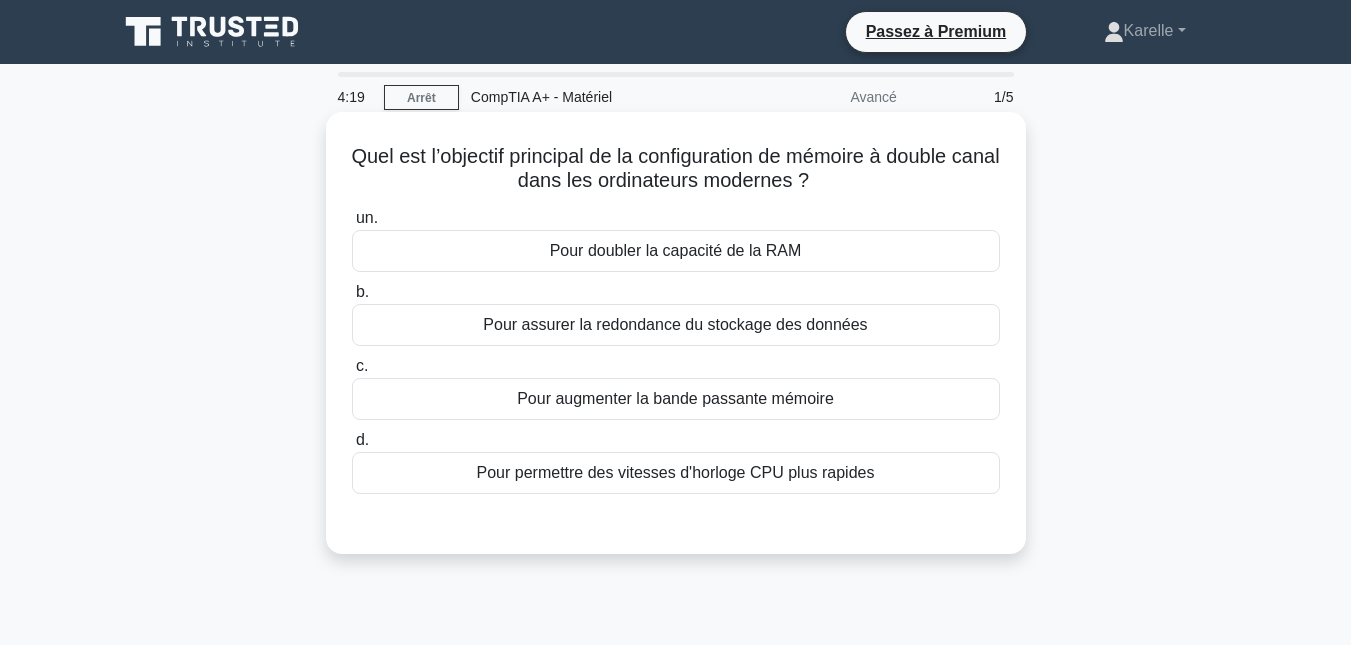 click on "Pour augmenter la bande passante mémoire" at bounding box center [675, 398] 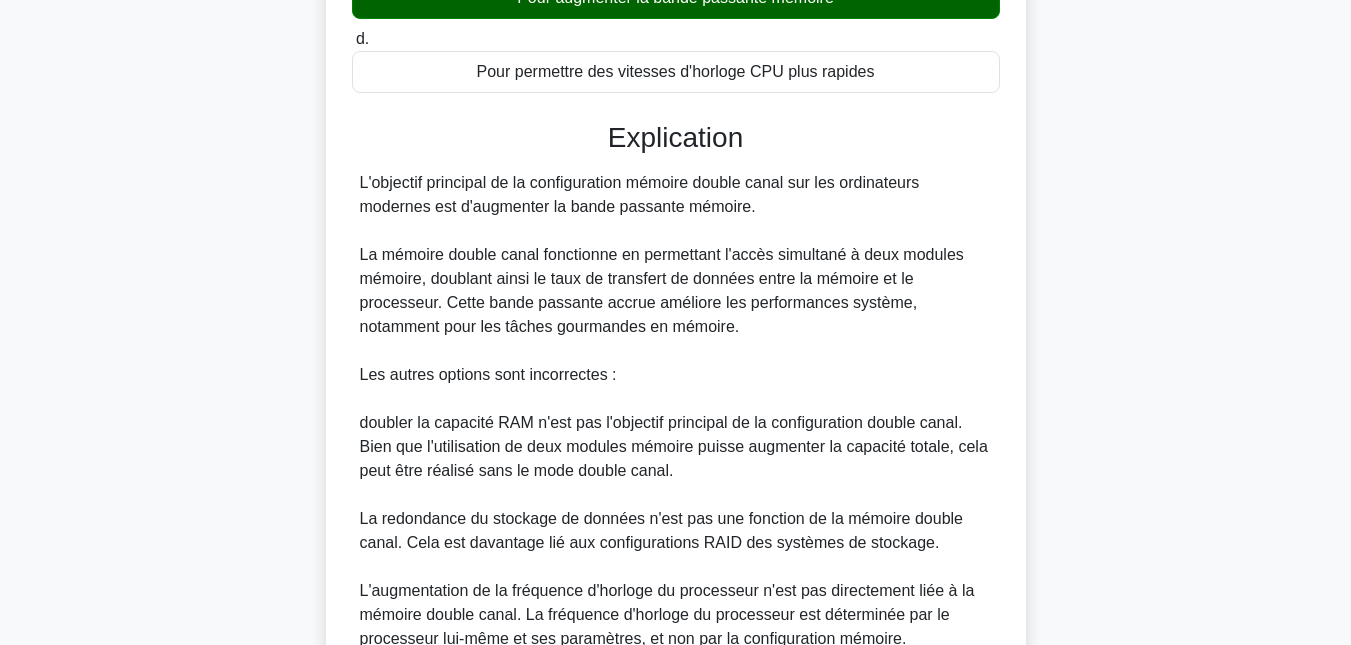scroll, scrollTop: 592, scrollLeft: 0, axis: vertical 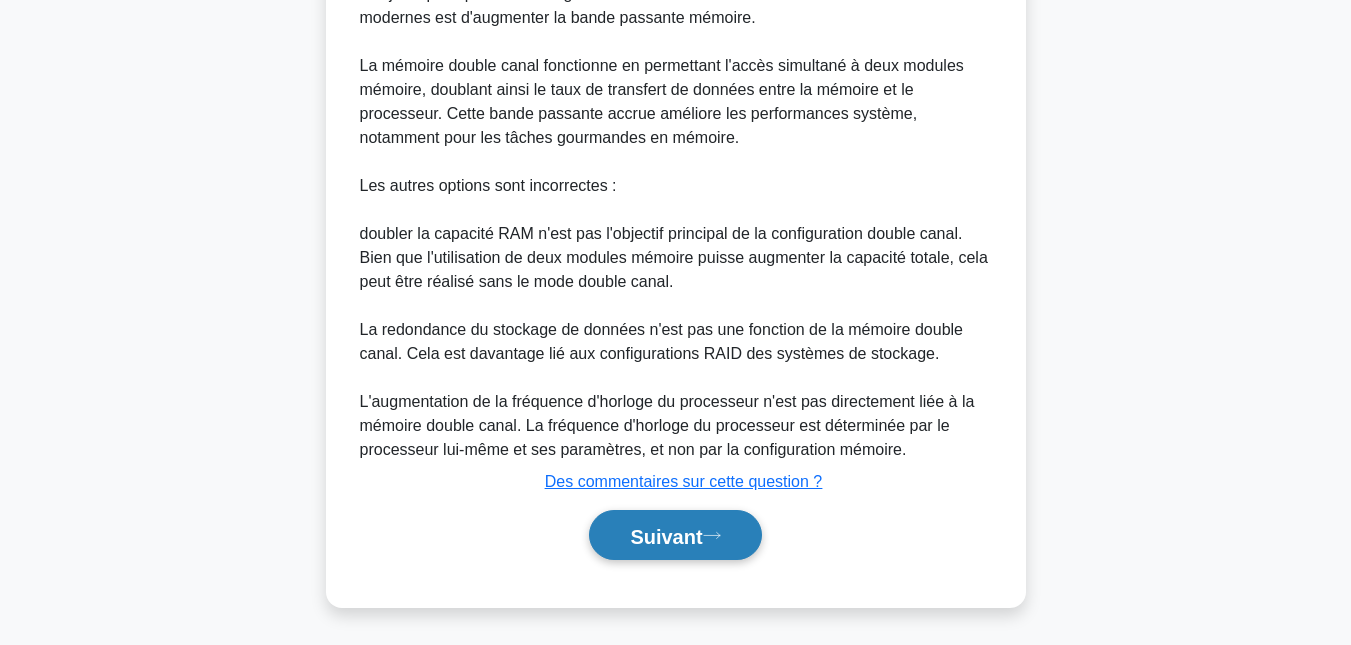 click on "Suivant" at bounding box center (675, 535) 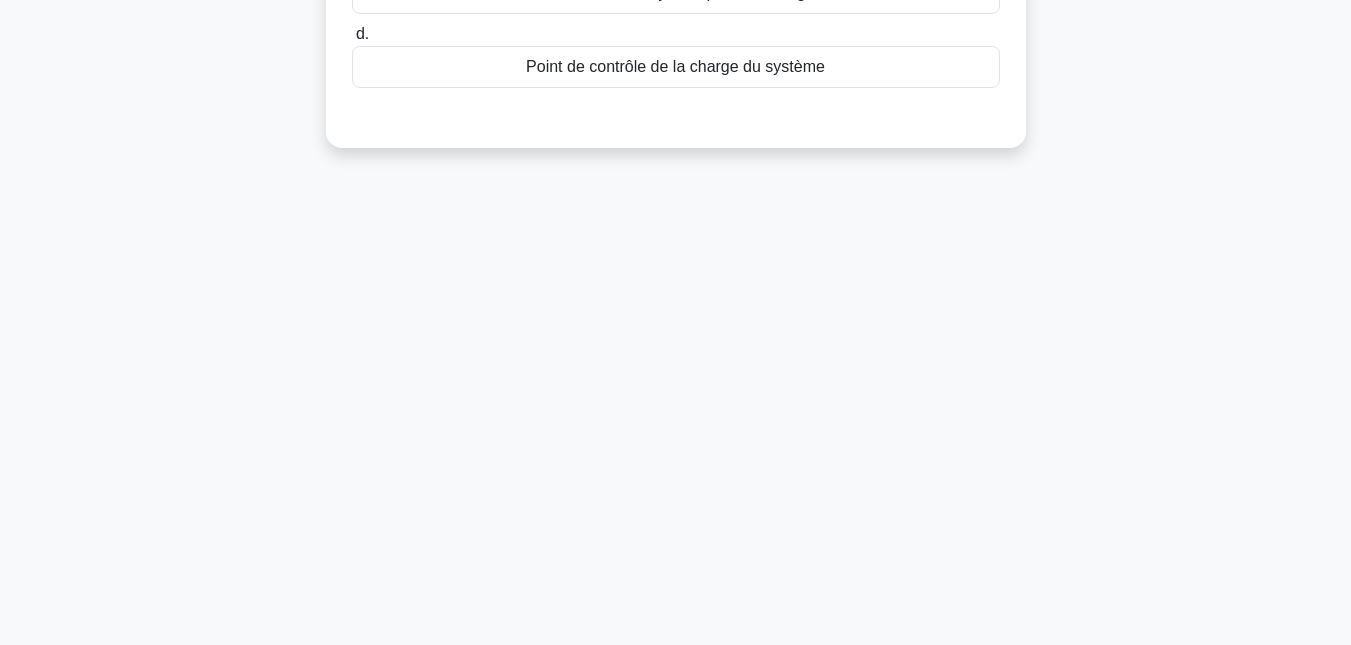 scroll, scrollTop: 0, scrollLeft: 0, axis: both 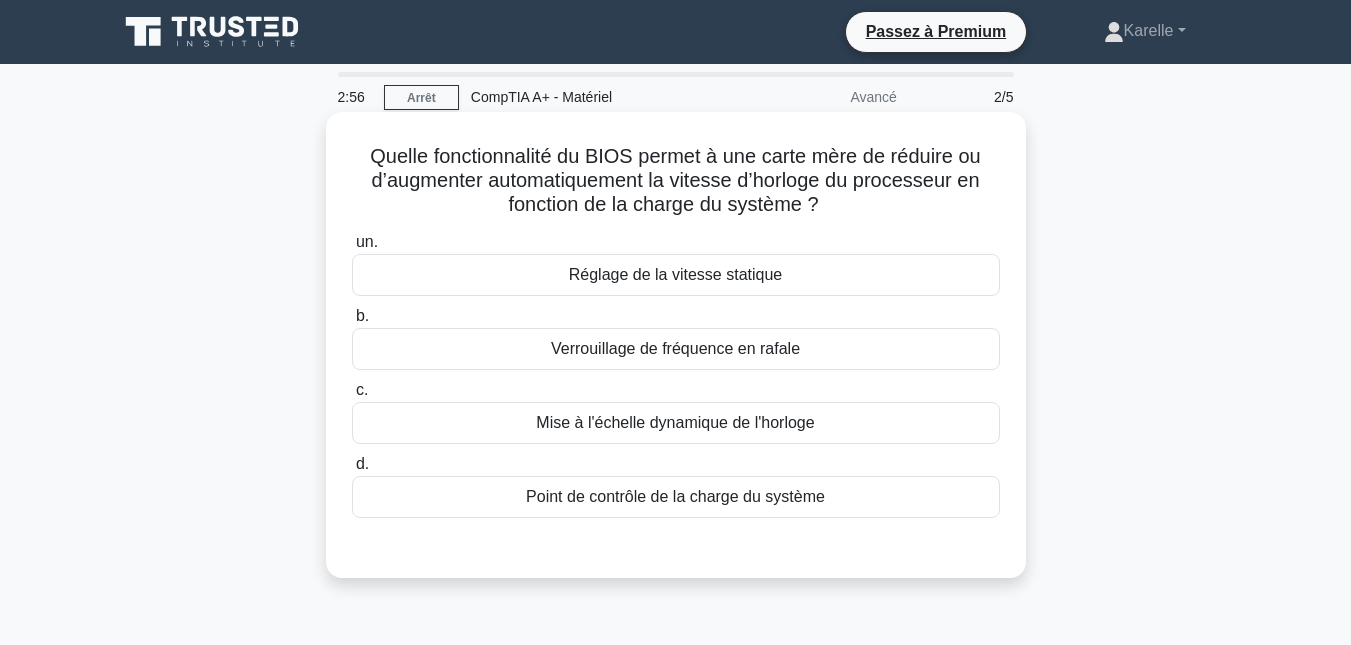 click on "Mise à l'échelle dynamique de l'horloge" at bounding box center [675, 423] 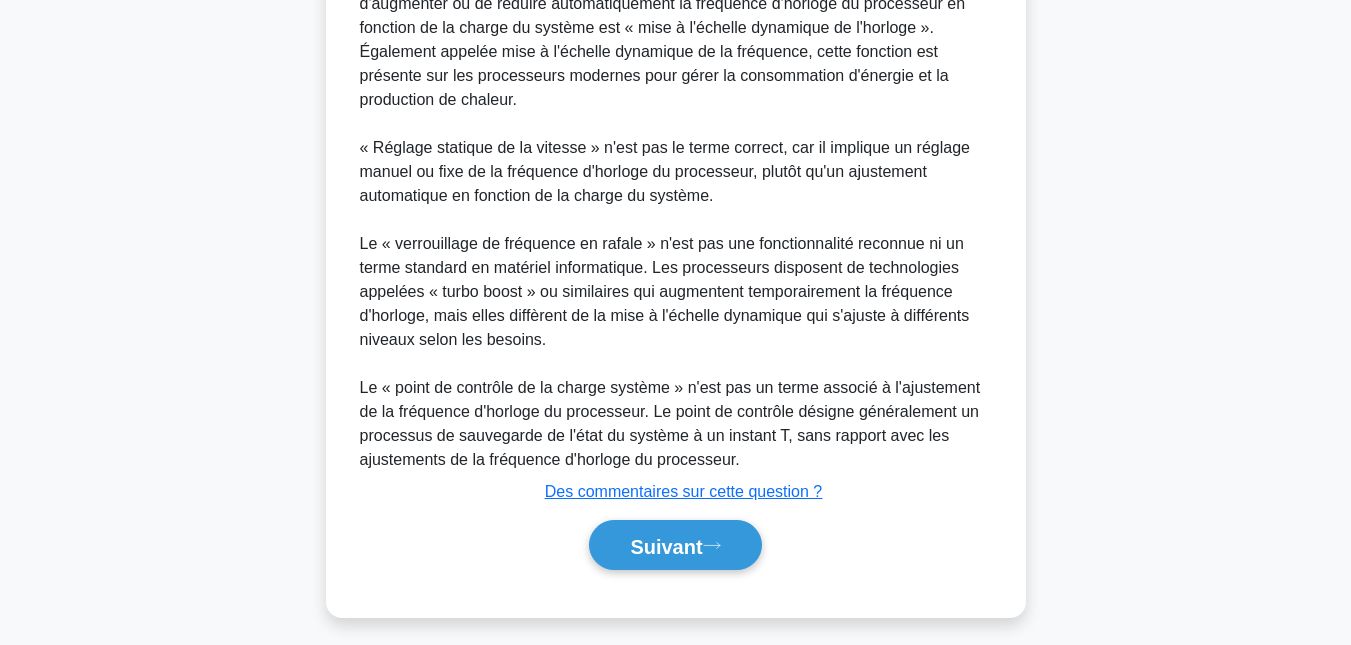 scroll, scrollTop: 640, scrollLeft: 0, axis: vertical 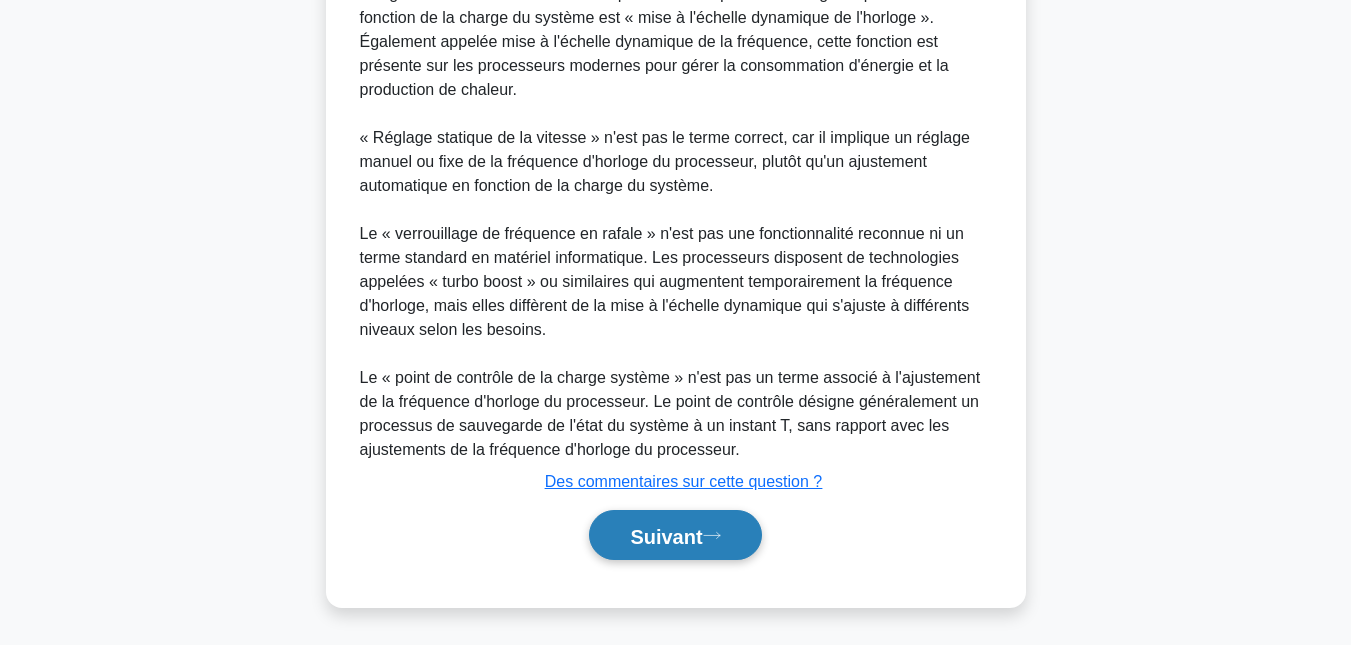 click 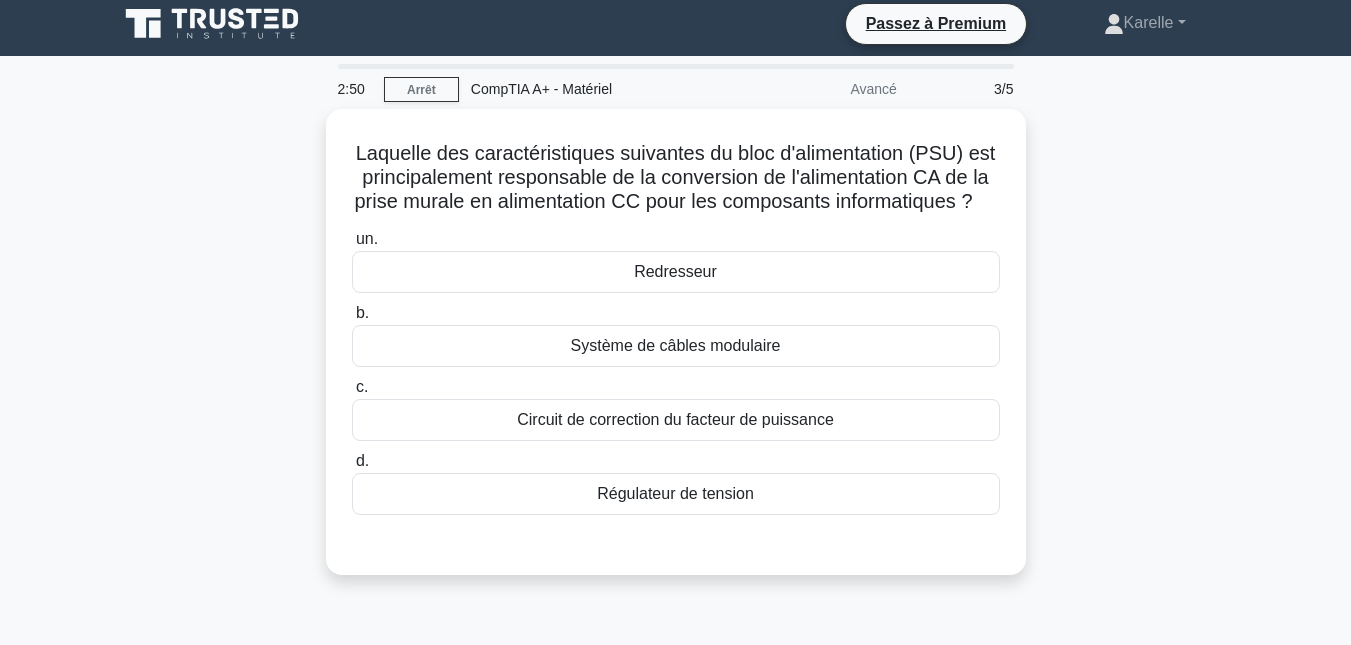 scroll, scrollTop: 0, scrollLeft: 0, axis: both 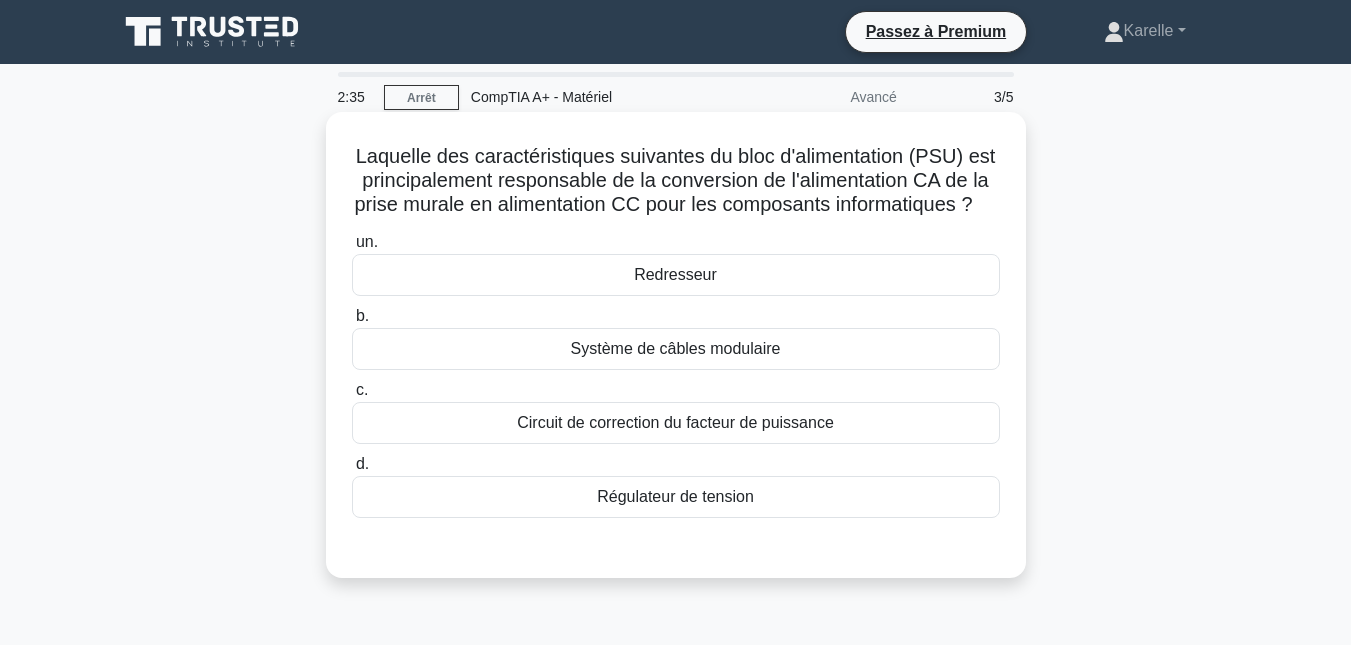 click on "Régulateur de tension" at bounding box center [675, 496] 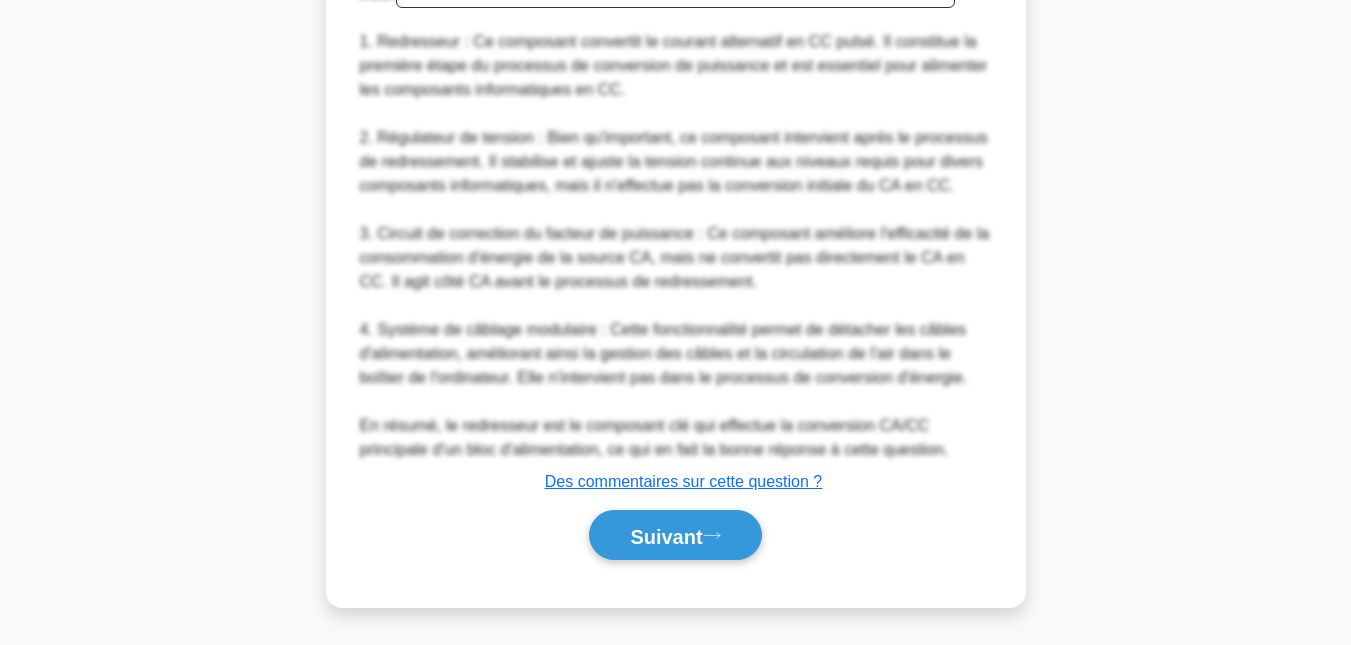 scroll, scrollTop: 810, scrollLeft: 0, axis: vertical 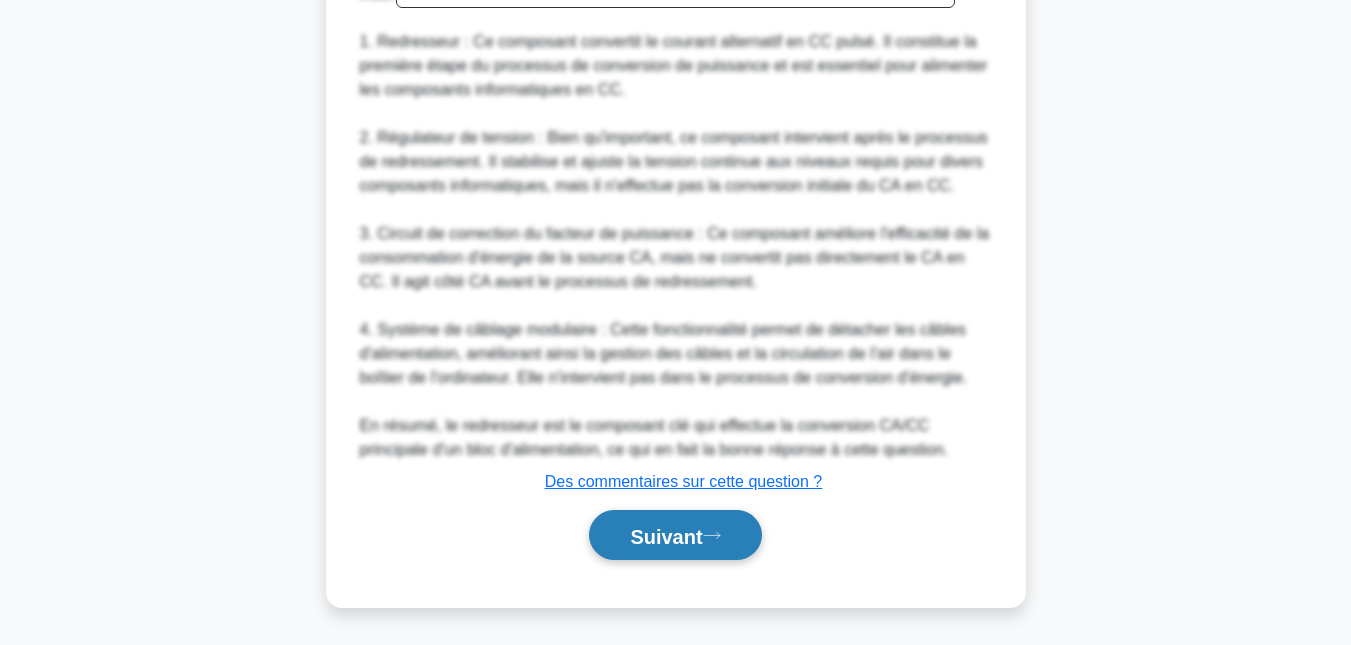 click on "Suivant" at bounding box center (675, 535) 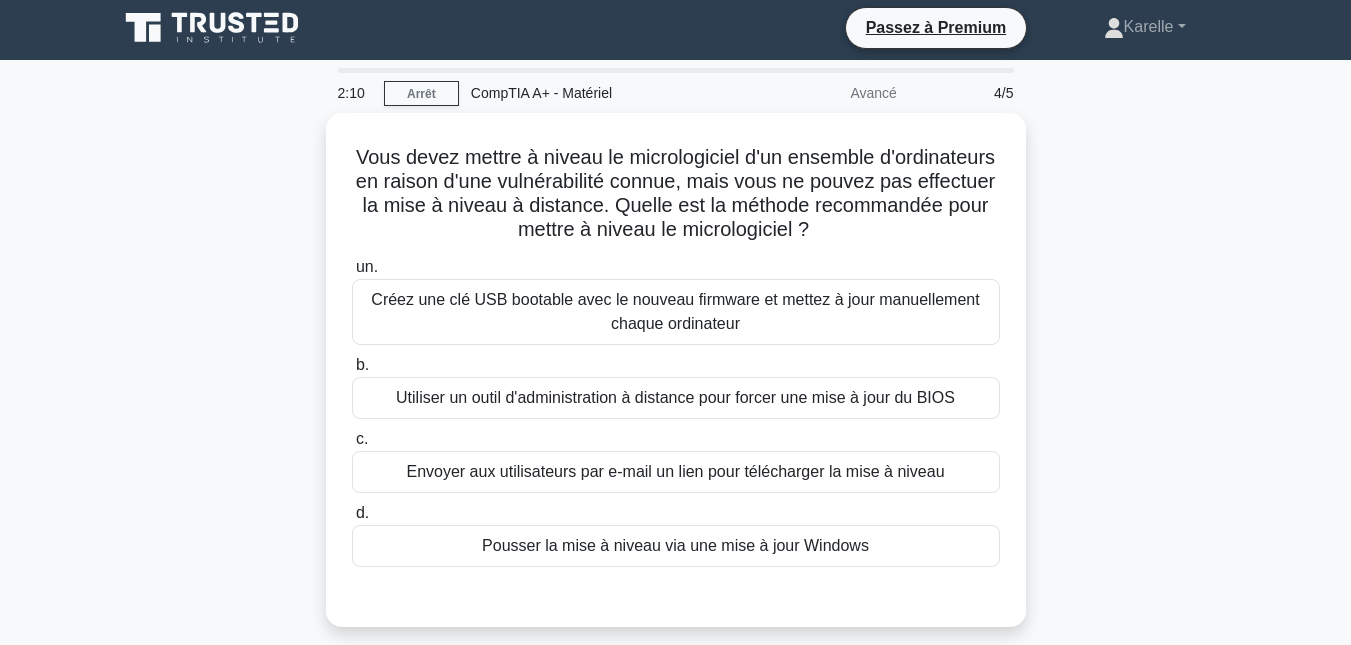 scroll, scrollTop: 0, scrollLeft: 0, axis: both 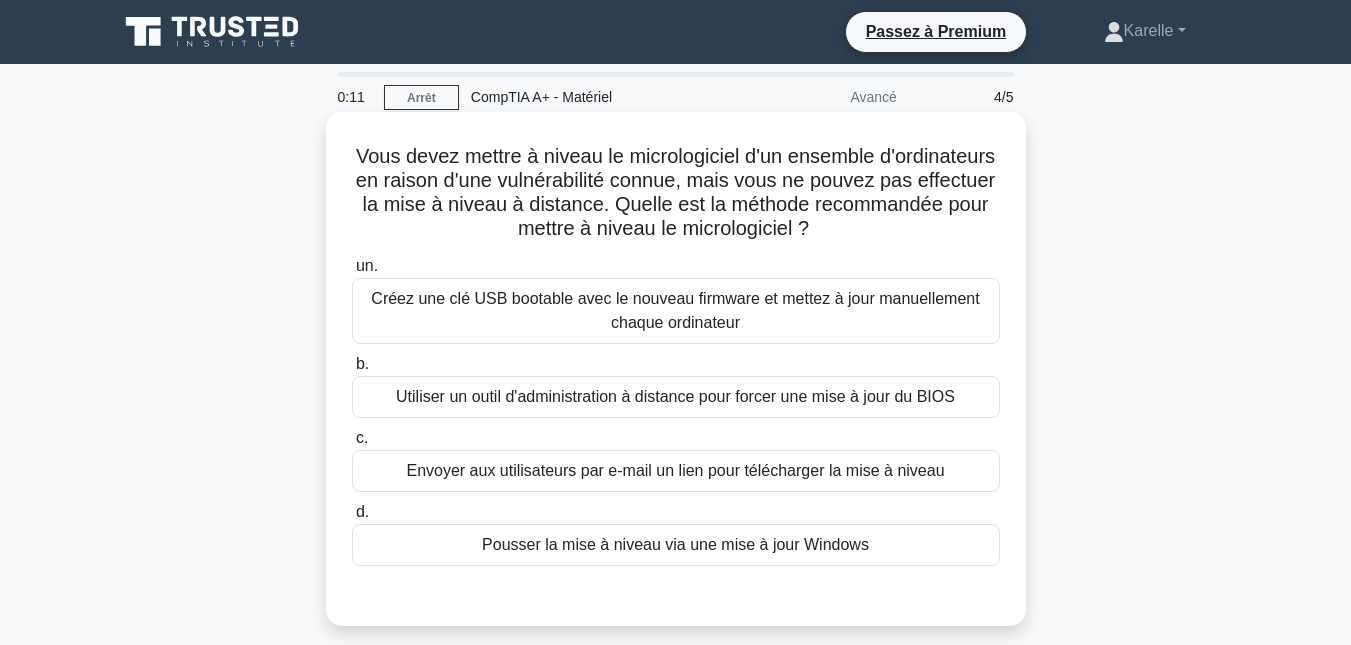 click on "Créez une clé USB bootable avec le nouveau firmware et mettez à jour manuellement chaque ordinateur" at bounding box center [676, 311] 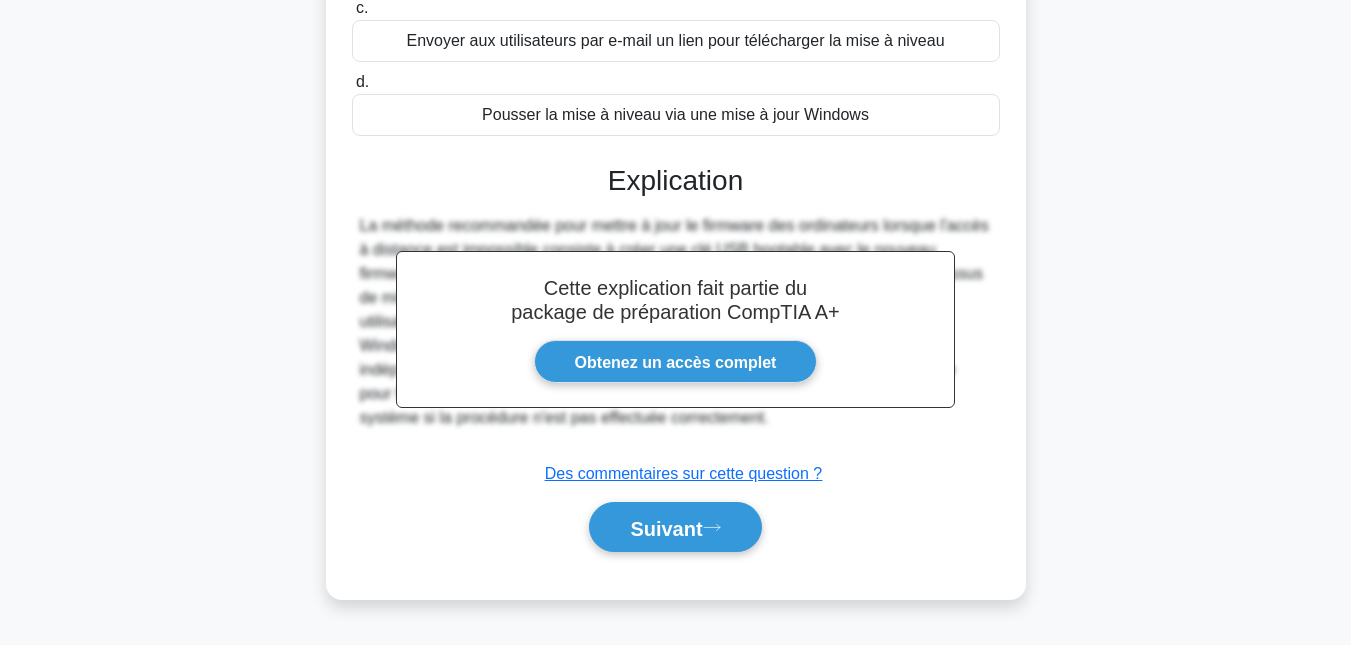 scroll, scrollTop: 435, scrollLeft: 0, axis: vertical 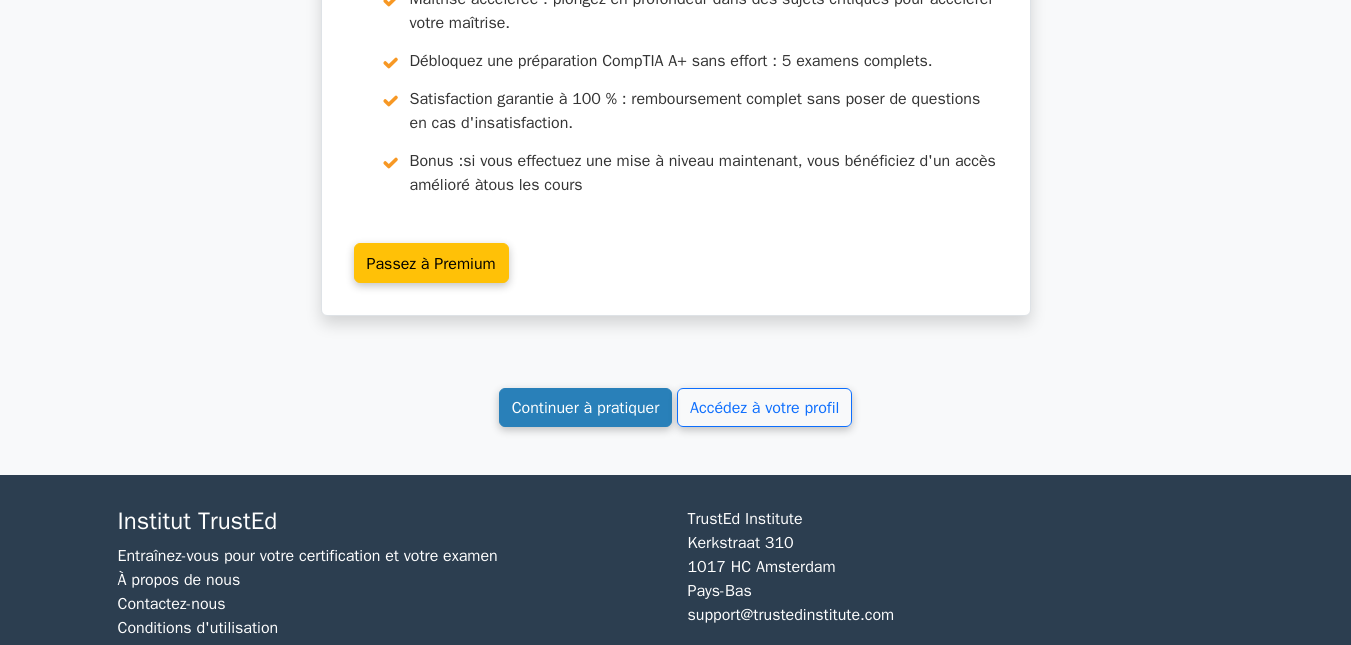 click on "Continuer à pratiquer" at bounding box center [586, 408] 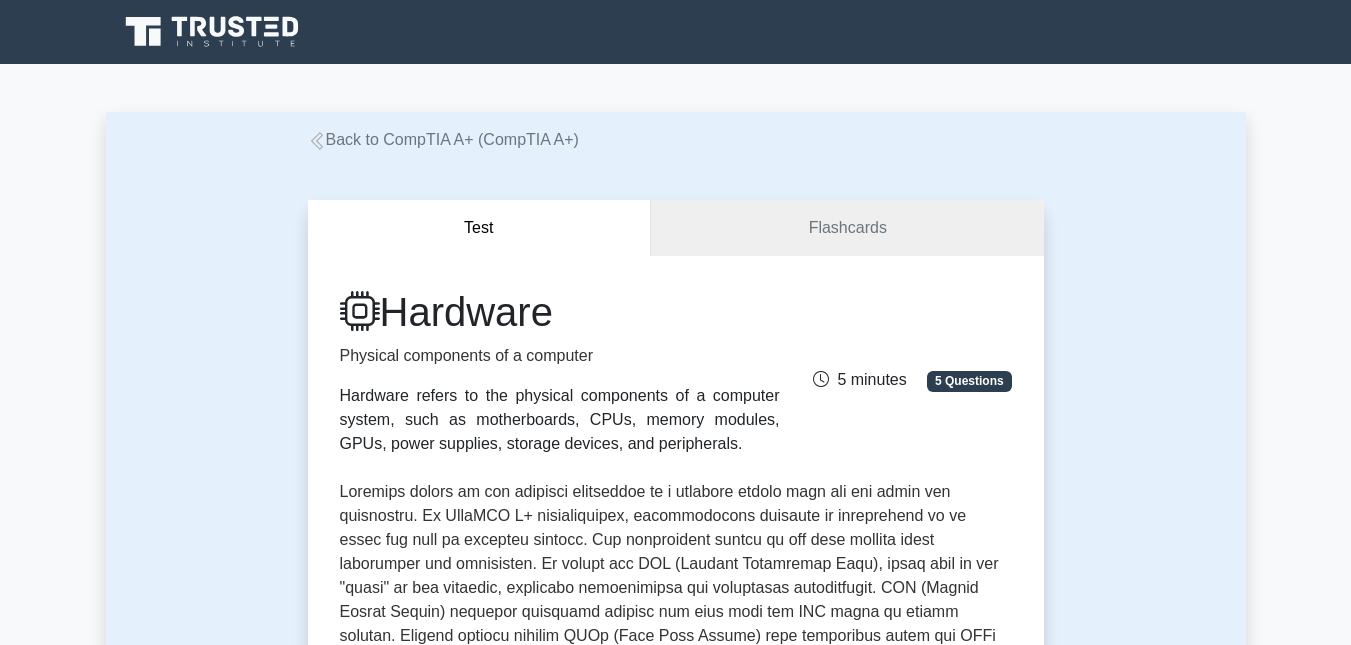 scroll, scrollTop: 1340, scrollLeft: 0, axis: vertical 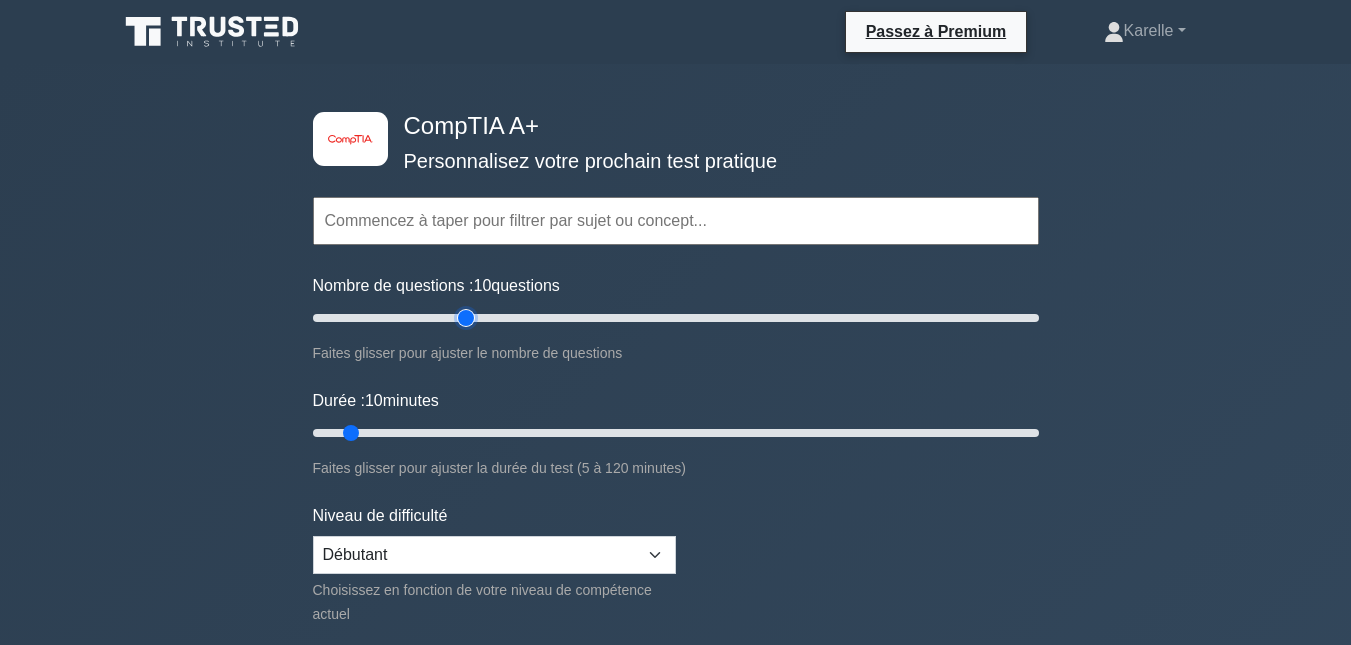click on "Nombre de questions :  10  questions" at bounding box center [676, 318] 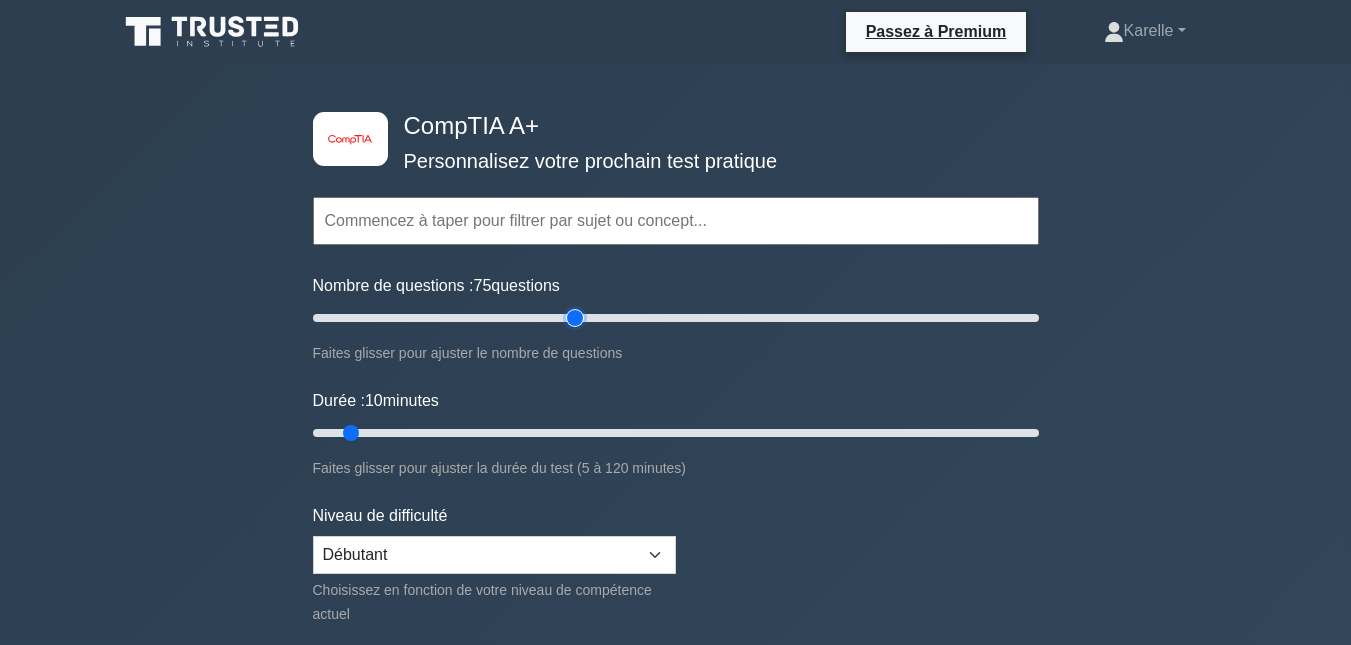 click on "Nombre de questions :  75  questions" at bounding box center (676, 318) 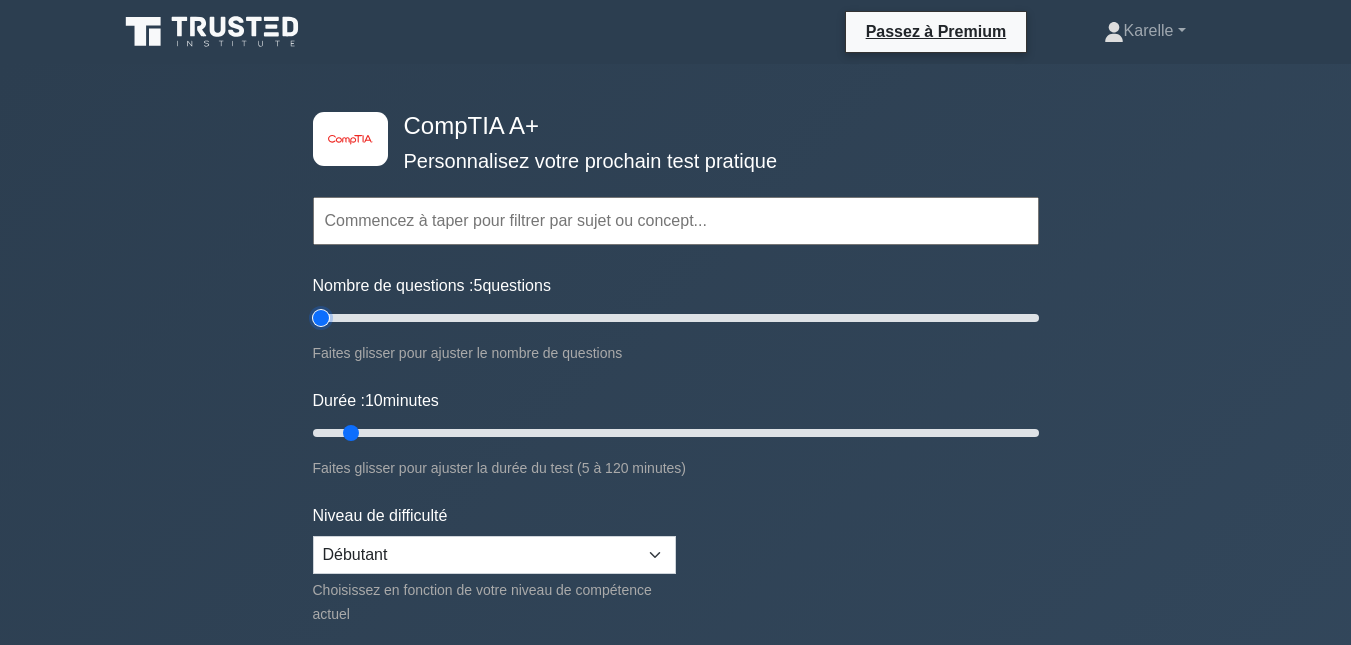 type on "5" 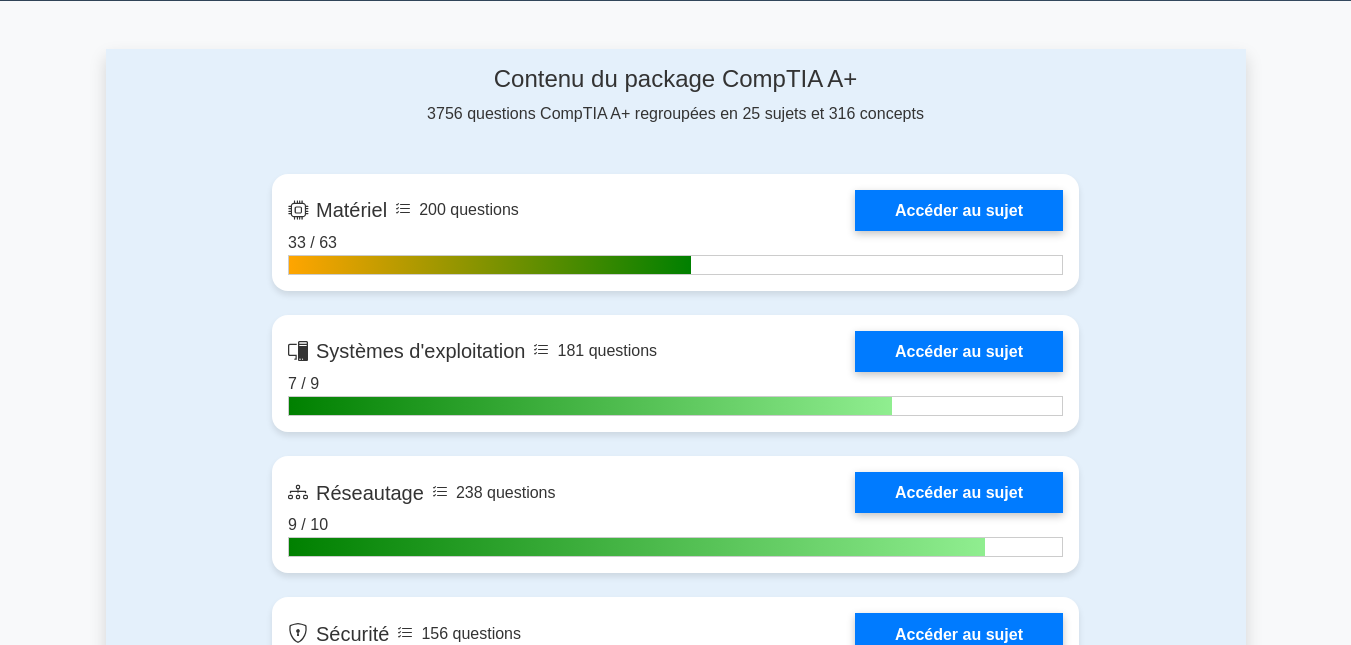 scroll, scrollTop: 1300, scrollLeft: 0, axis: vertical 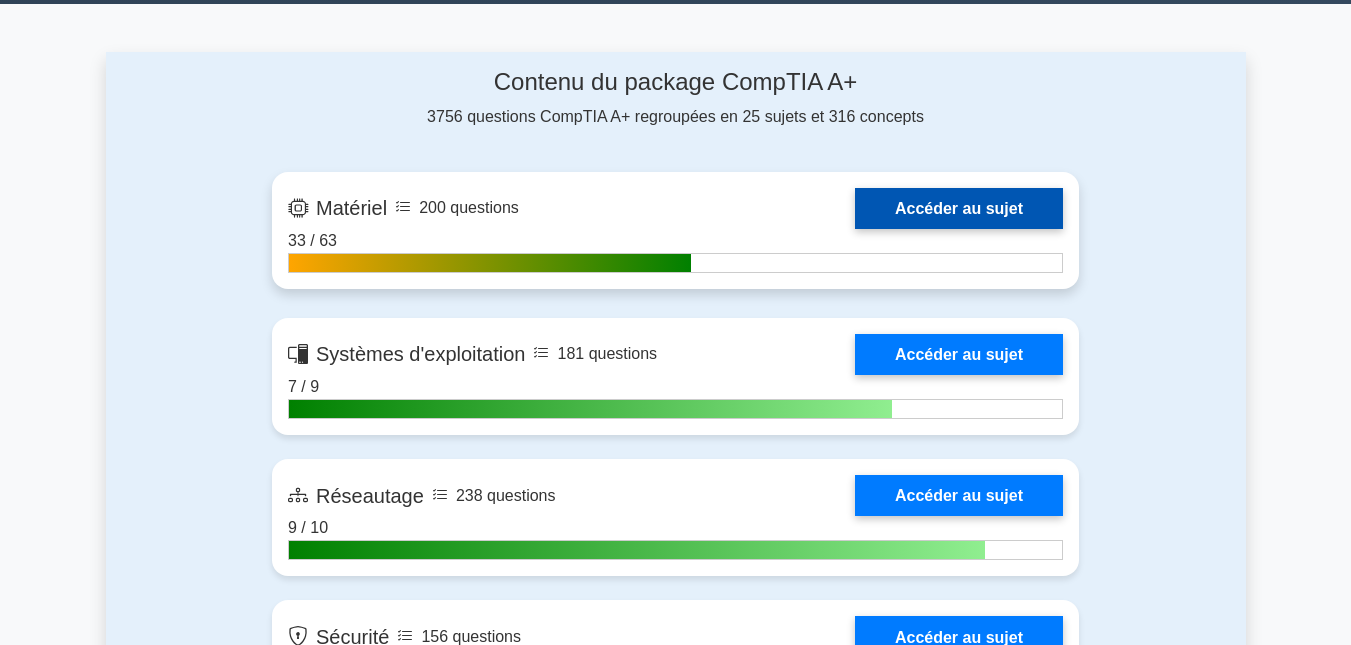 click on "Accéder au sujet" at bounding box center (959, 208) 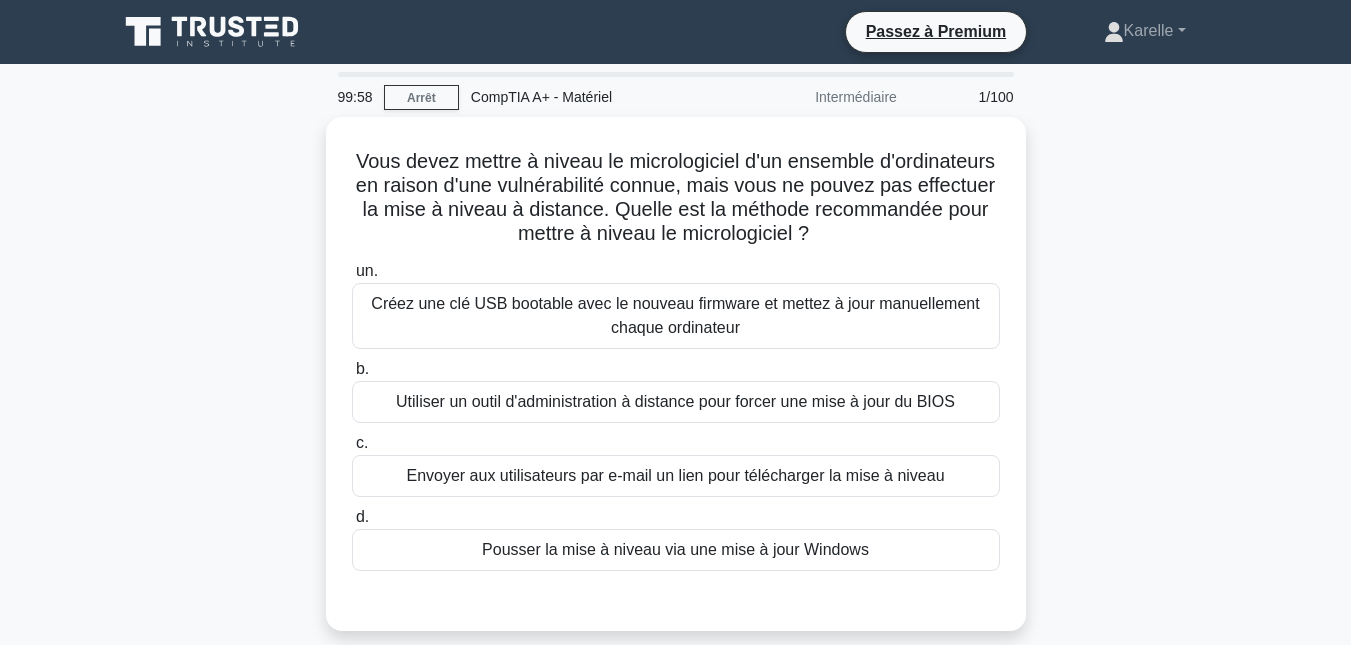 scroll, scrollTop: 0, scrollLeft: 0, axis: both 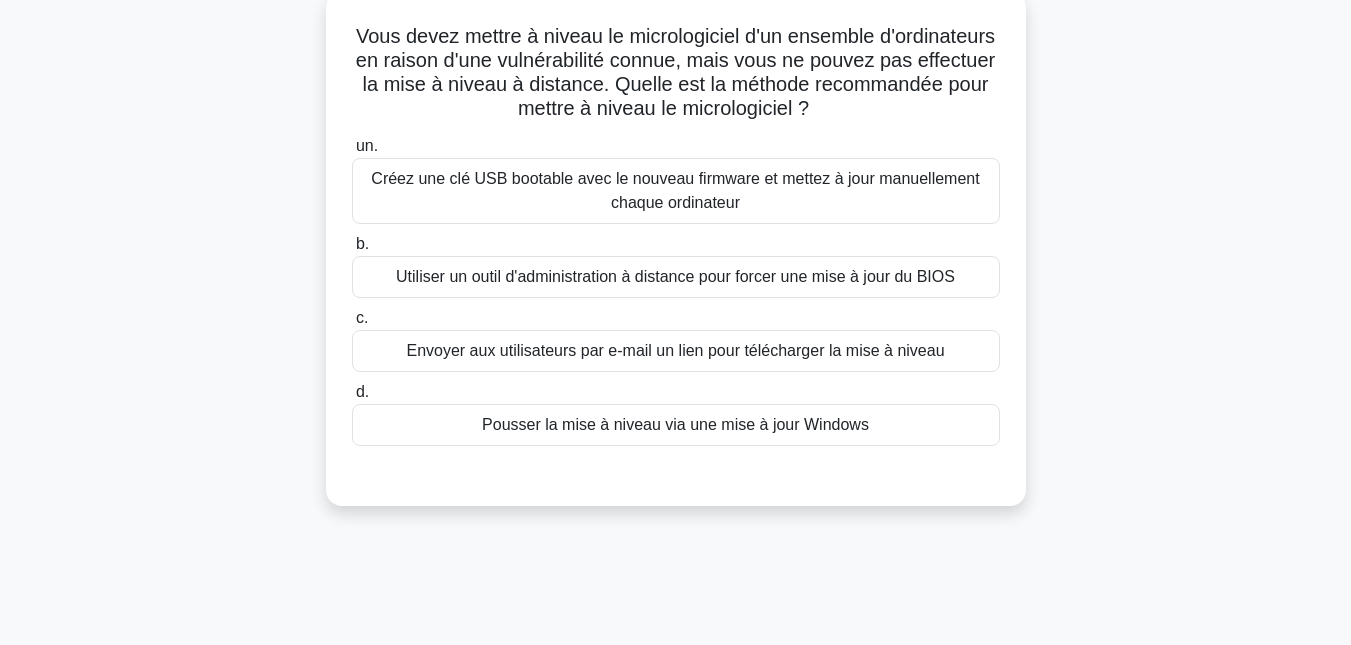 click on "Créez une clé USB bootable avec le nouveau firmware et mettez à jour manuellement chaque ordinateur" at bounding box center [676, 191] 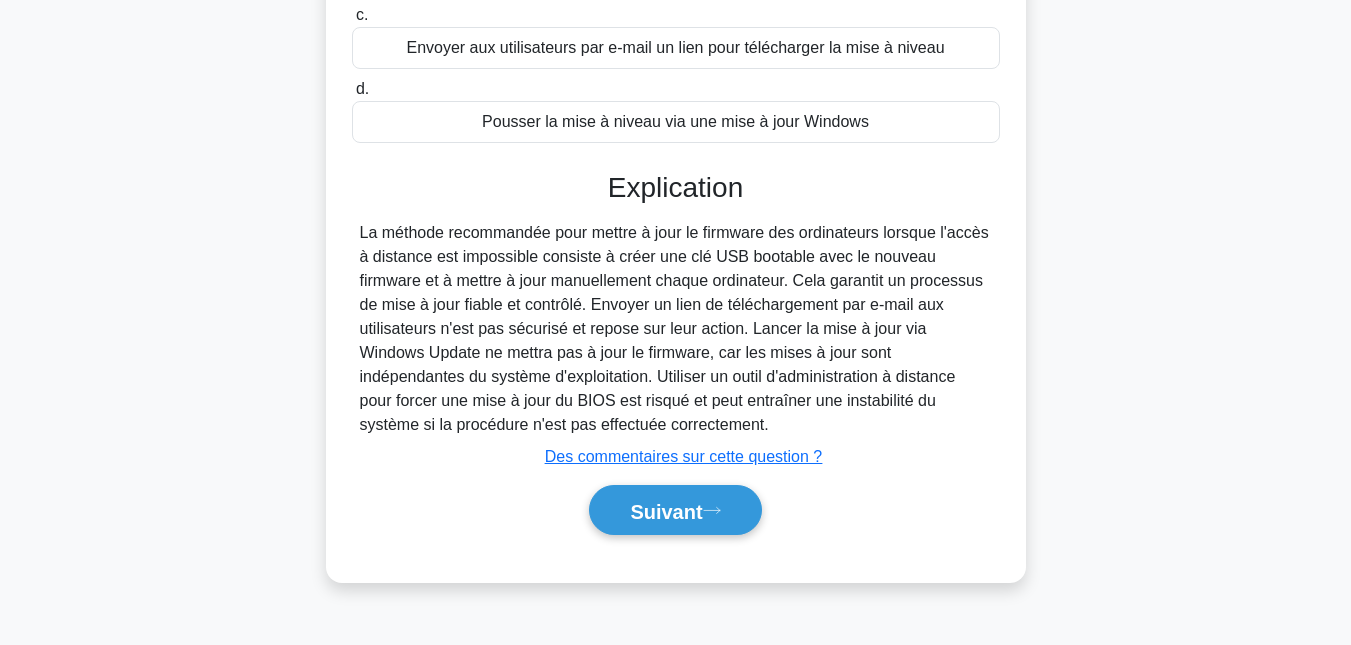 scroll, scrollTop: 435, scrollLeft: 0, axis: vertical 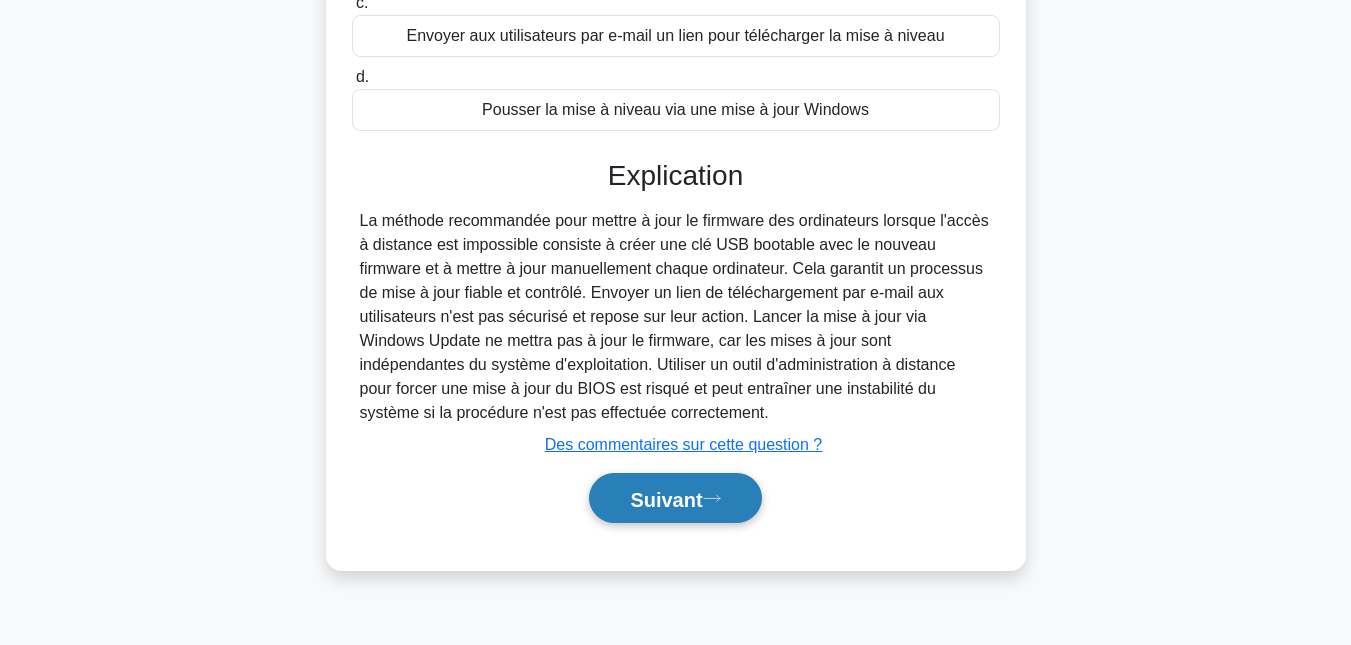click on "Suivant" at bounding box center [666, 499] 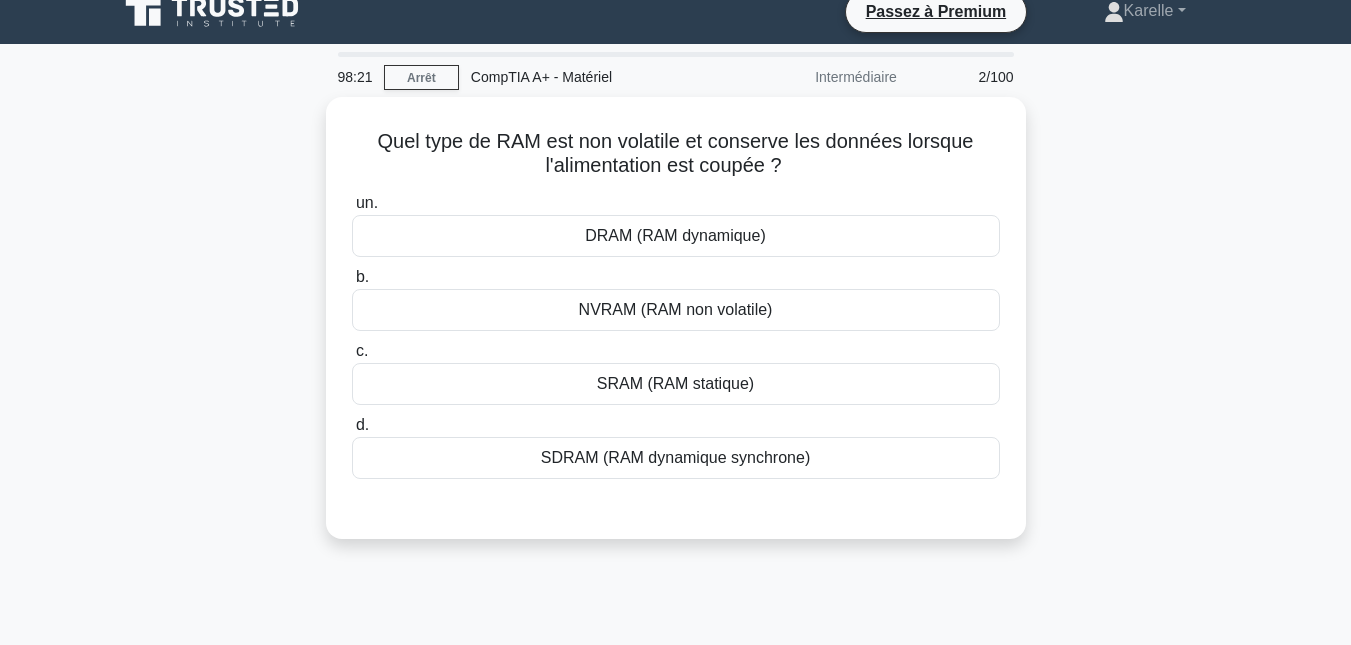 scroll, scrollTop: 0, scrollLeft: 0, axis: both 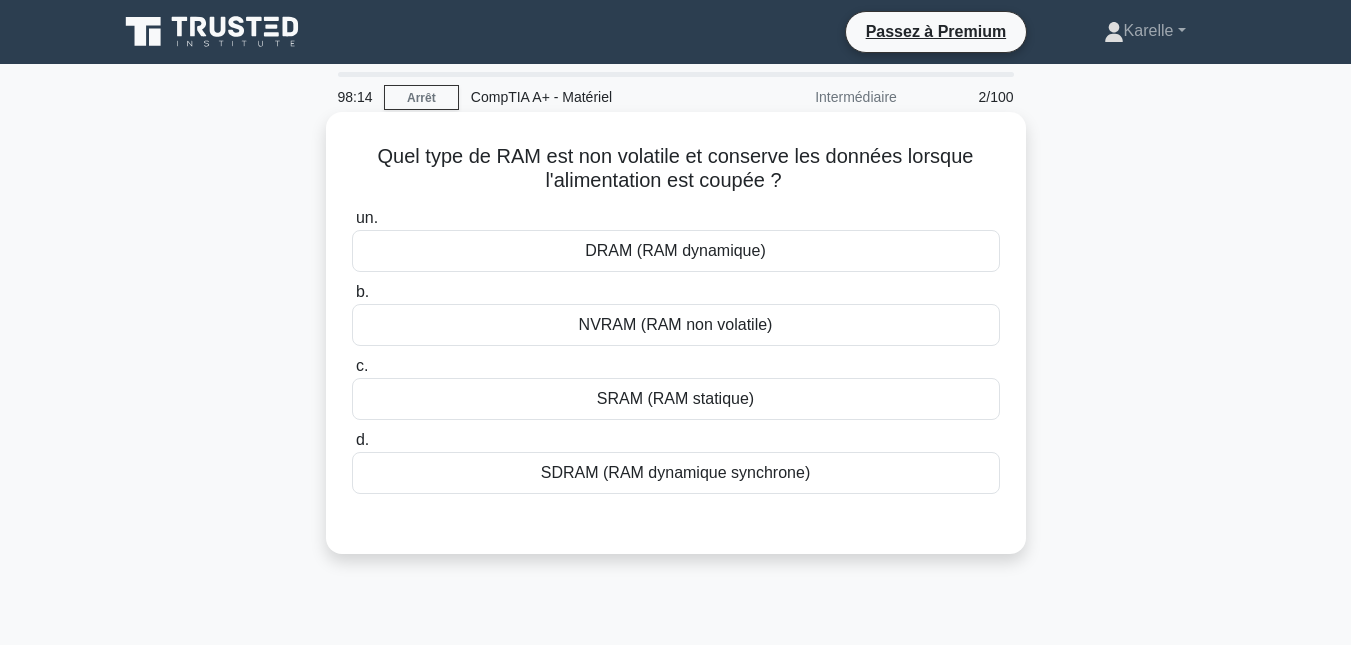 click on "DRAM (RAM dynamique)" at bounding box center [675, 250] 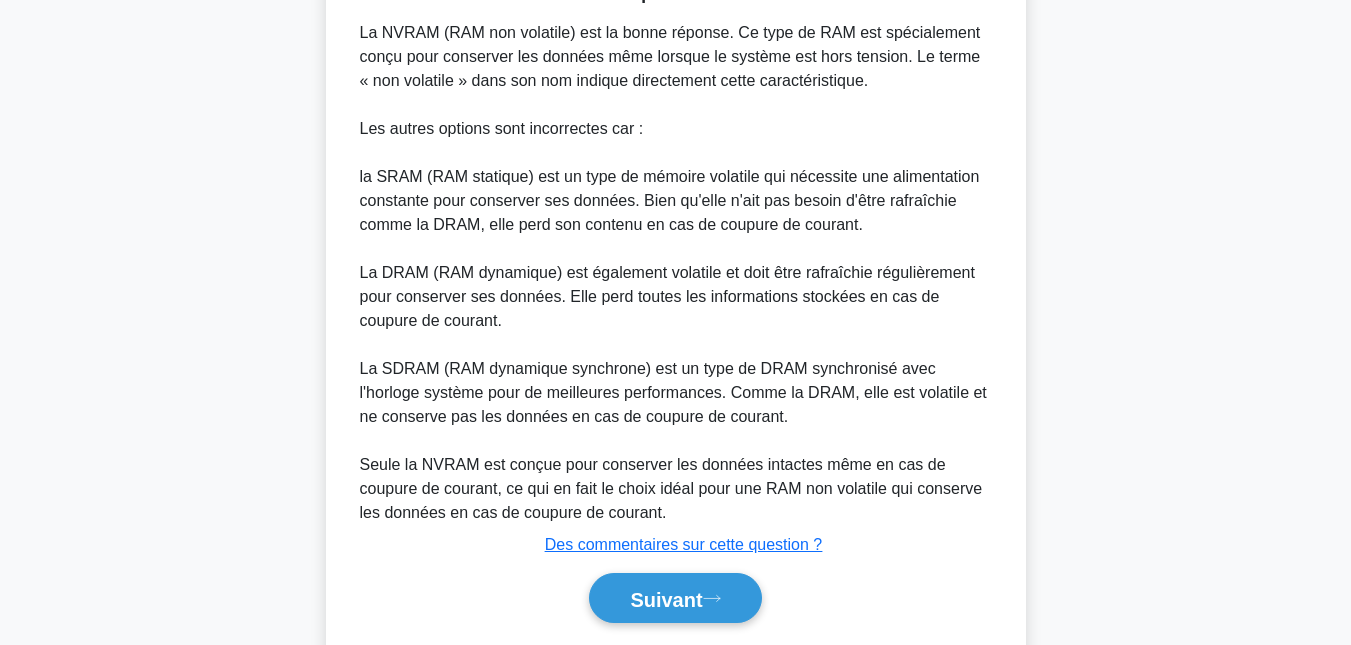 scroll, scrollTop: 618, scrollLeft: 0, axis: vertical 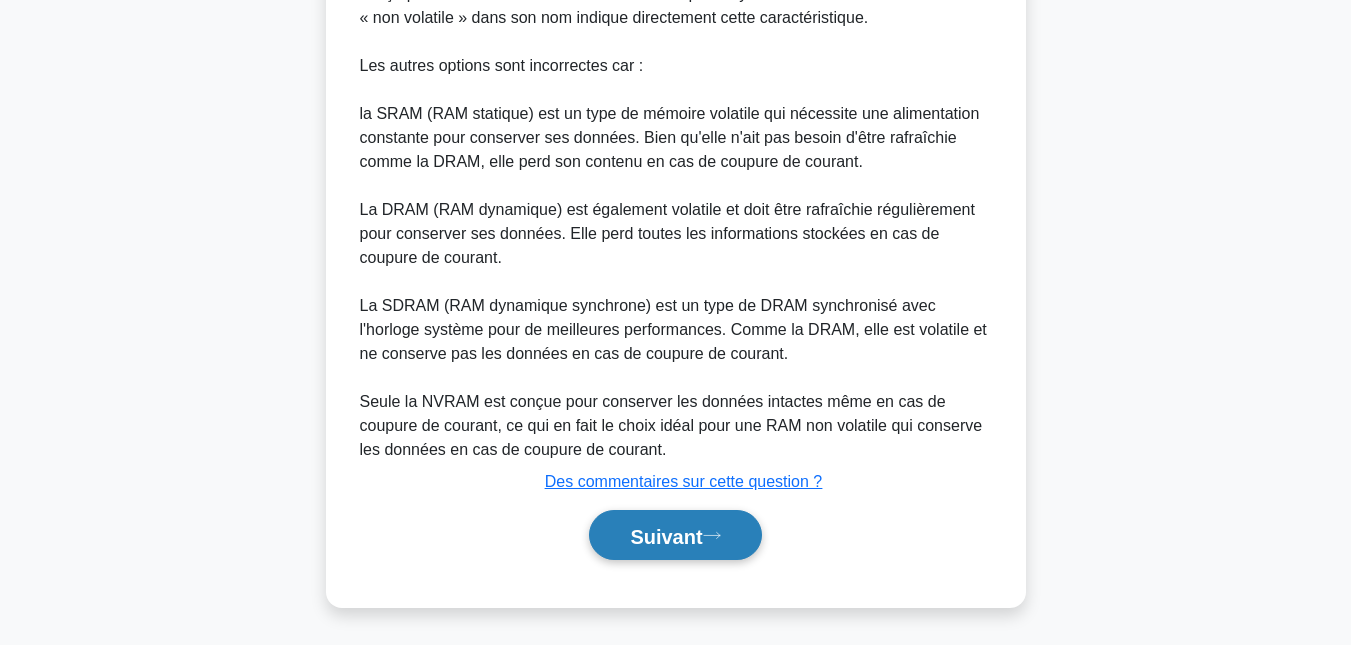 click on "Suivant" at bounding box center (666, 536) 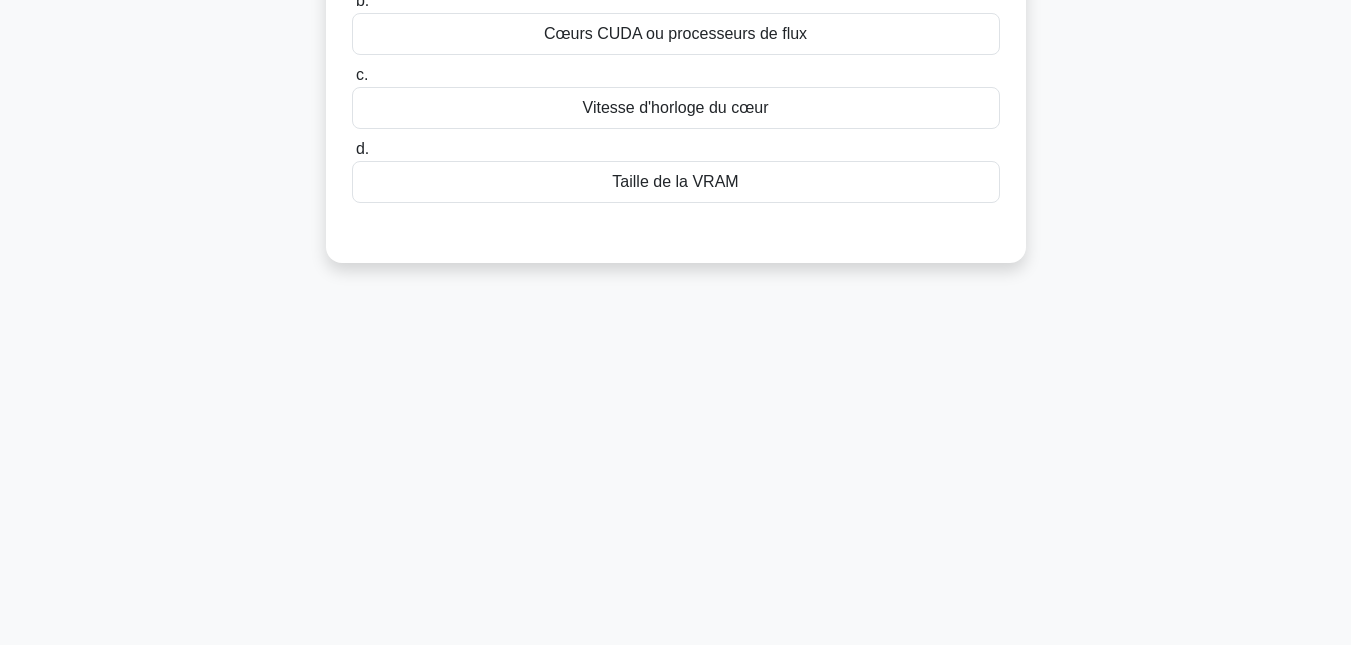 scroll, scrollTop: 0, scrollLeft: 0, axis: both 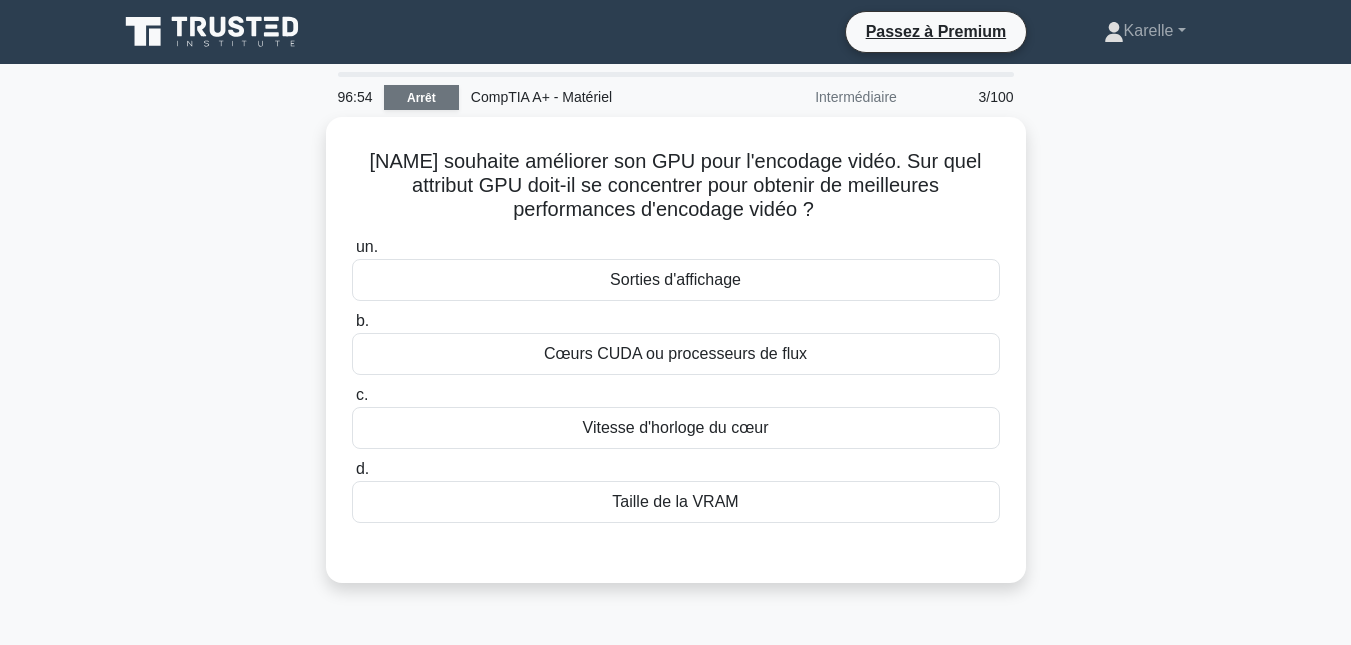 click on "Arrêt" at bounding box center [421, 98] 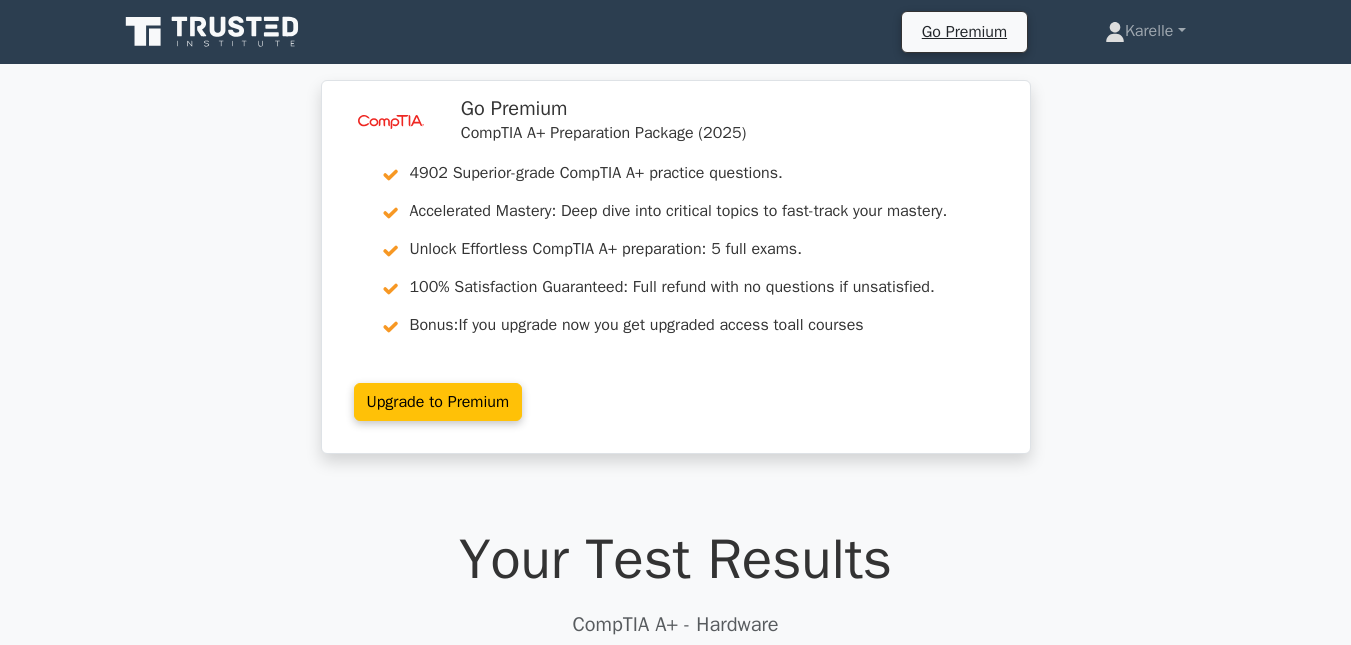 scroll, scrollTop: 0, scrollLeft: 0, axis: both 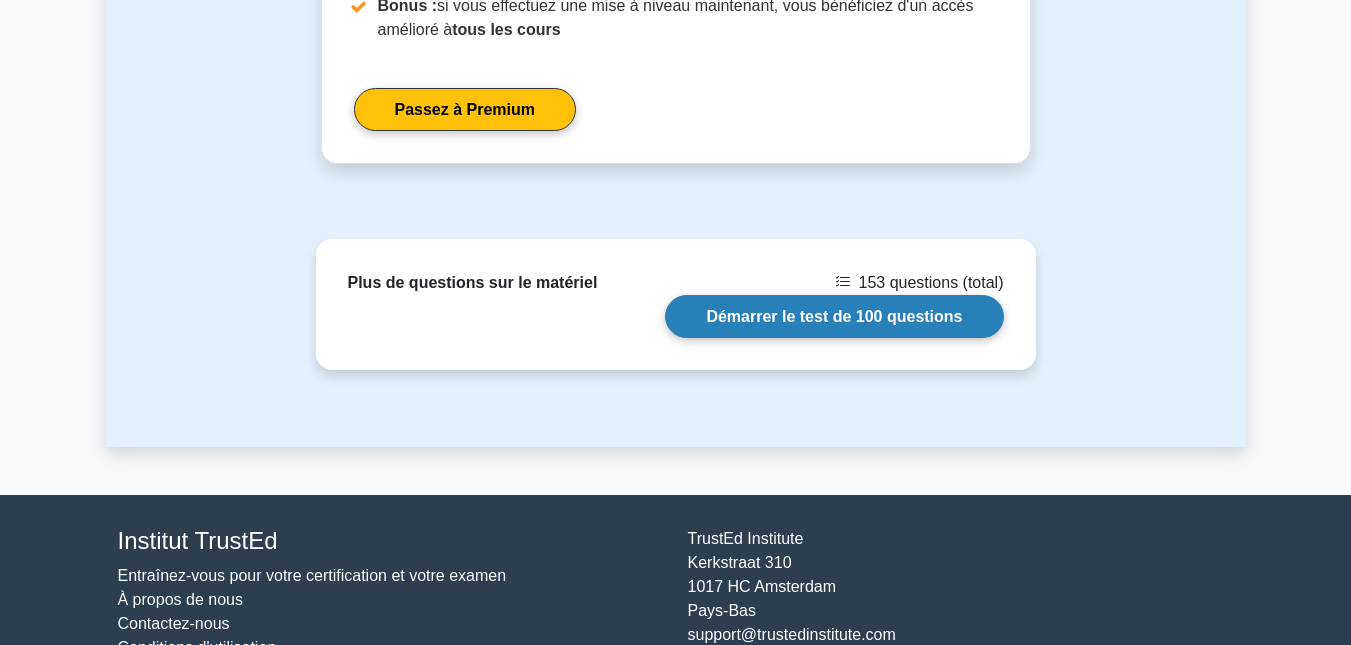 click on "Démarrer le test de 100 questions" at bounding box center [834, 316] 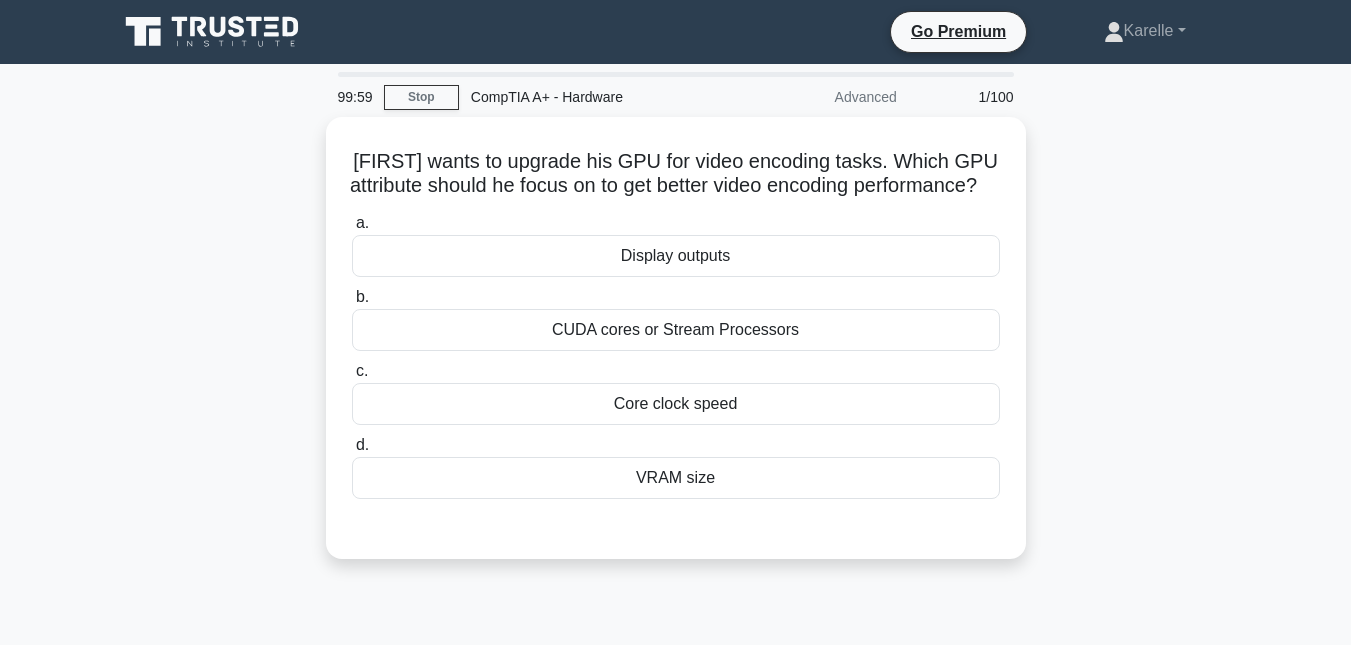 scroll, scrollTop: 0, scrollLeft: 0, axis: both 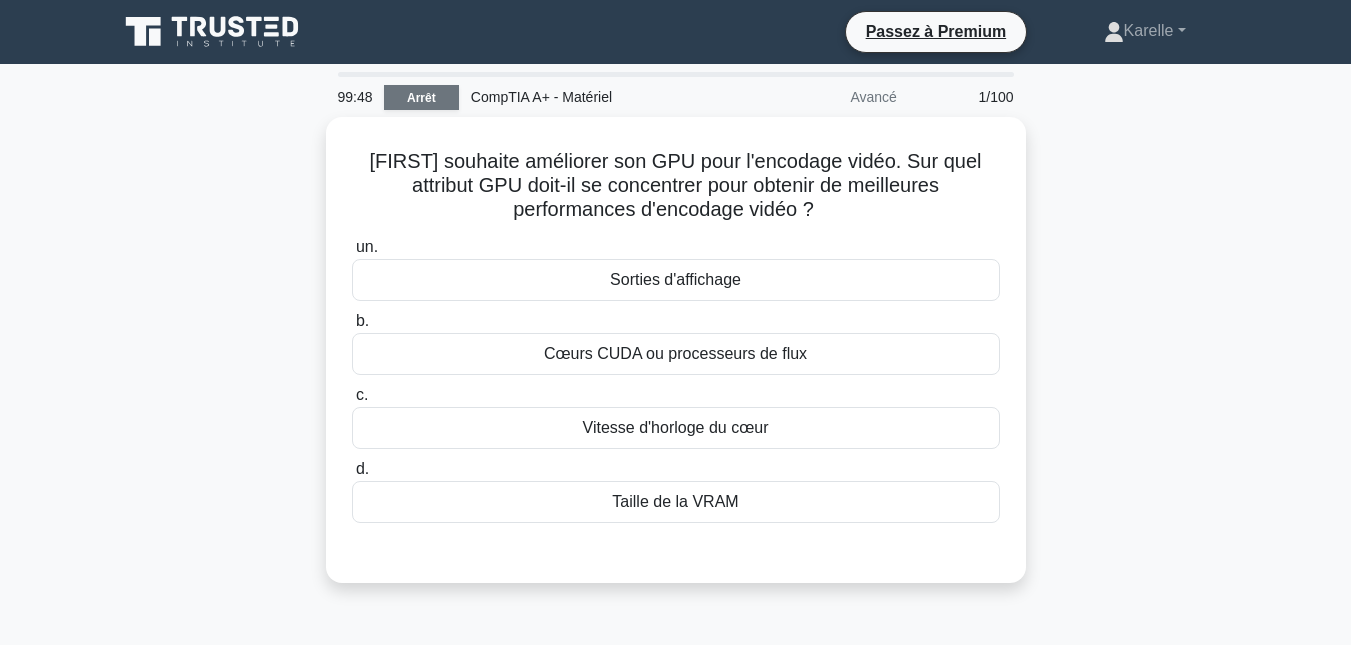 click on "Arrêt" at bounding box center [421, 97] 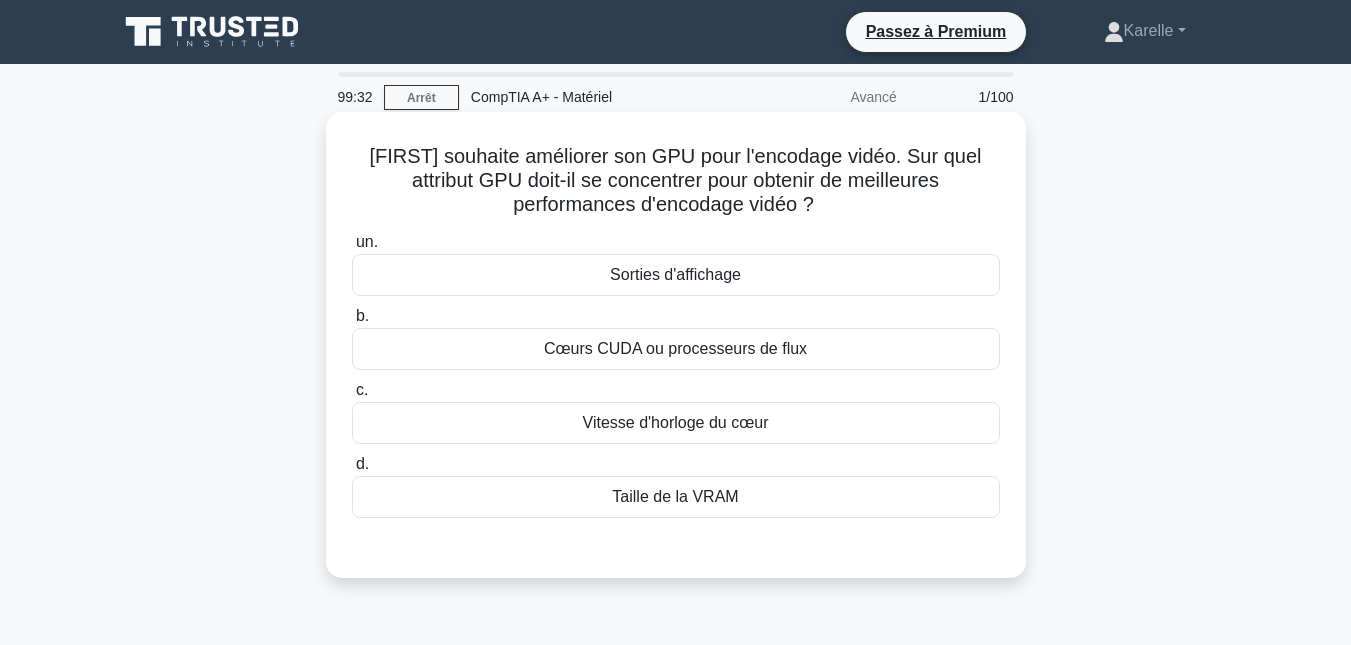 click on "Sorties d'affichage" at bounding box center [675, 274] 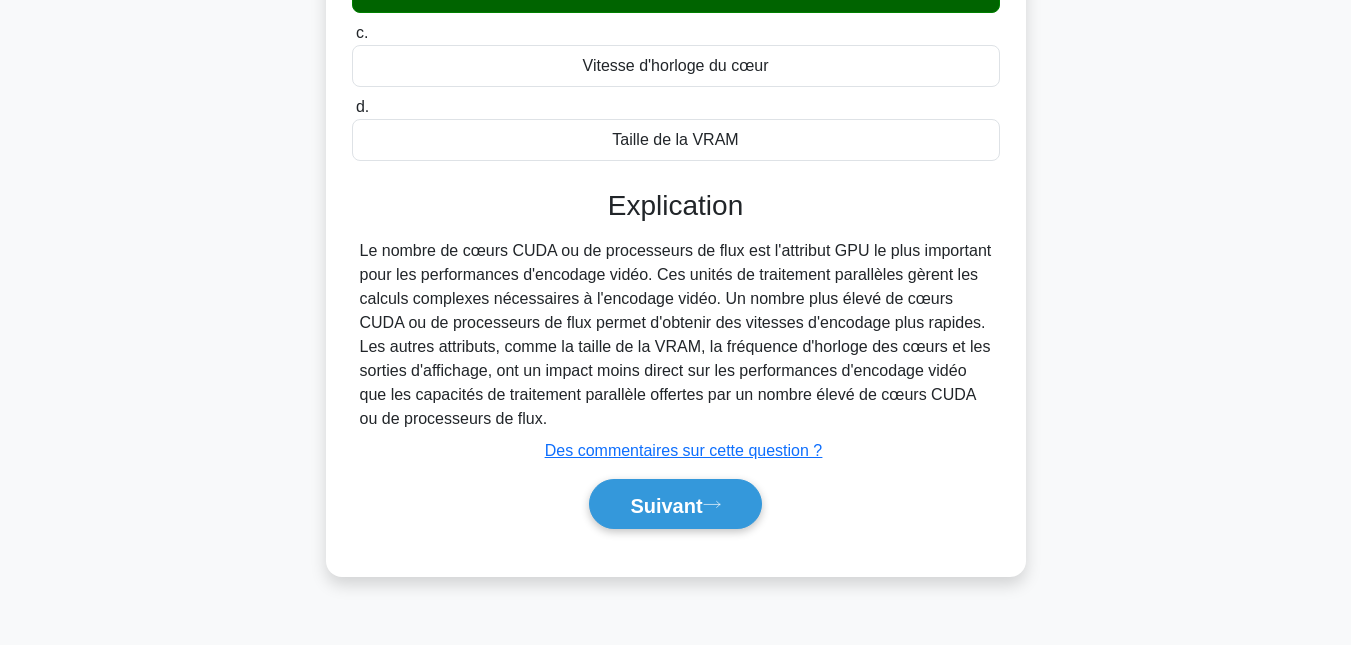 scroll, scrollTop: 435, scrollLeft: 0, axis: vertical 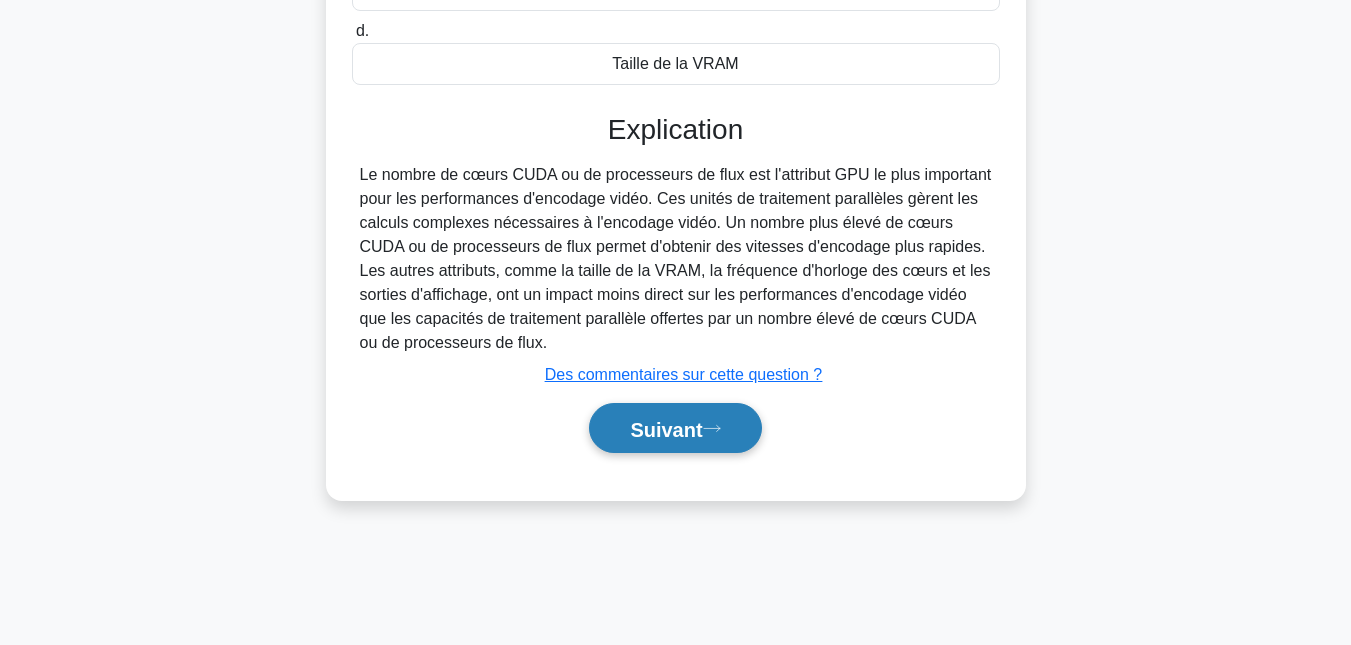 click on "Suivant" at bounding box center [675, 428] 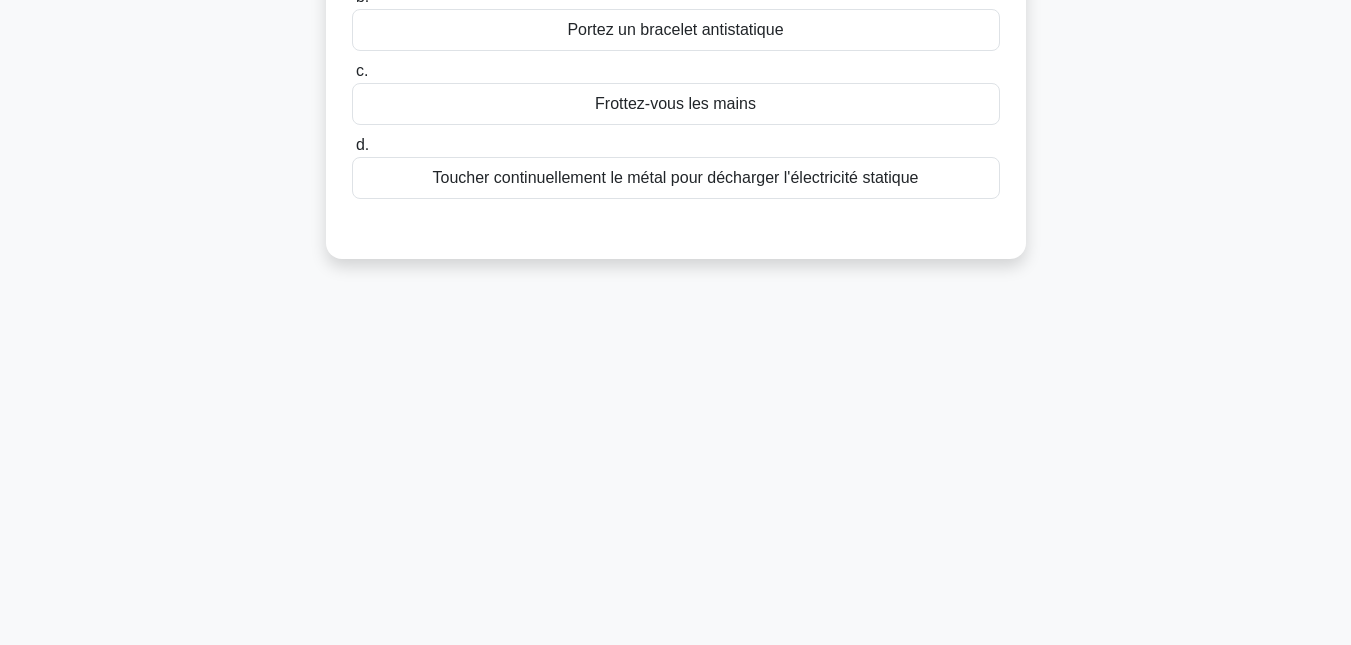 scroll, scrollTop: 0, scrollLeft: 0, axis: both 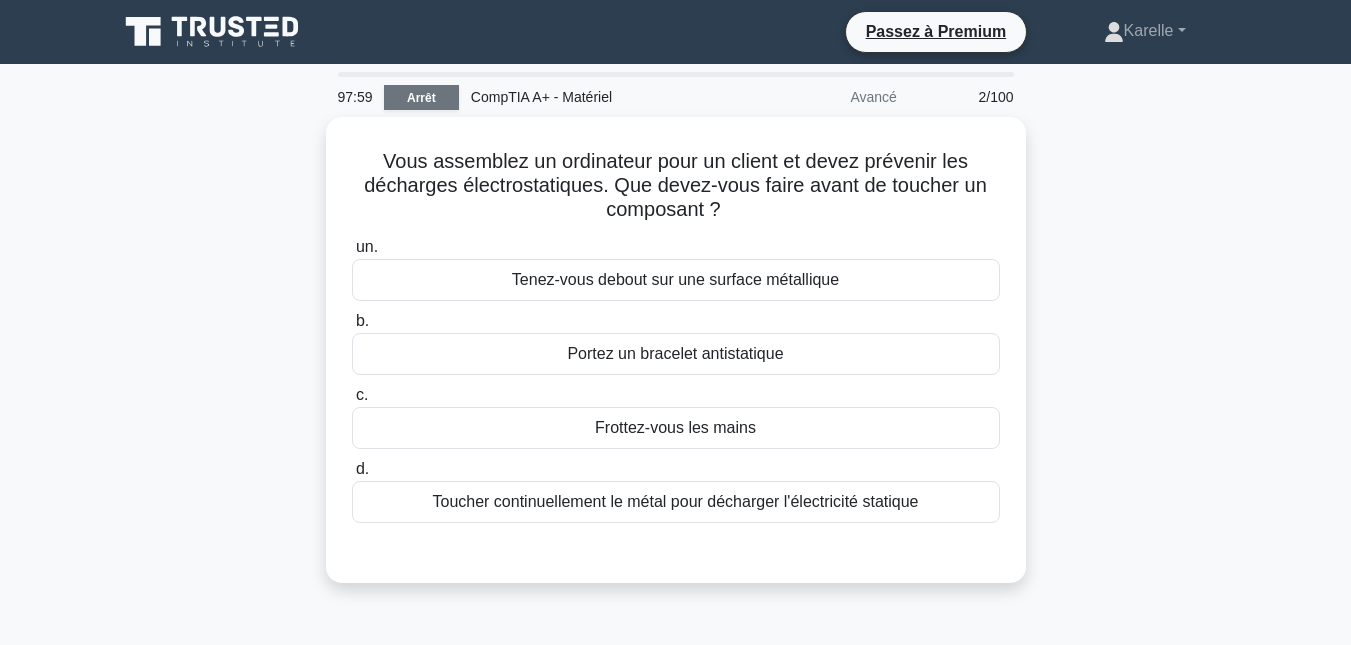 click on "Arrêt" at bounding box center [421, 97] 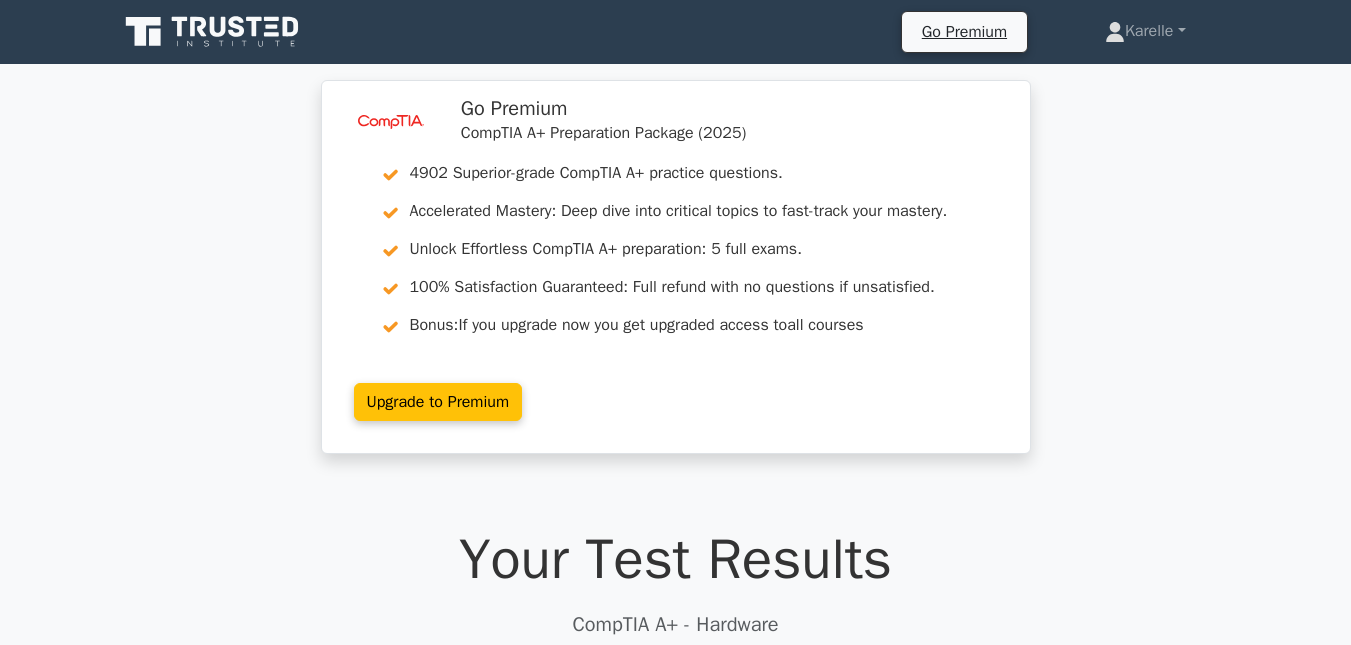 scroll, scrollTop: 0, scrollLeft: 0, axis: both 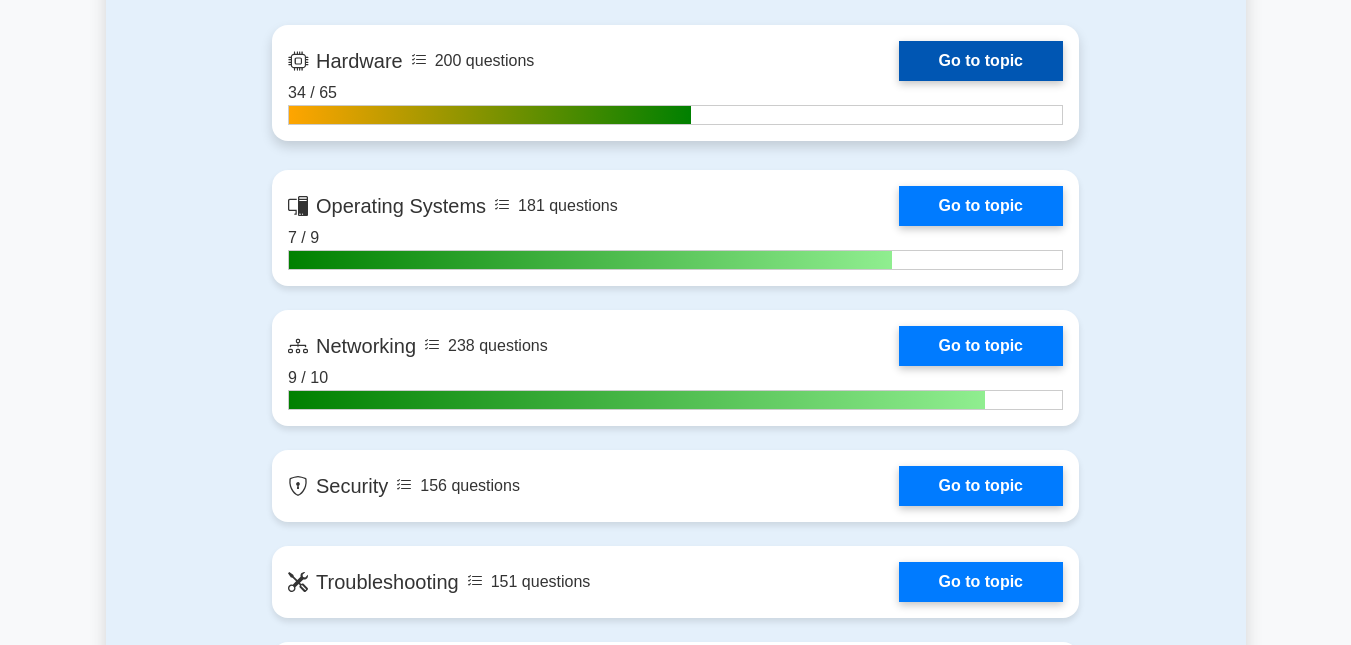 click on "Go to topic" at bounding box center (981, 61) 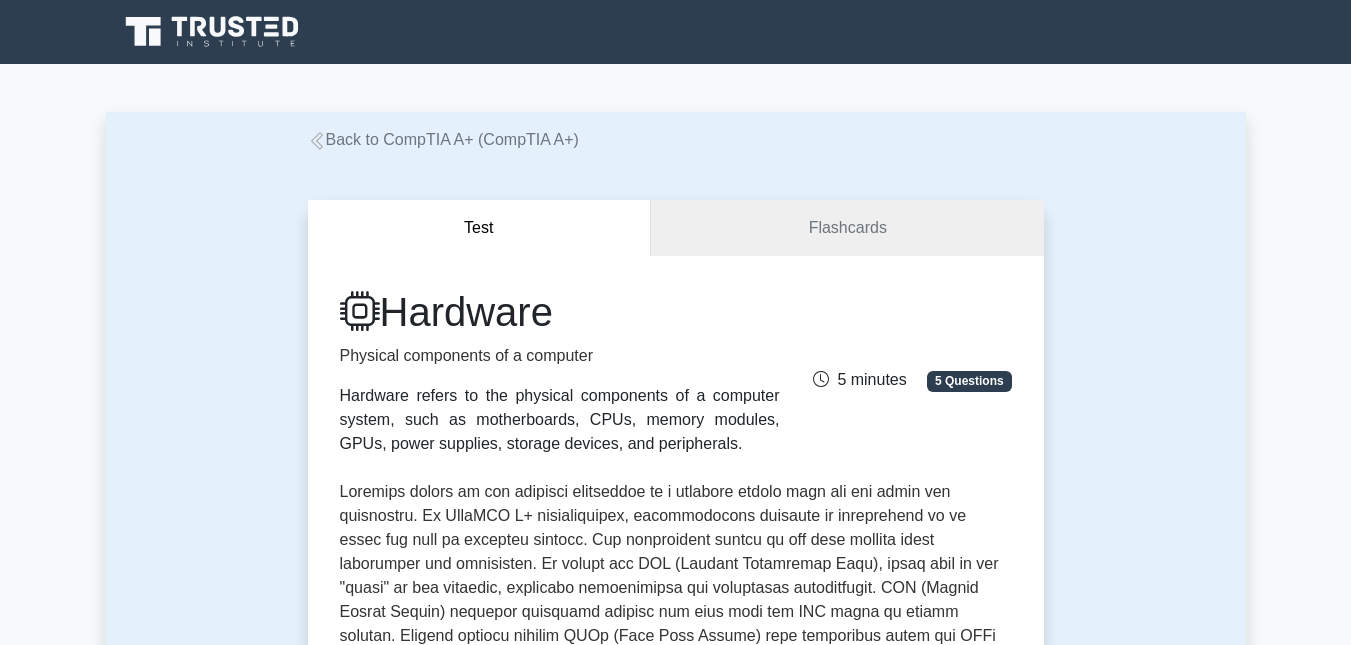 scroll, scrollTop: 0, scrollLeft: 0, axis: both 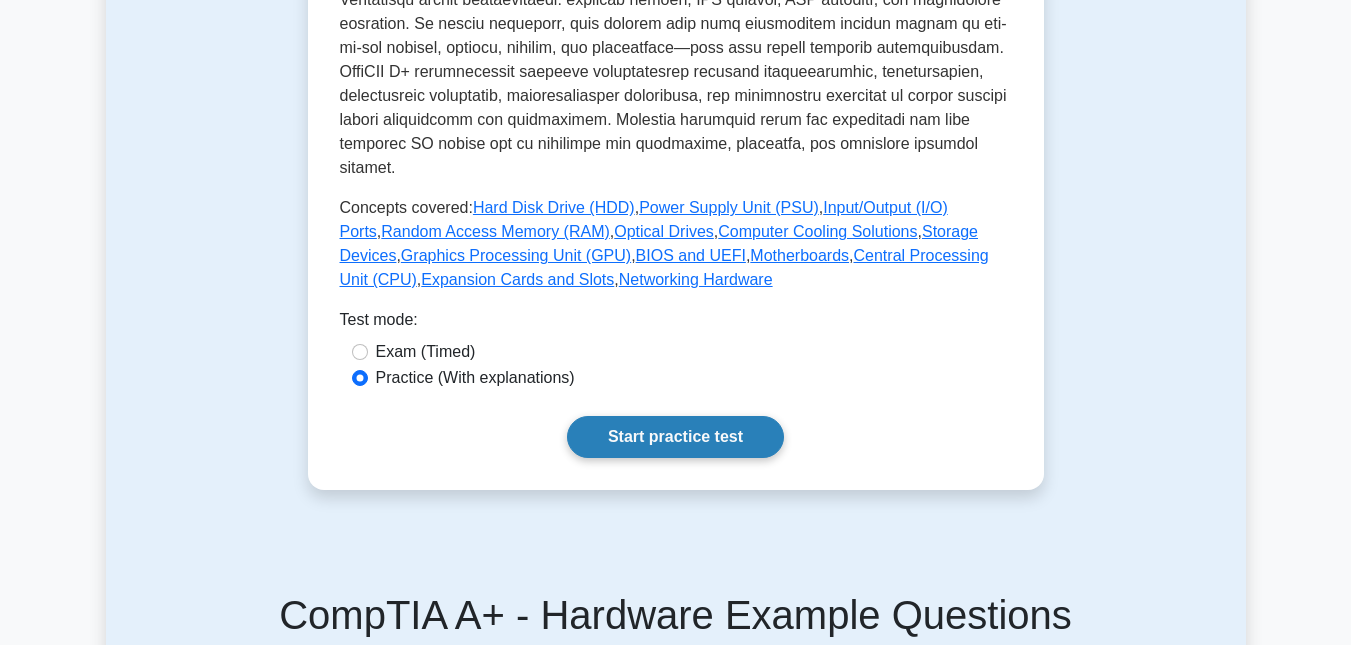 click on "Start practice test" at bounding box center (675, 437) 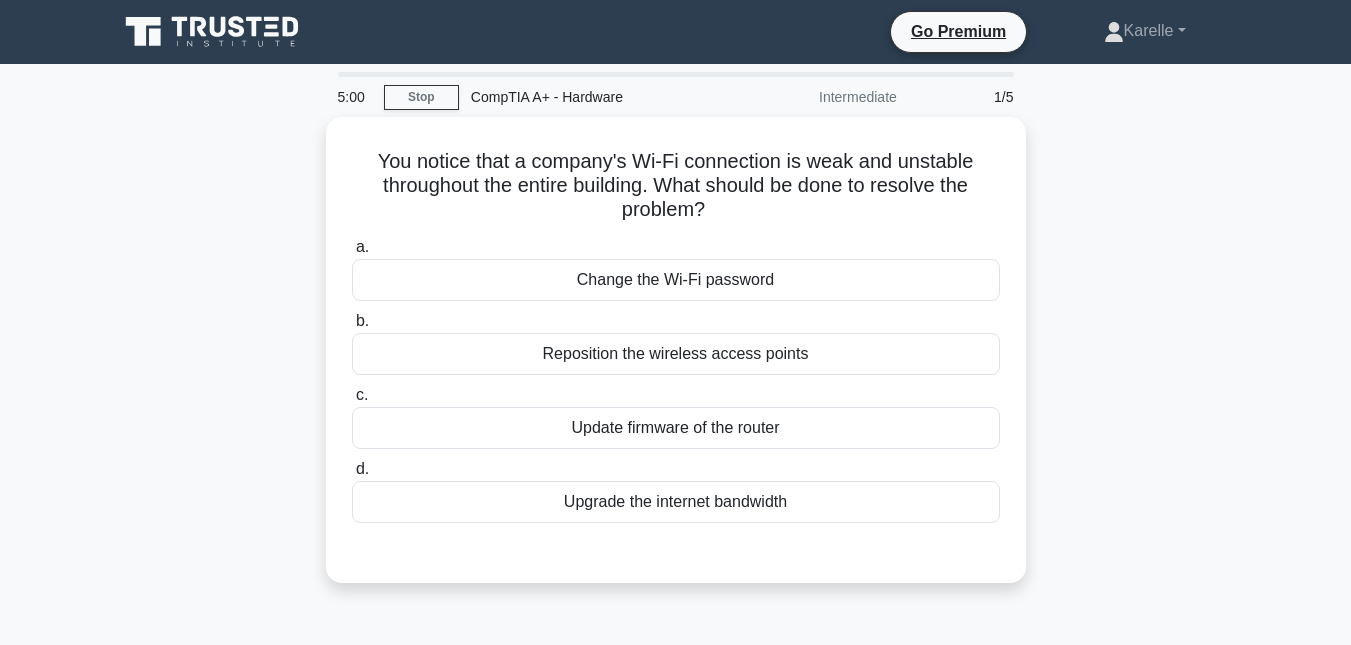 scroll, scrollTop: 0, scrollLeft: 0, axis: both 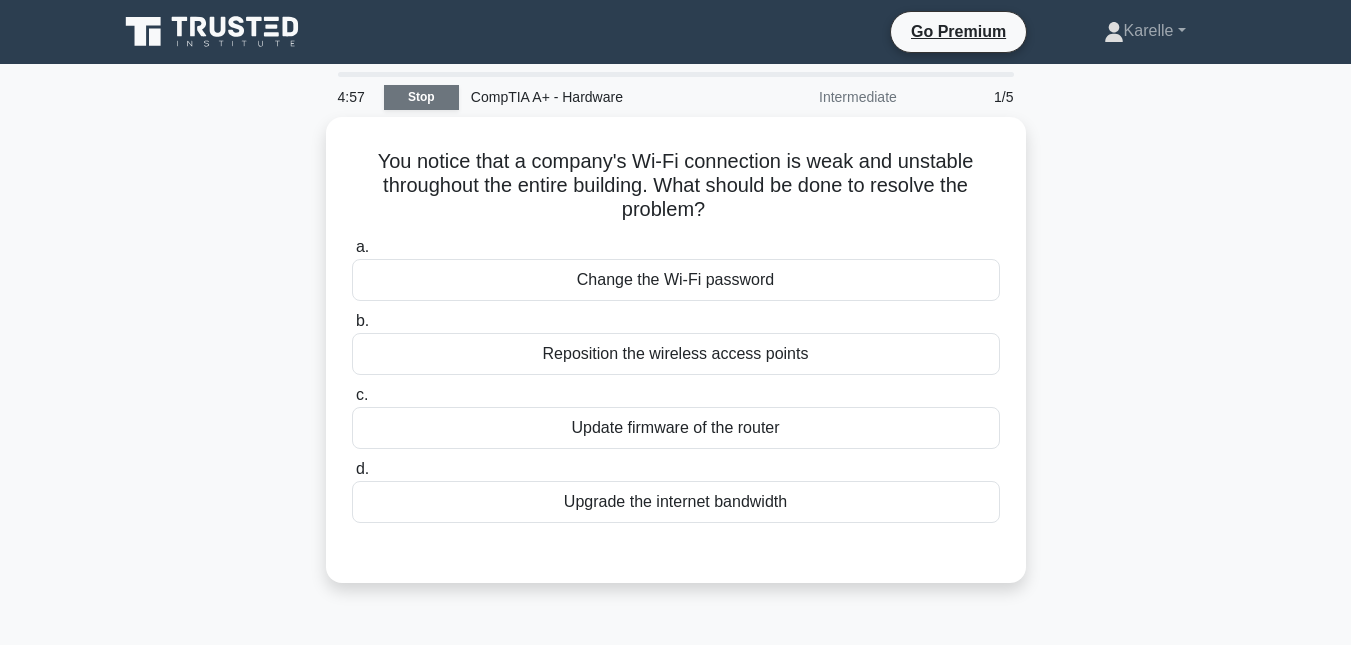 click on "Stop" at bounding box center (421, 97) 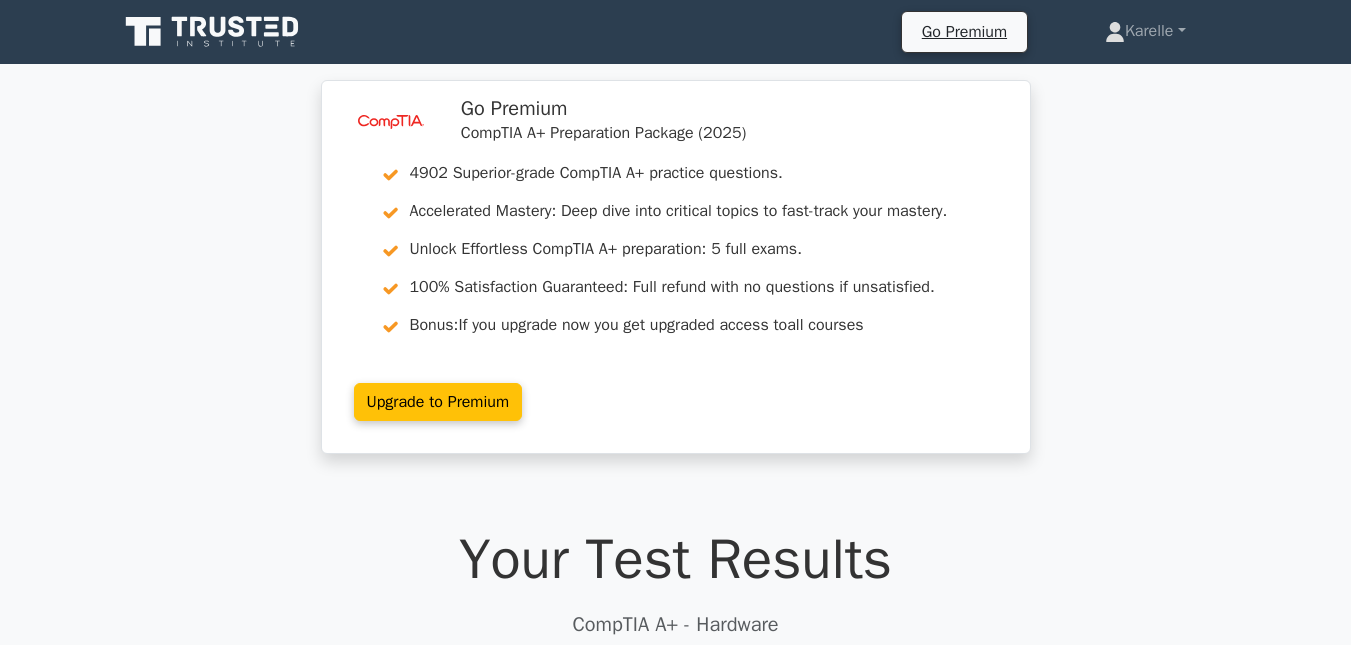 scroll, scrollTop: 1462, scrollLeft: 0, axis: vertical 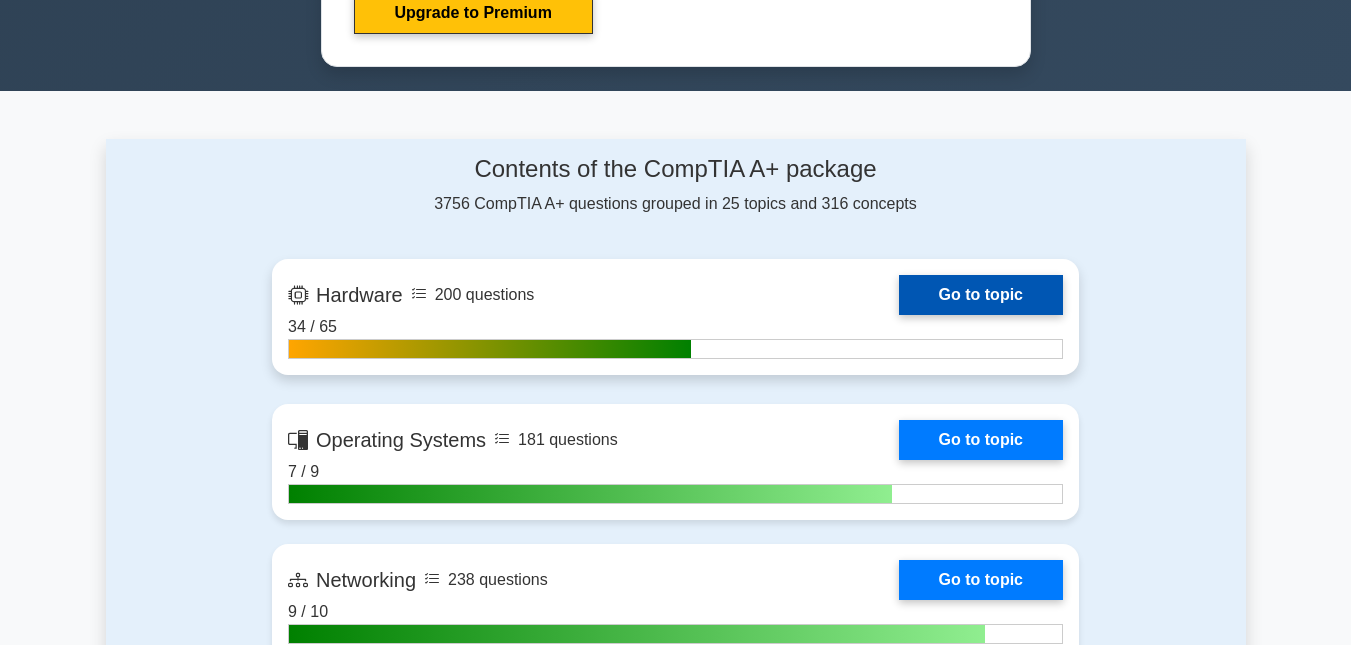 click on "Go to topic" at bounding box center (981, 295) 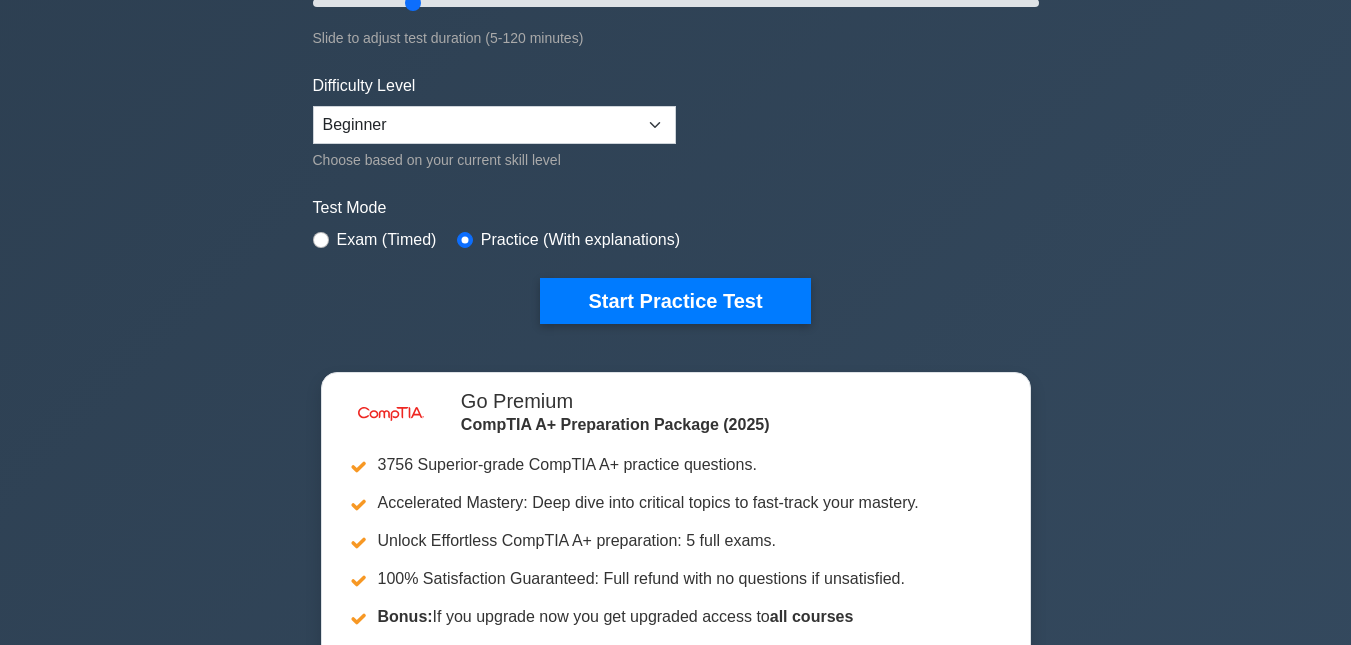 scroll, scrollTop: 0, scrollLeft: 0, axis: both 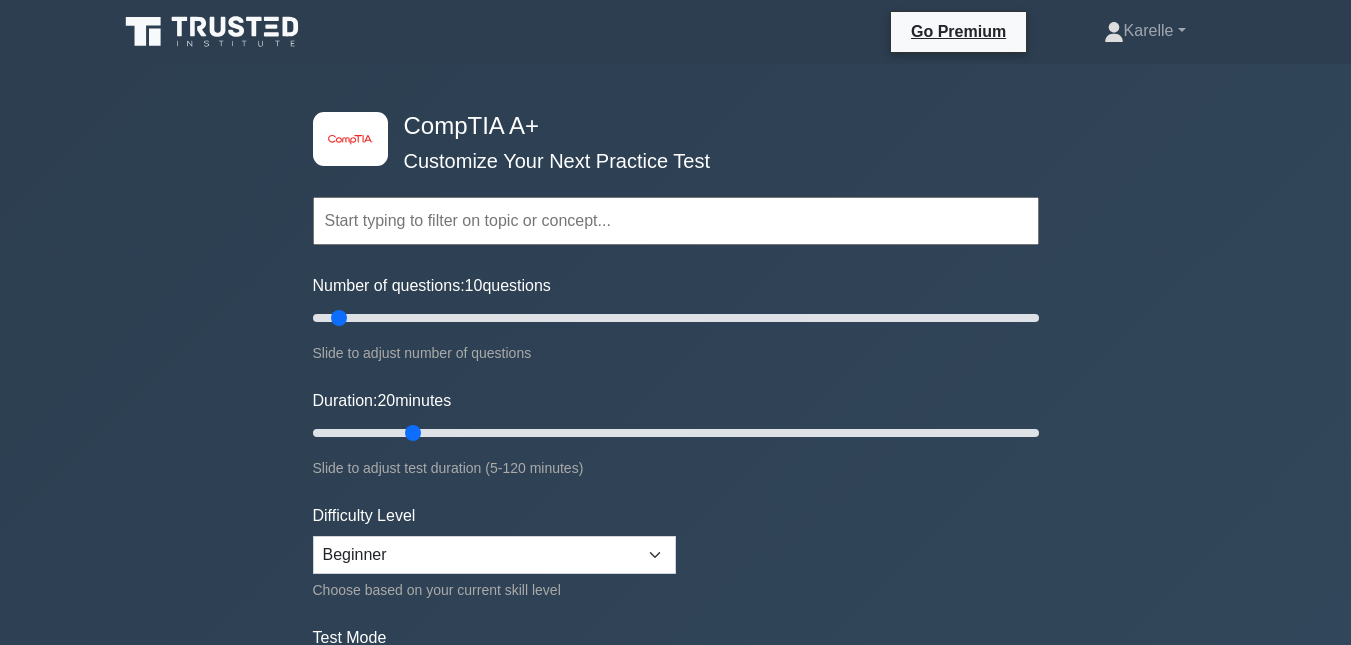 click at bounding box center [676, 221] 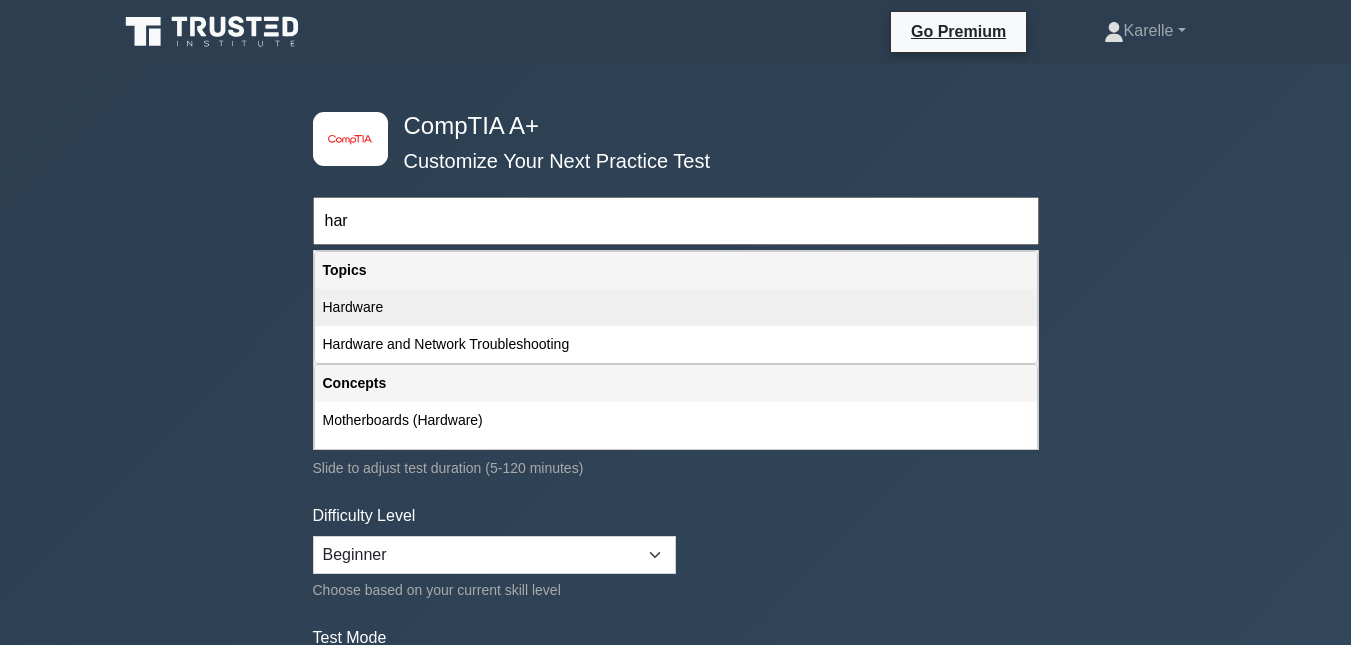 click on "Hardware" at bounding box center (676, 307) 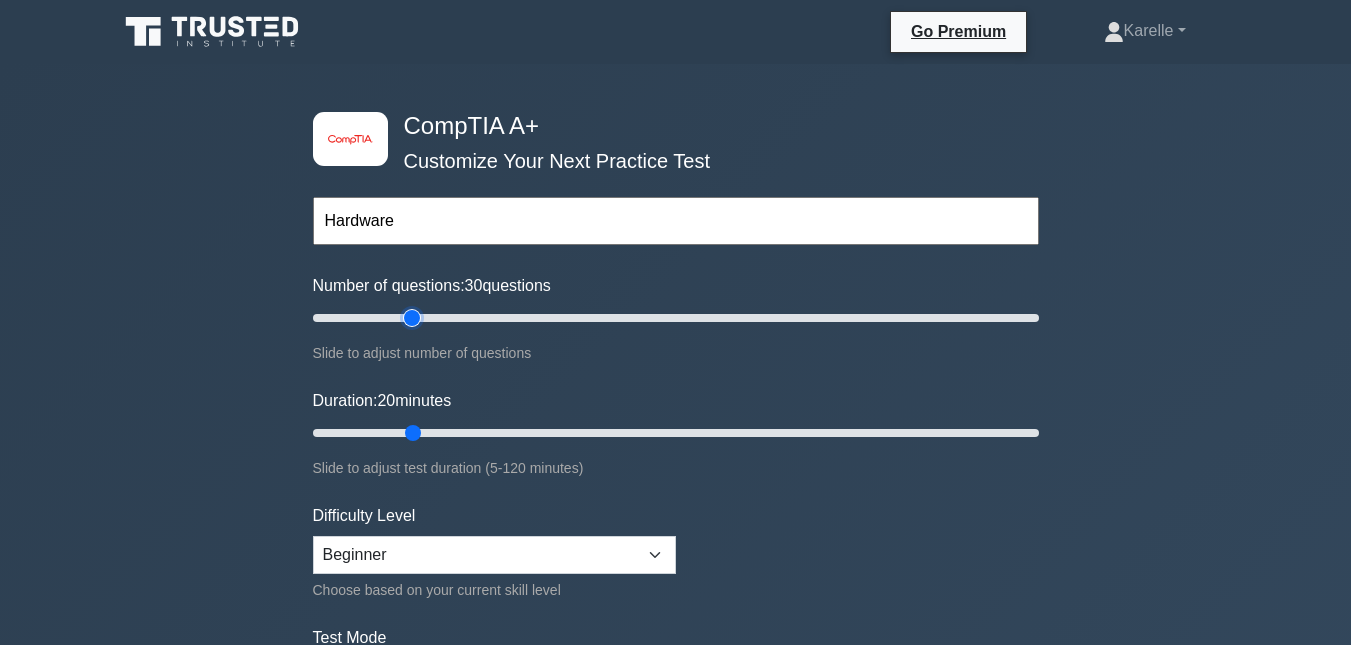 type on "30" 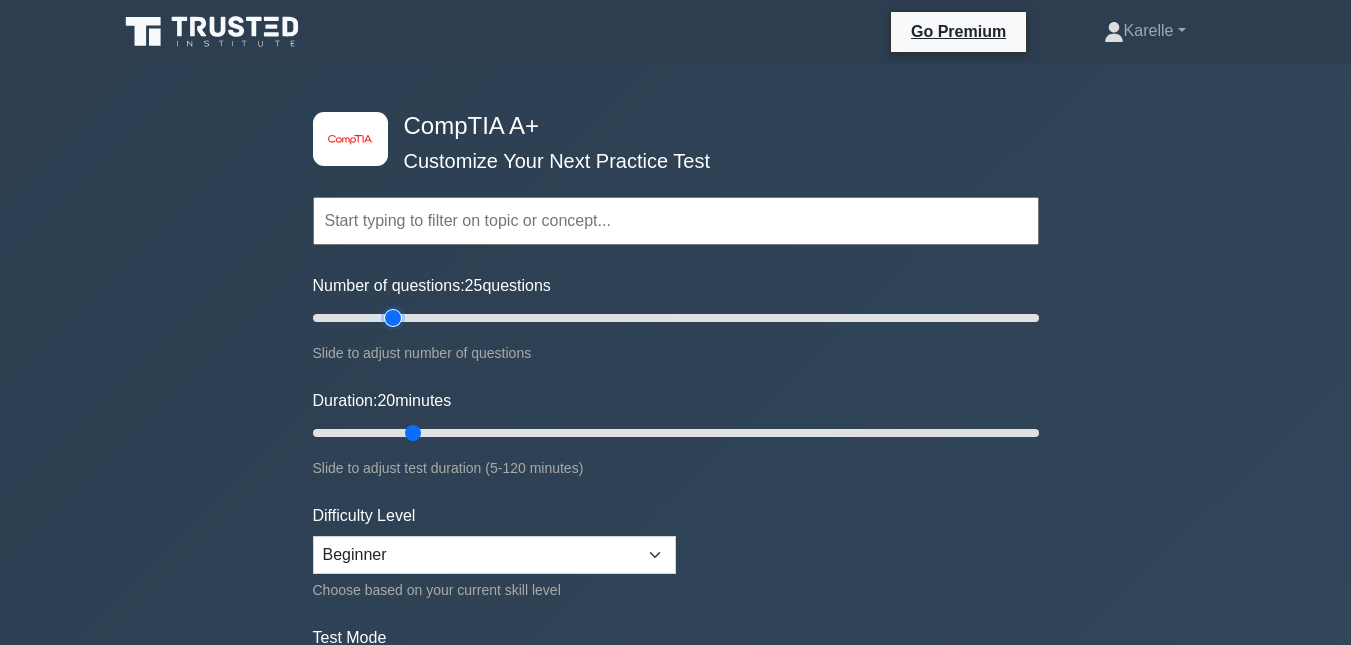 type on "25" 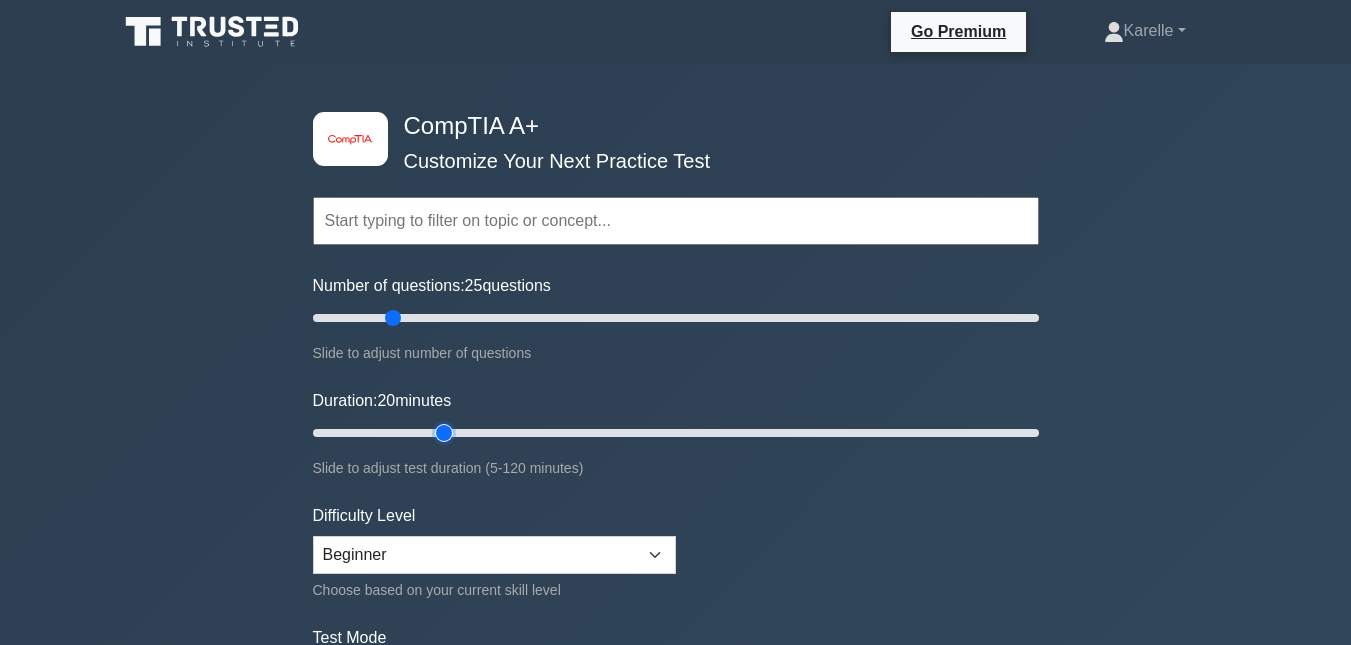 click on "Duration:  20  minutes" at bounding box center [676, 433] 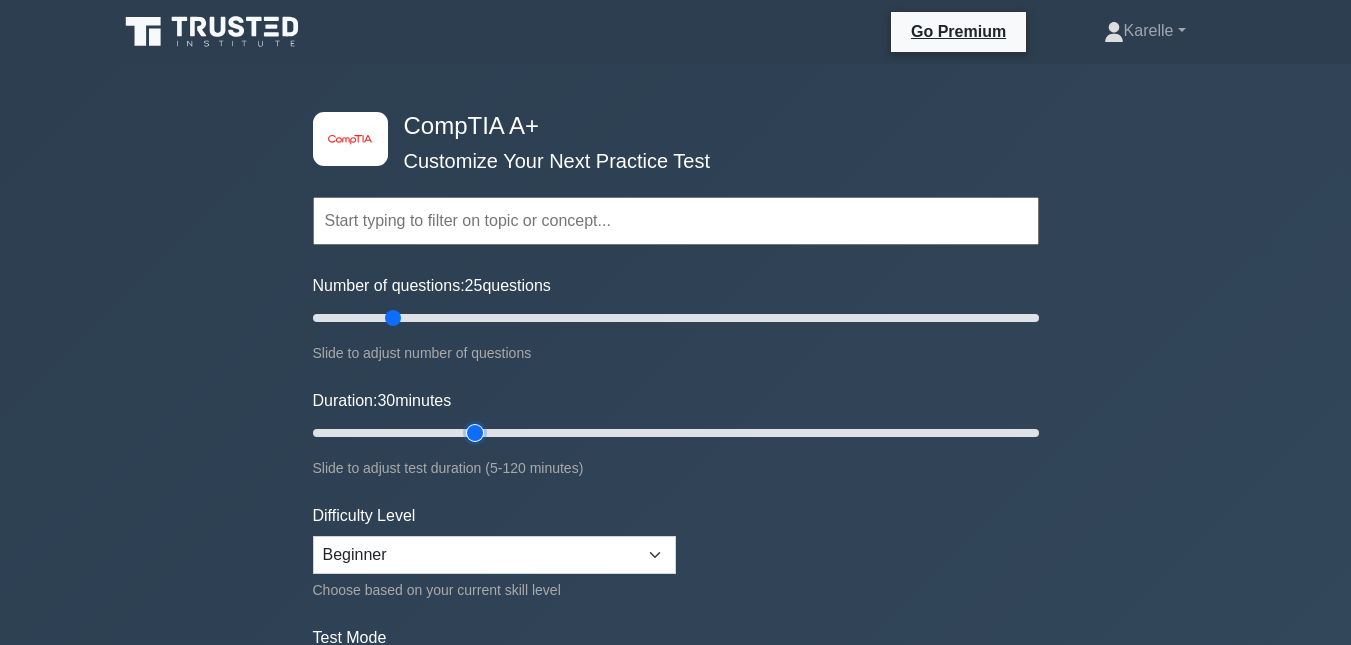 click on "Duration:  30  minutes" at bounding box center (676, 433) 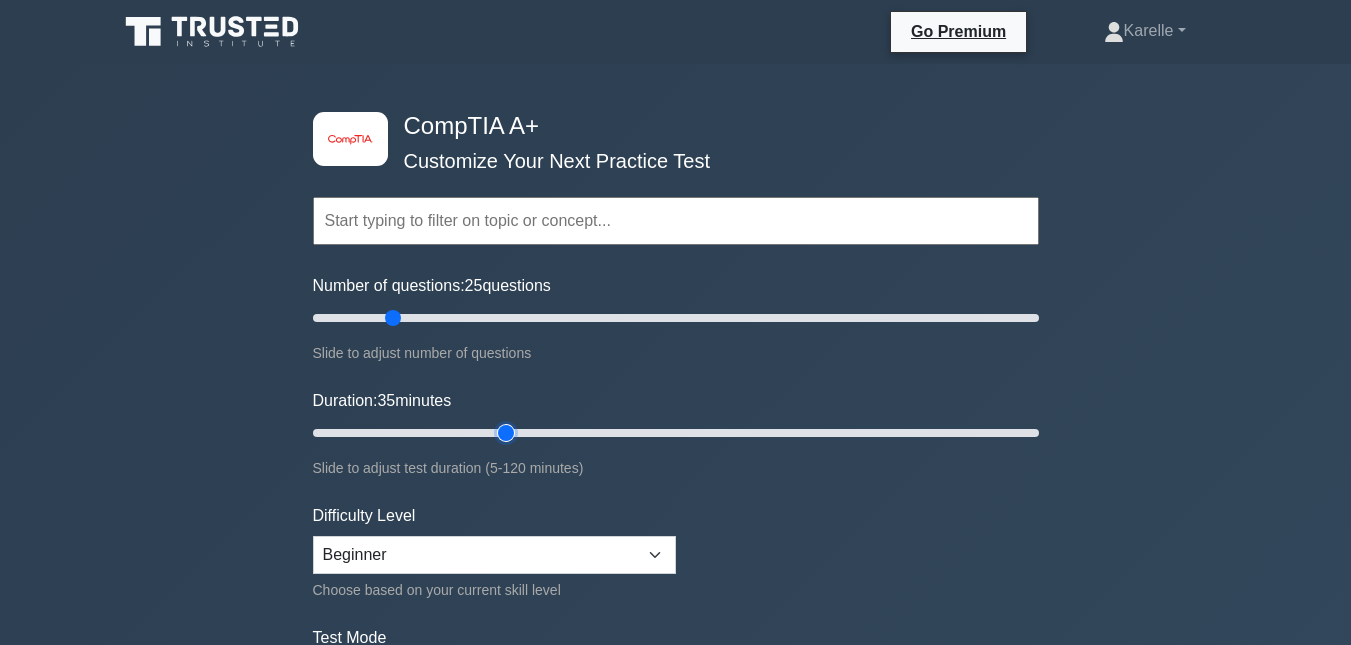 type on "35" 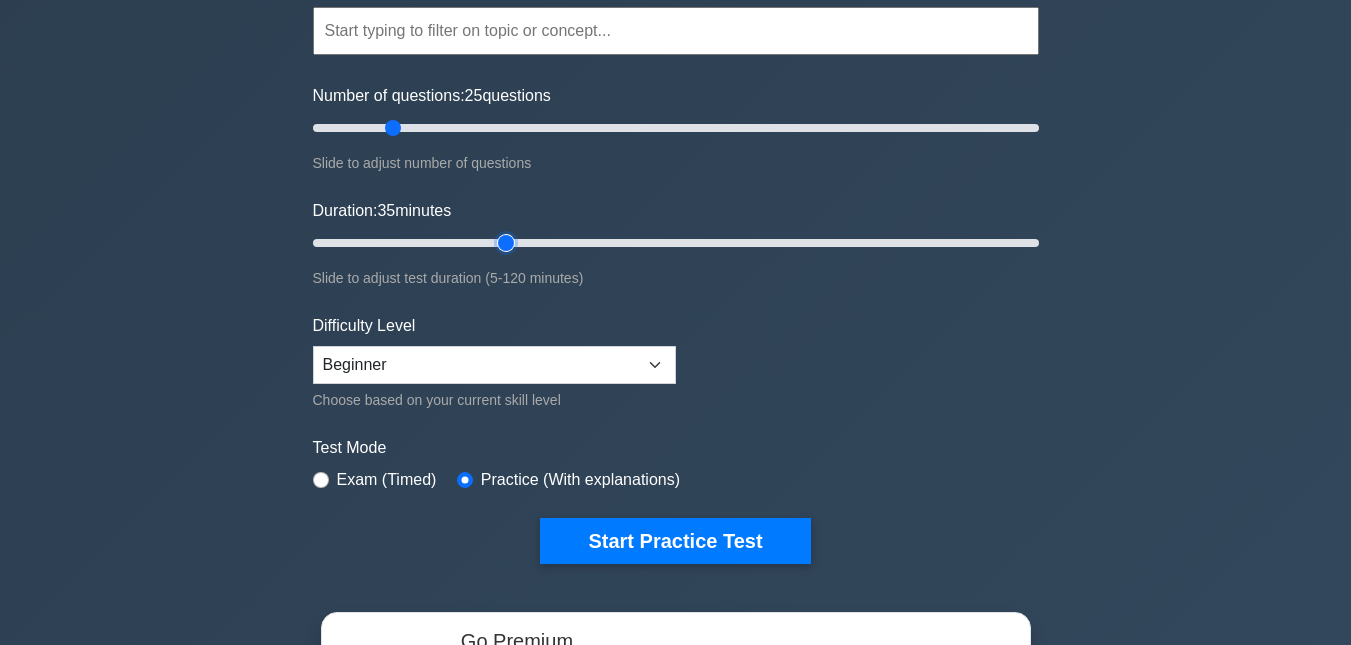 scroll, scrollTop: 207, scrollLeft: 0, axis: vertical 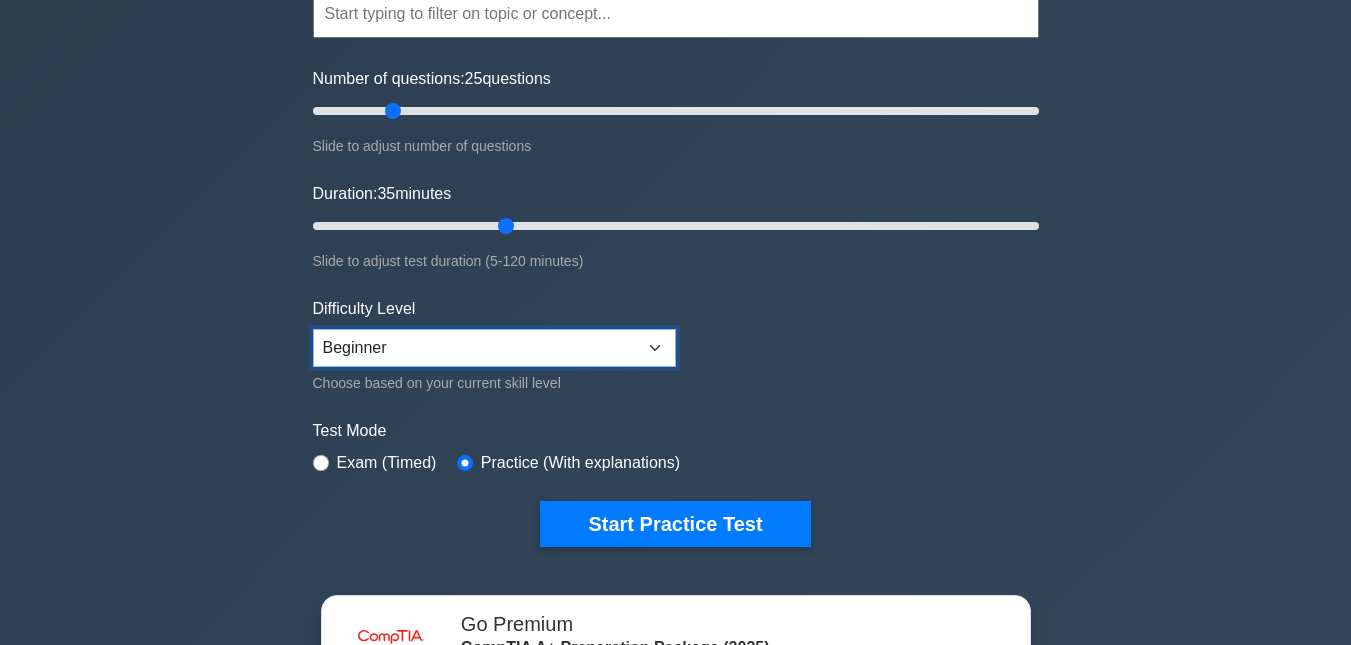 click on "Beginner
Intermediate
Expert" at bounding box center [494, 348] 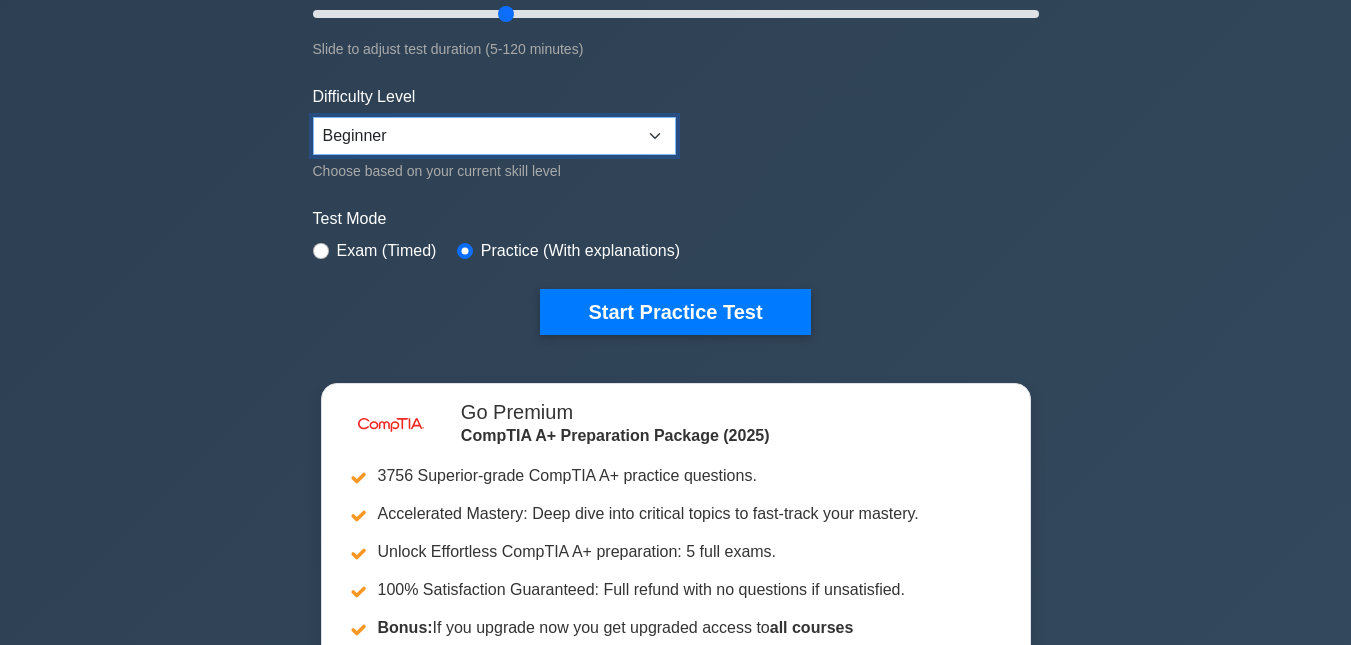 scroll, scrollTop: 420, scrollLeft: 0, axis: vertical 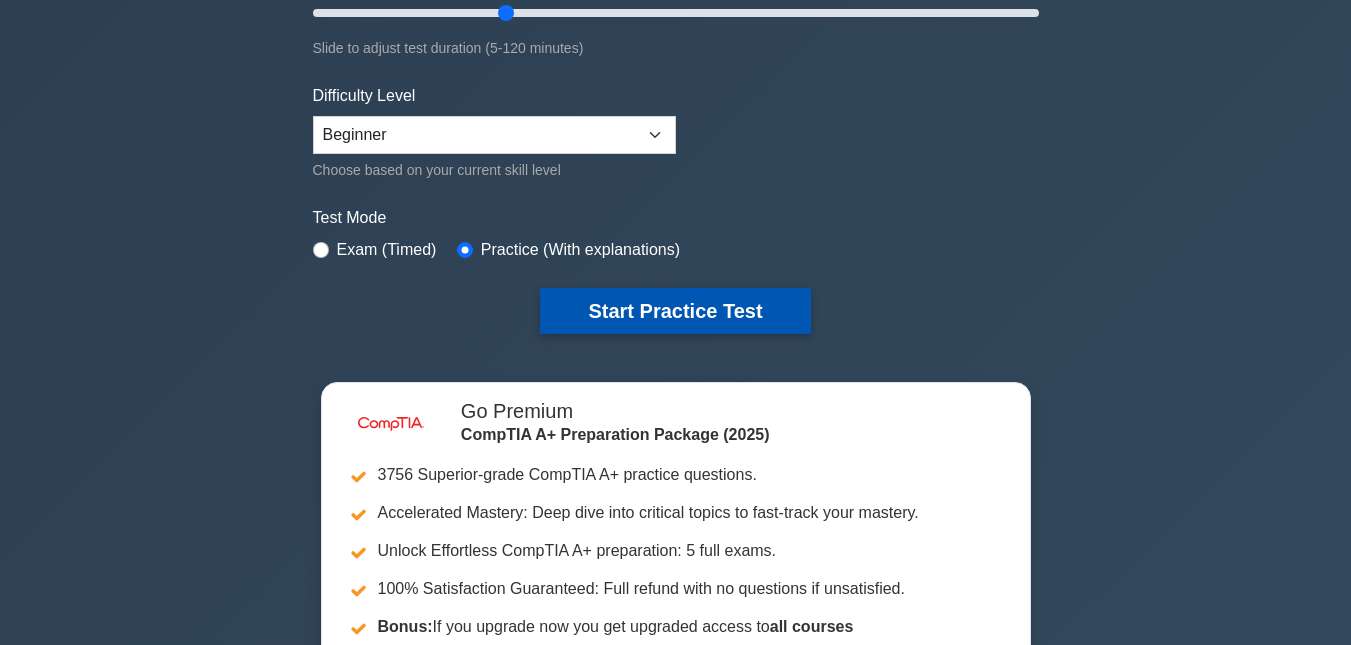 click on "Start Practice Test" at bounding box center [675, 311] 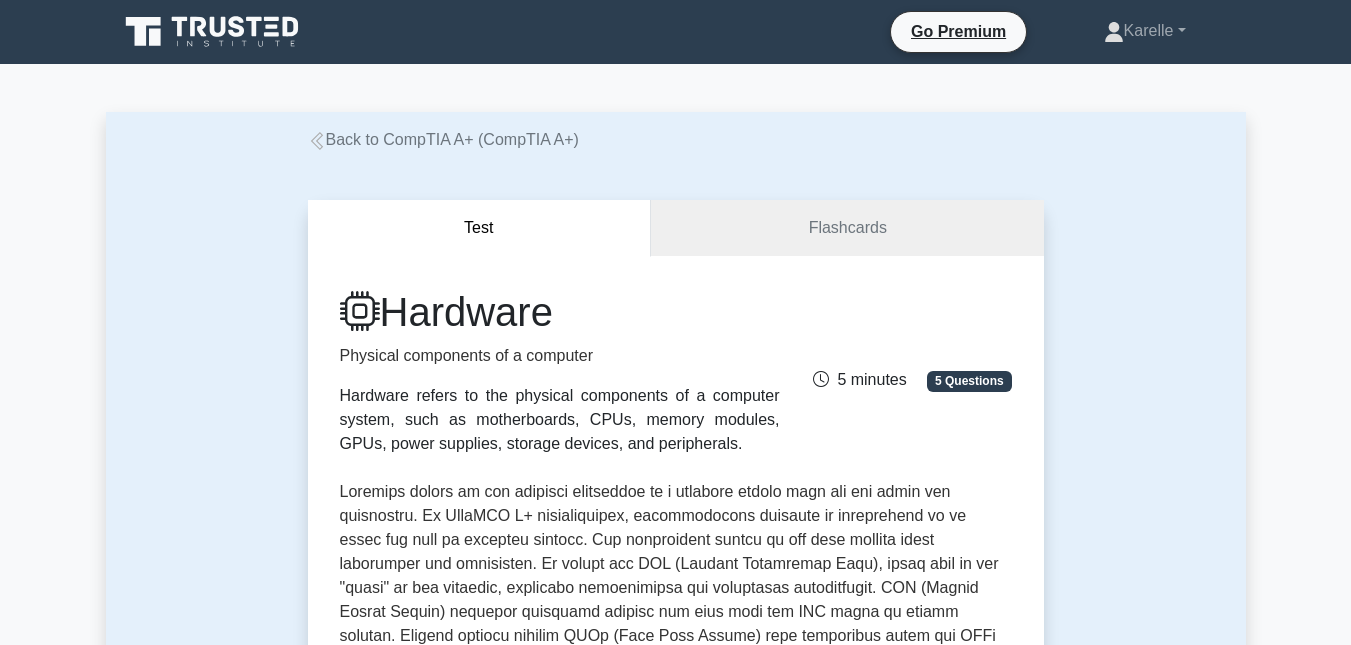 scroll, scrollTop: 2267, scrollLeft: 0, axis: vertical 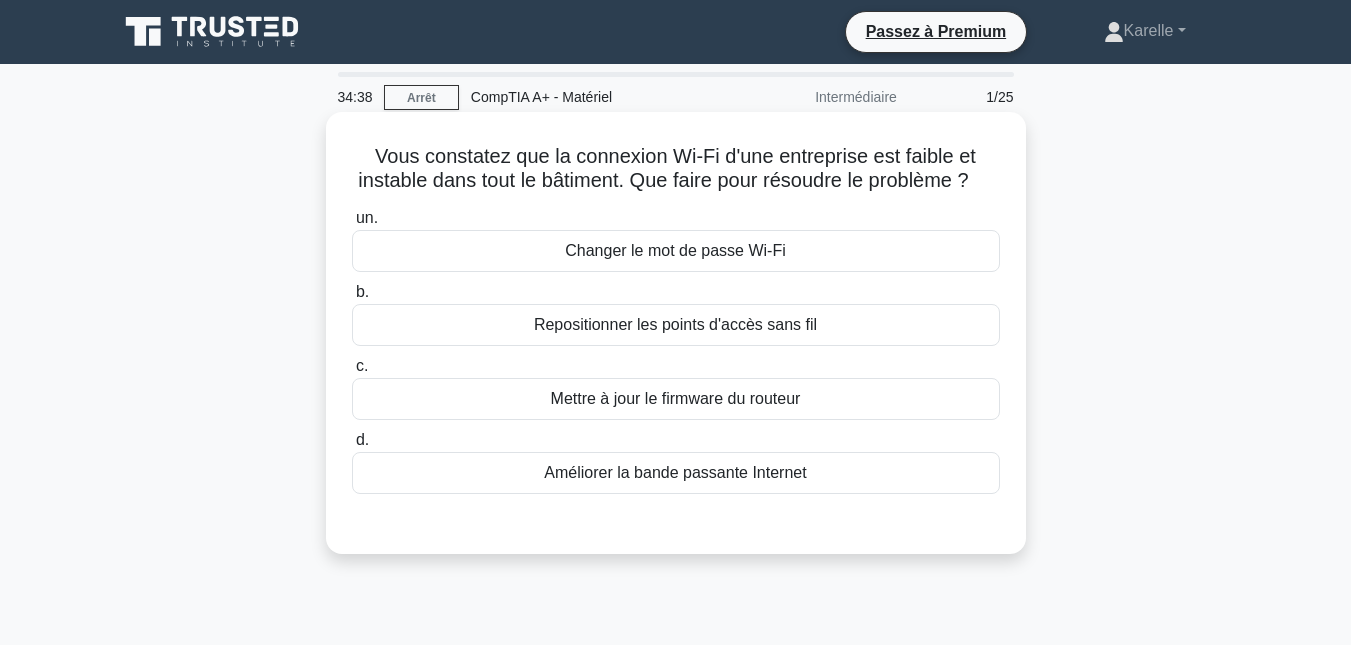 click on "Repositionner les points d'accès sans fil" at bounding box center (675, 324) 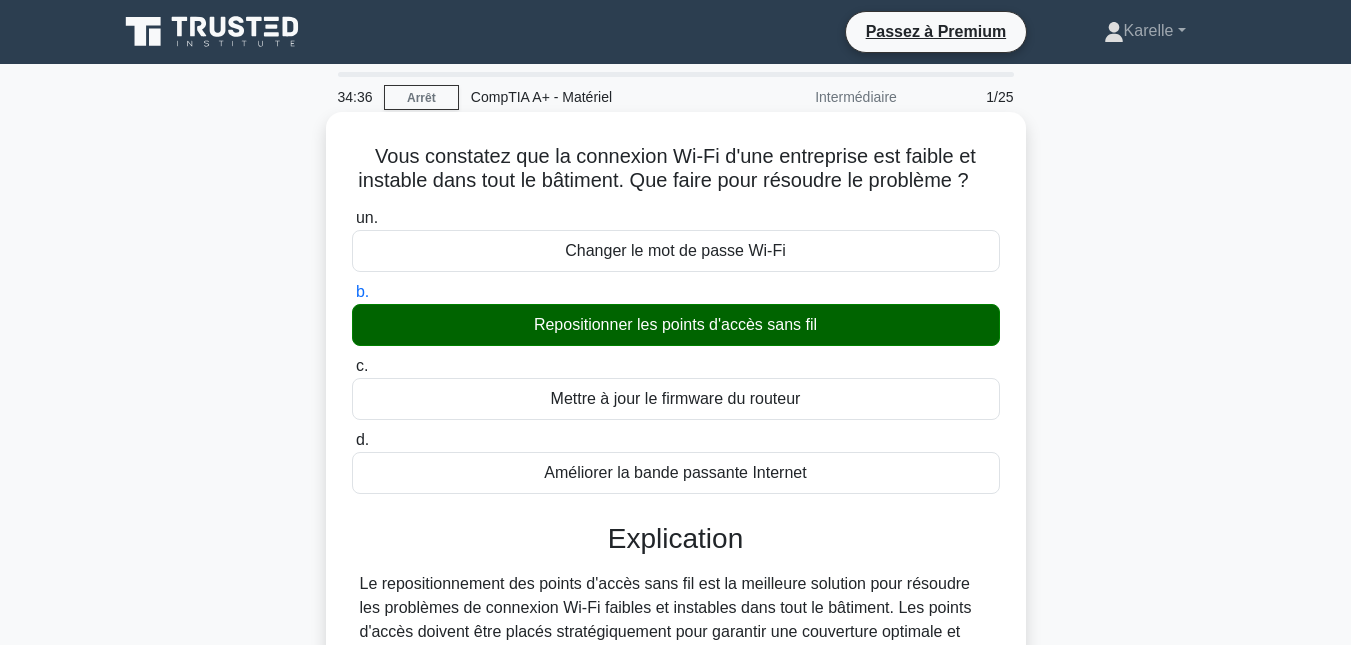 scroll, scrollTop: 435, scrollLeft: 0, axis: vertical 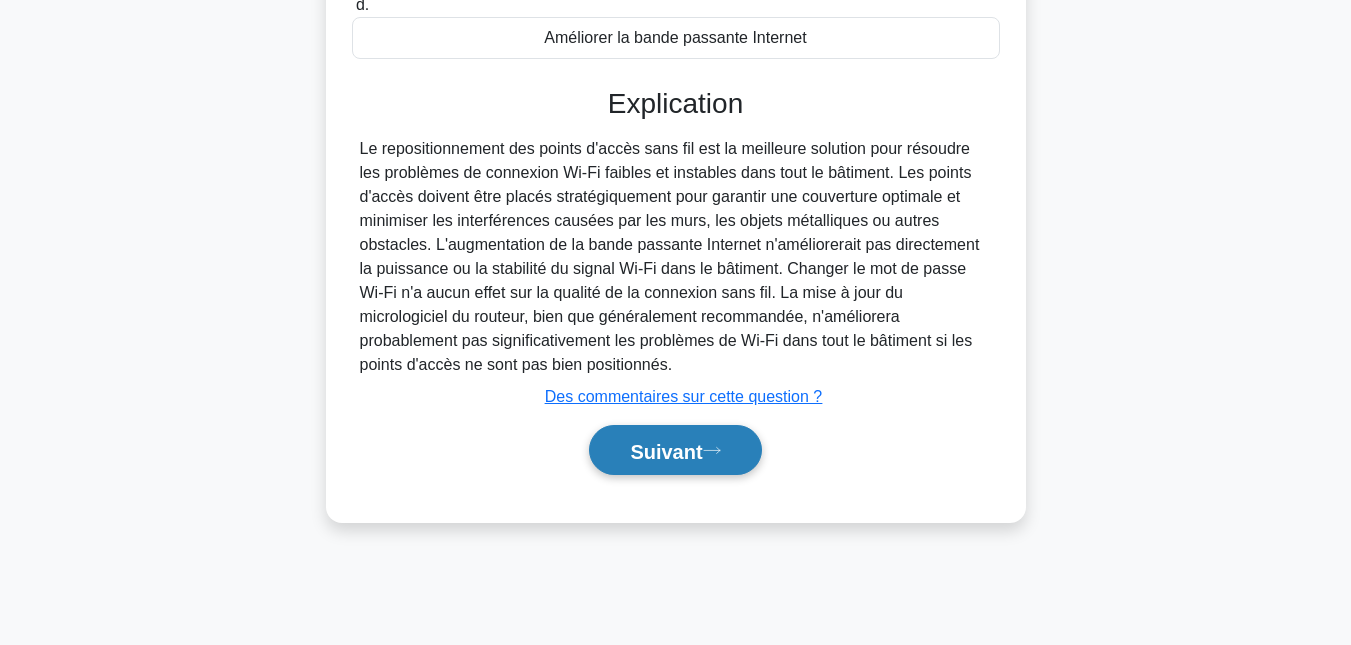 click on "Suivant" at bounding box center (666, 451) 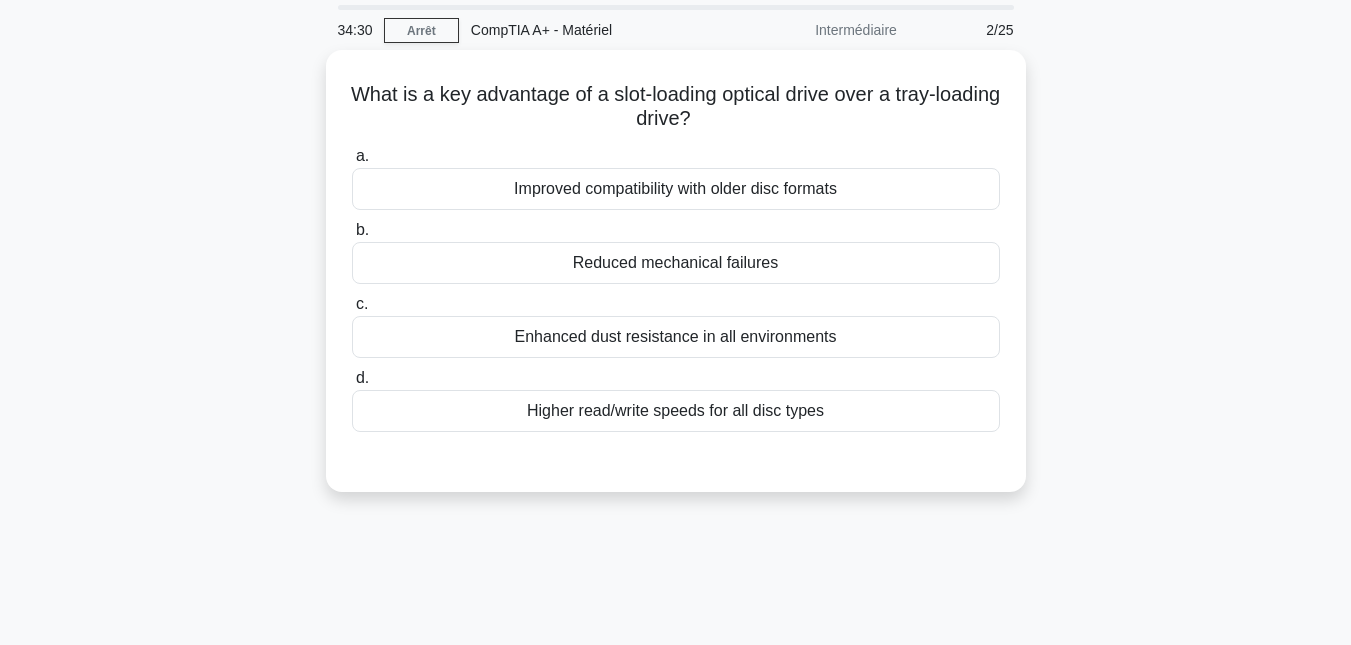 scroll, scrollTop: 42, scrollLeft: 0, axis: vertical 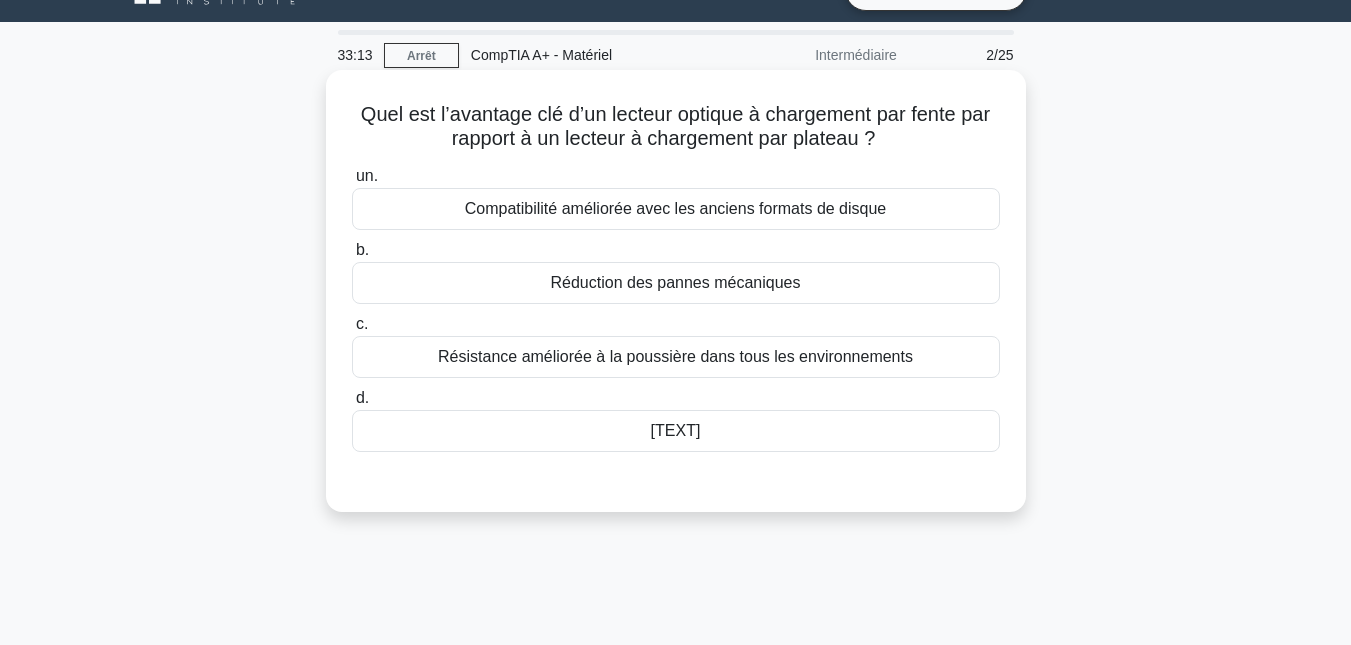 click on "Résistance améliorée à la poussière dans tous les environnements" at bounding box center (675, 356) 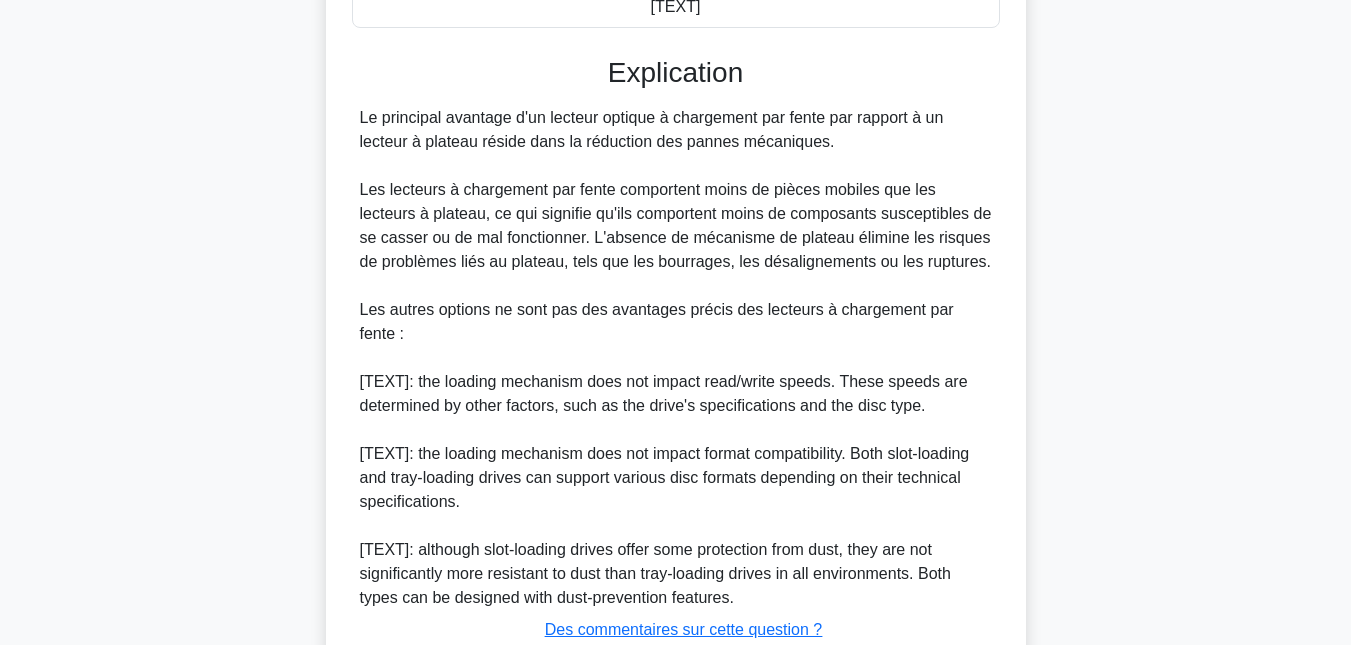 scroll, scrollTop: 690, scrollLeft: 0, axis: vertical 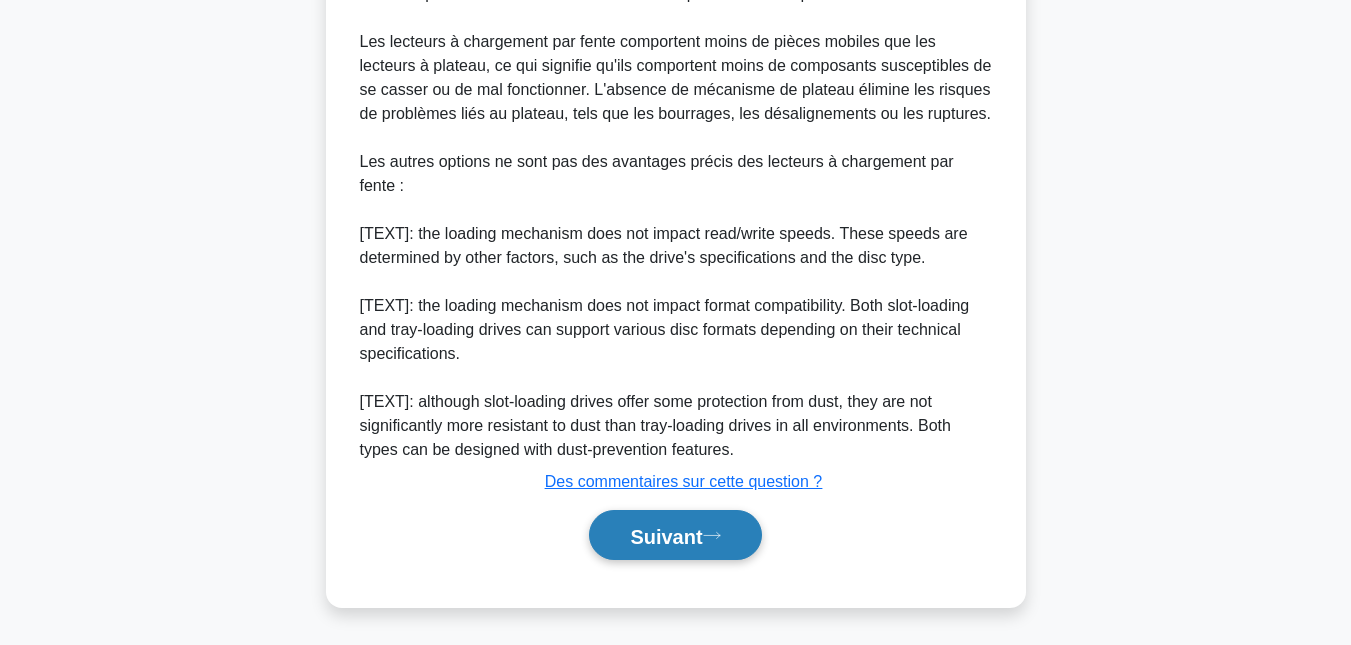 click on "Suivant" at bounding box center (666, 536) 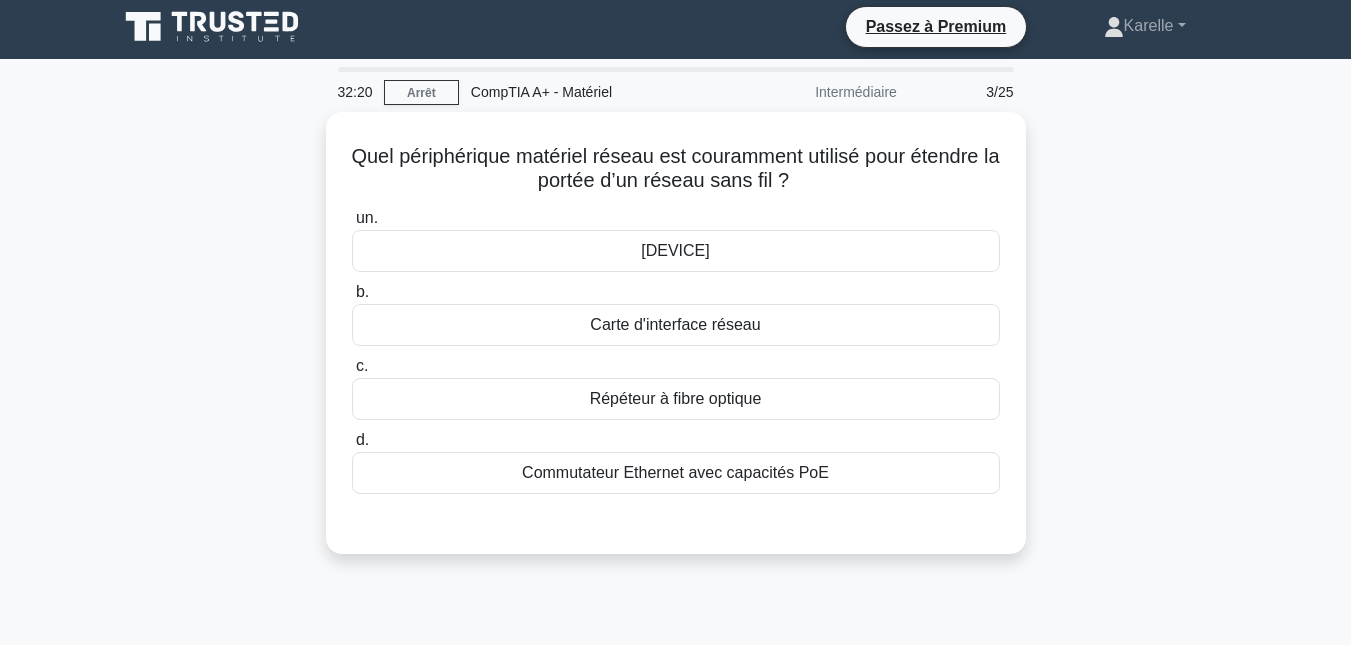 scroll, scrollTop: 0, scrollLeft: 0, axis: both 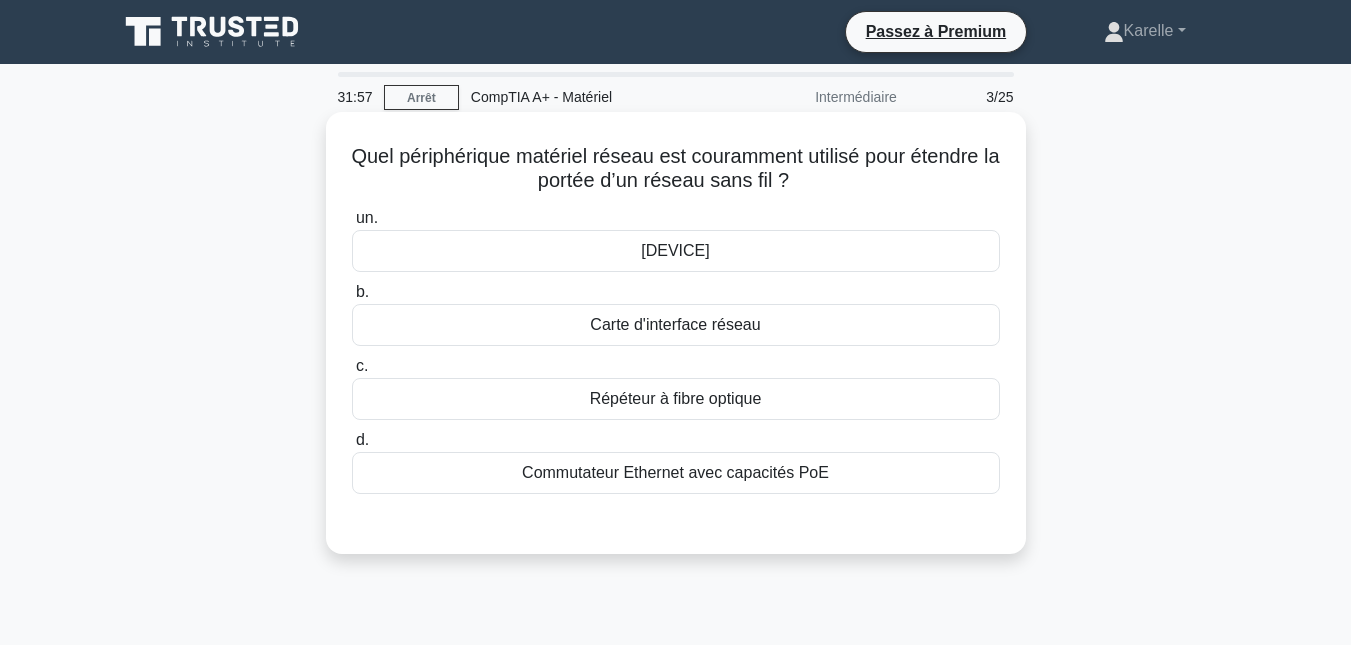 click on "Répéteur à fibre optique" at bounding box center [676, 398] 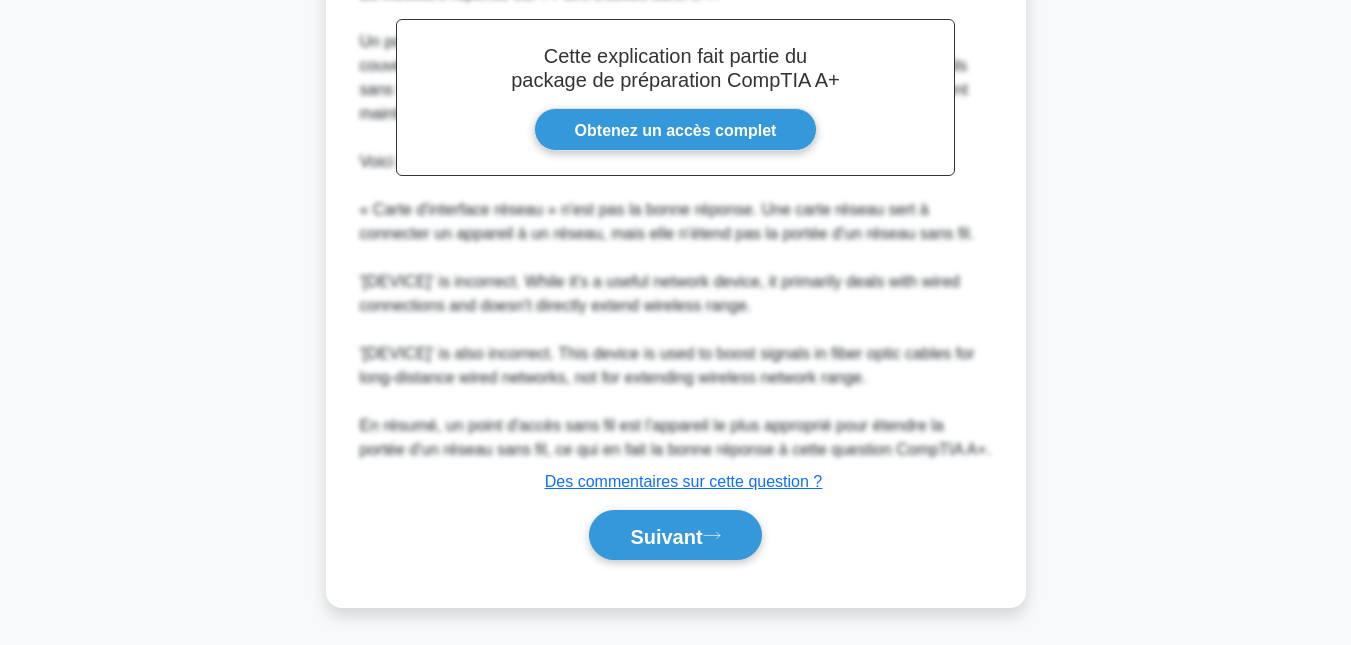 scroll, scrollTop: 642, scrollLeft: 0, axis: vertical 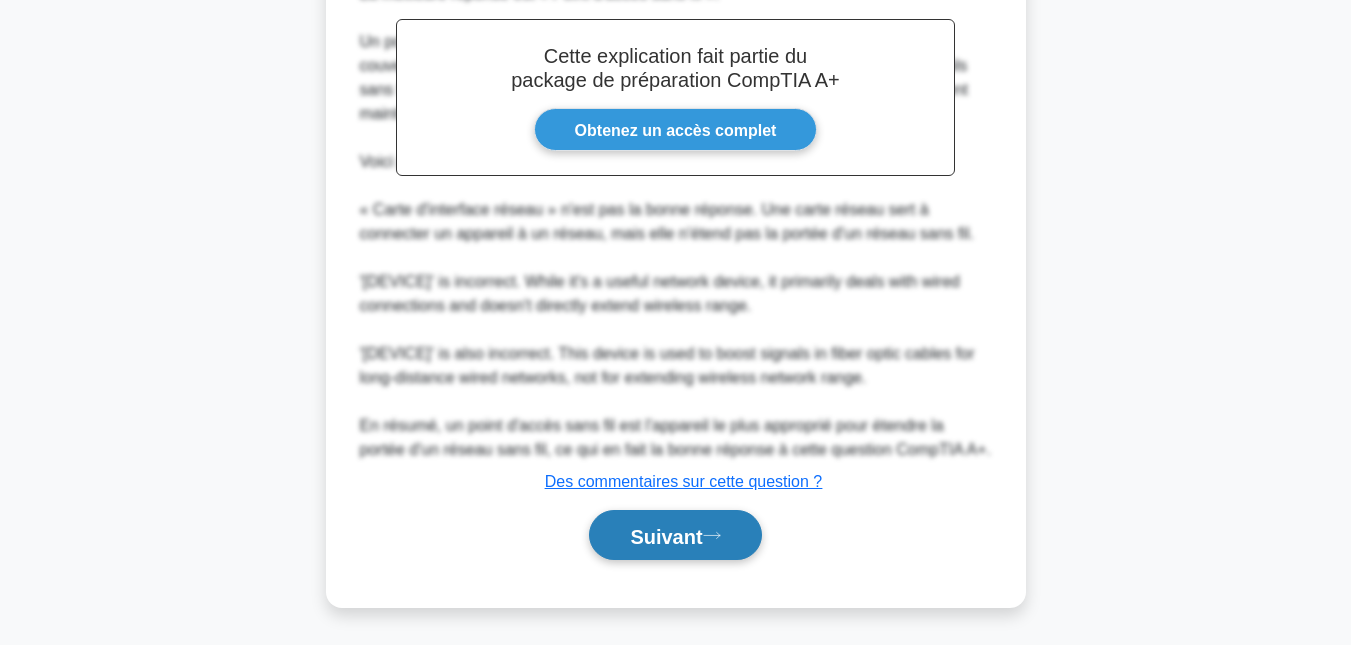 click on "Suivant" at bounding box center (666, 536) 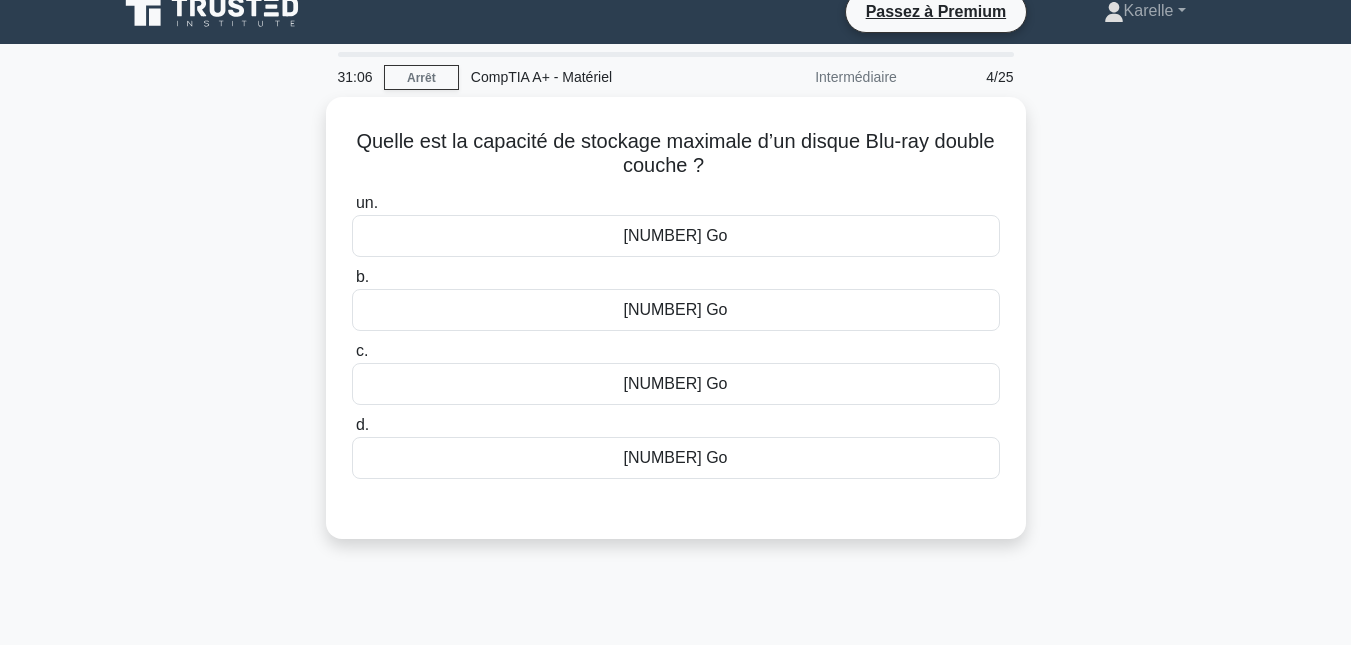 scroll, scrollTop: 0, scrollLeft: 0, axis: both 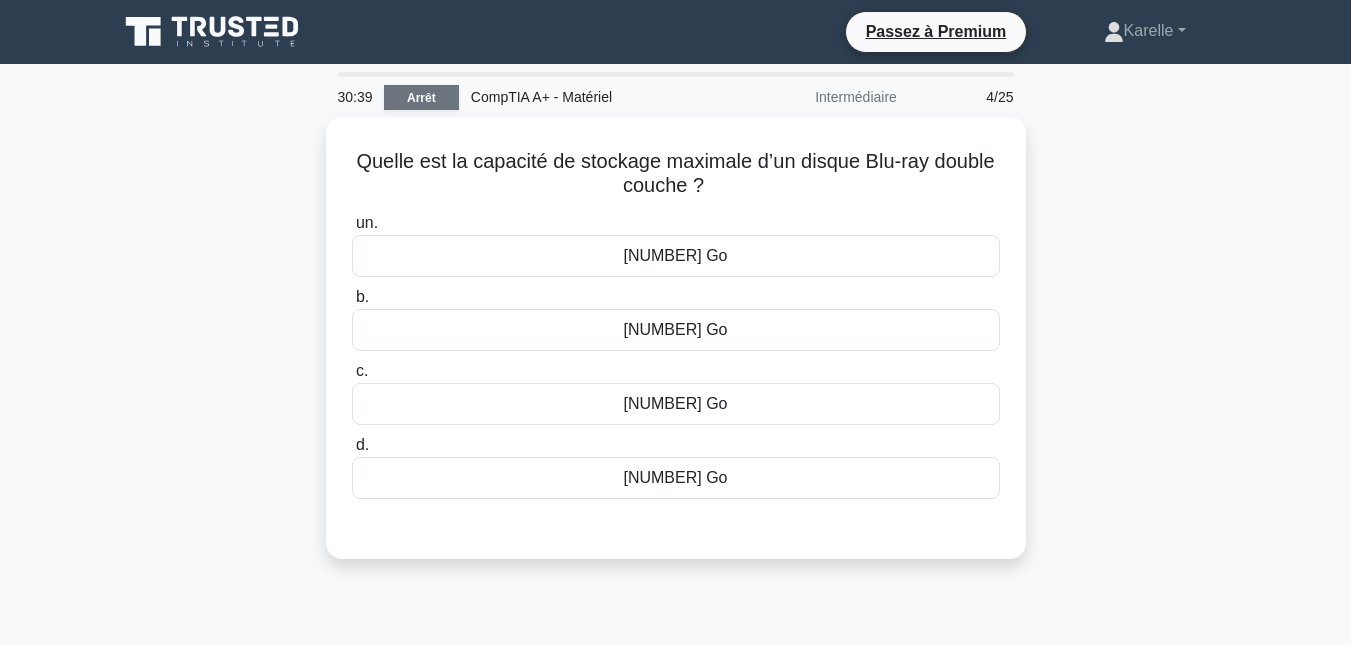 click on "Arrêt" at bounding box center [421, 97] 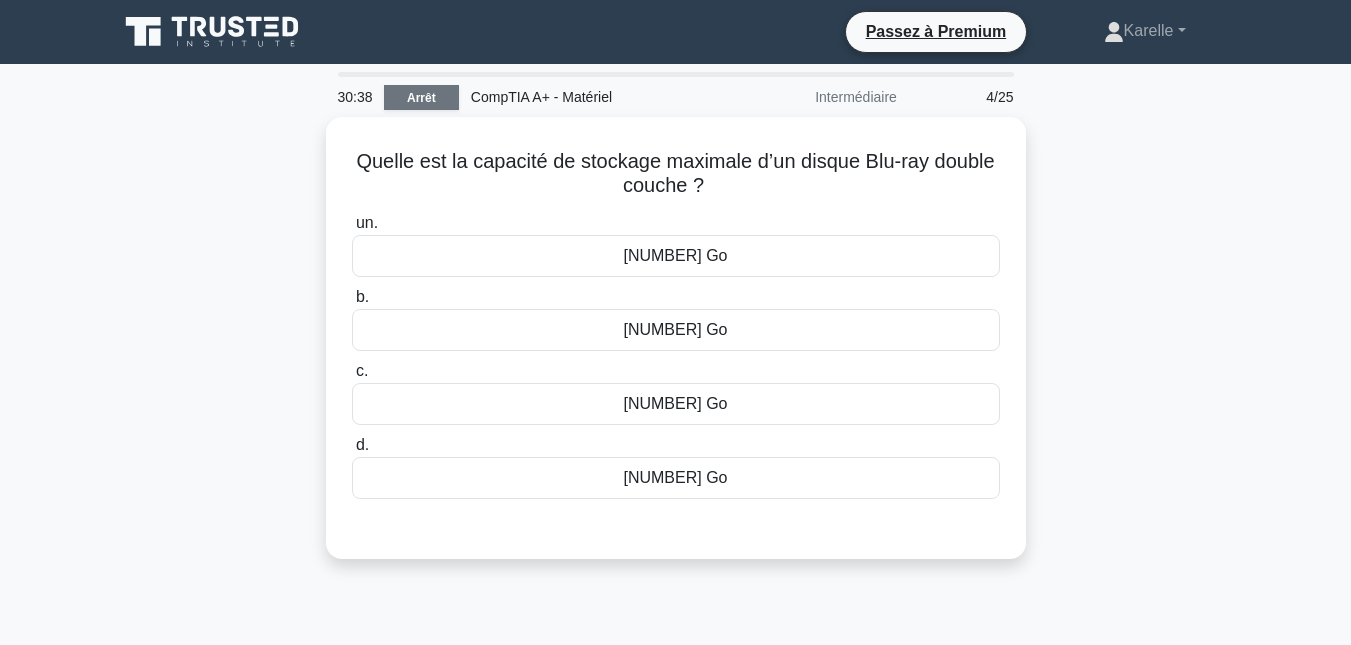 click on "Arrêt" at bounding box center [421, 97] 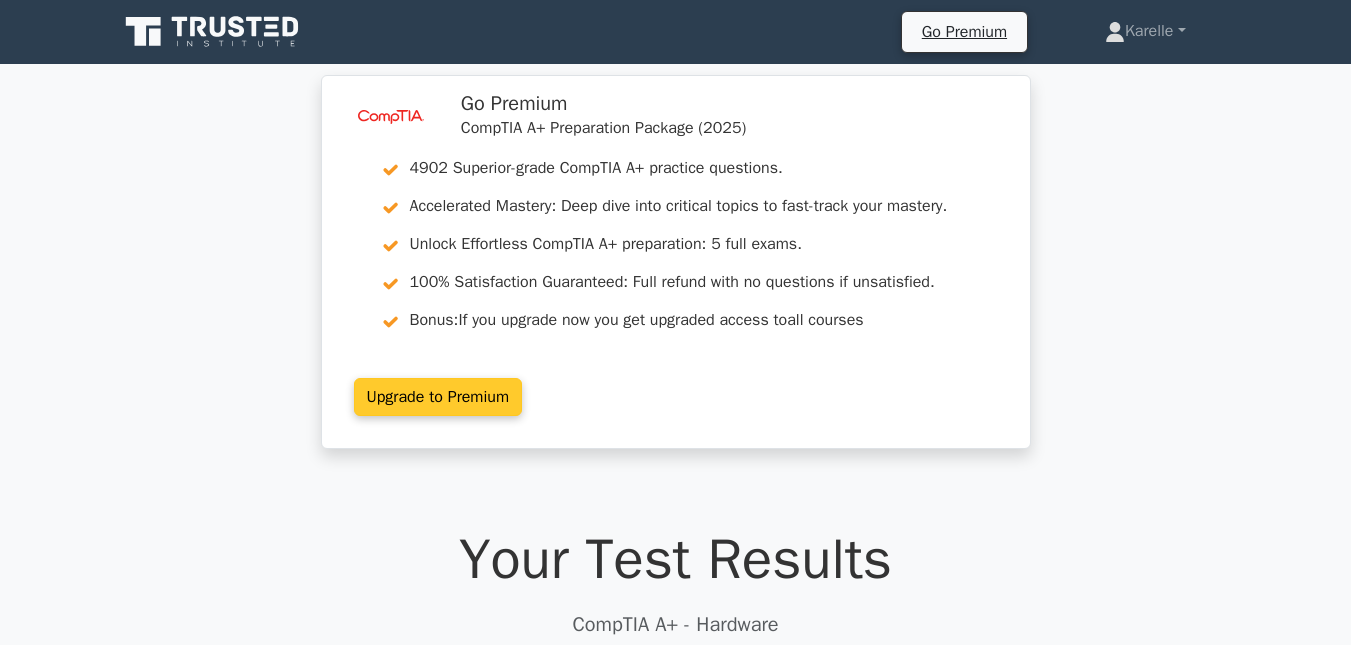 scroll, scrollTop: 0, scrollLeft: 0, axis: both 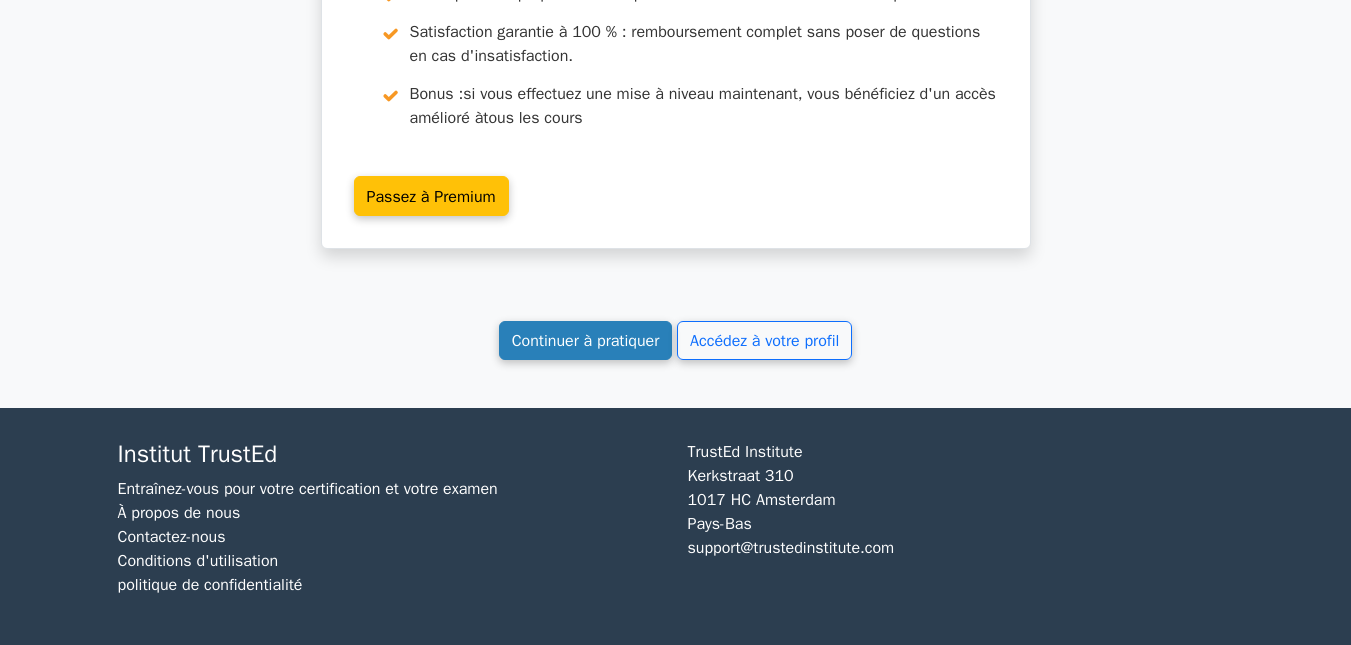 click on "Continuer à pratiquer" at bounding box center (586, 340) 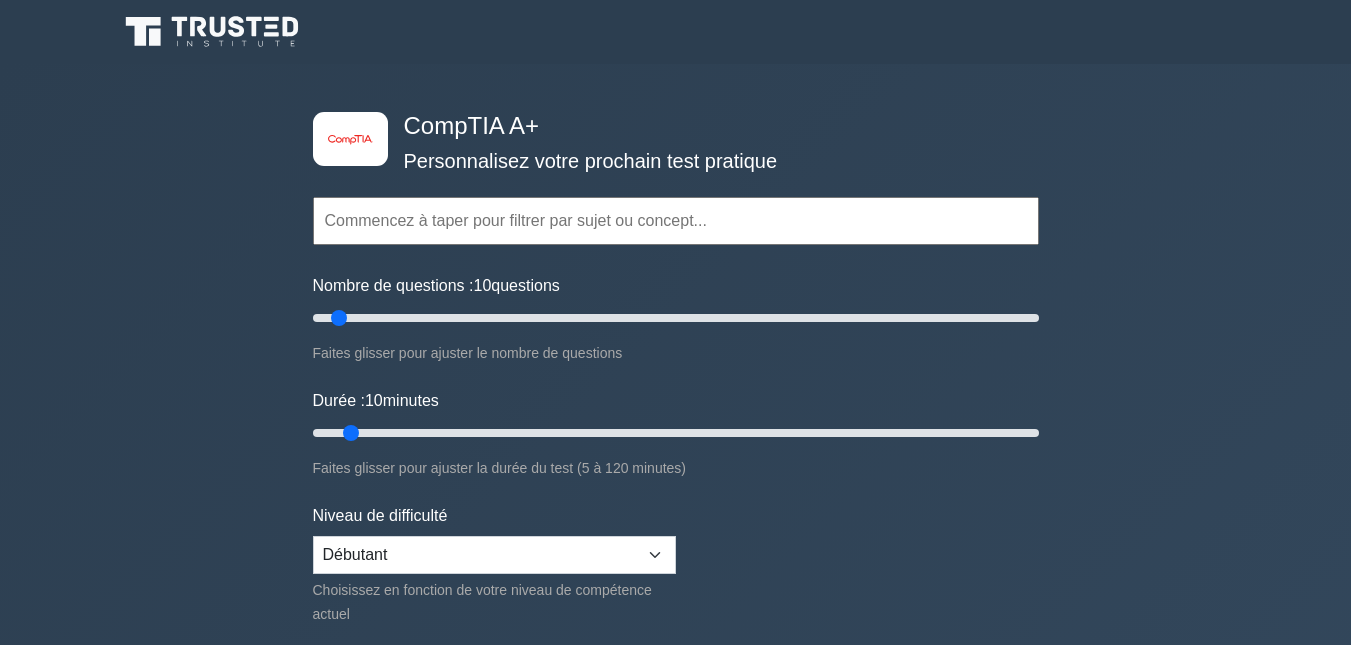 scroll, scrollTop: 299, scrollLeft: 0, axis: vertical 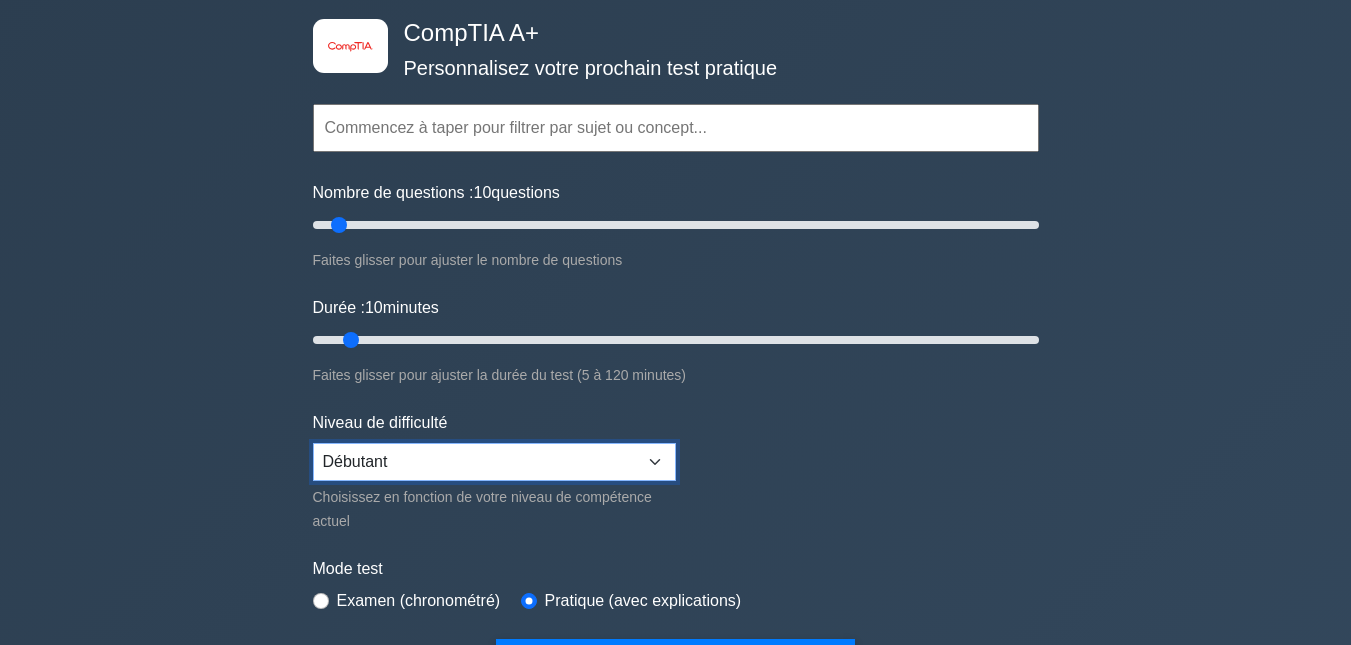 click on "Débutant
Intermédiaire
Expert" at bounding box center (494, 462) 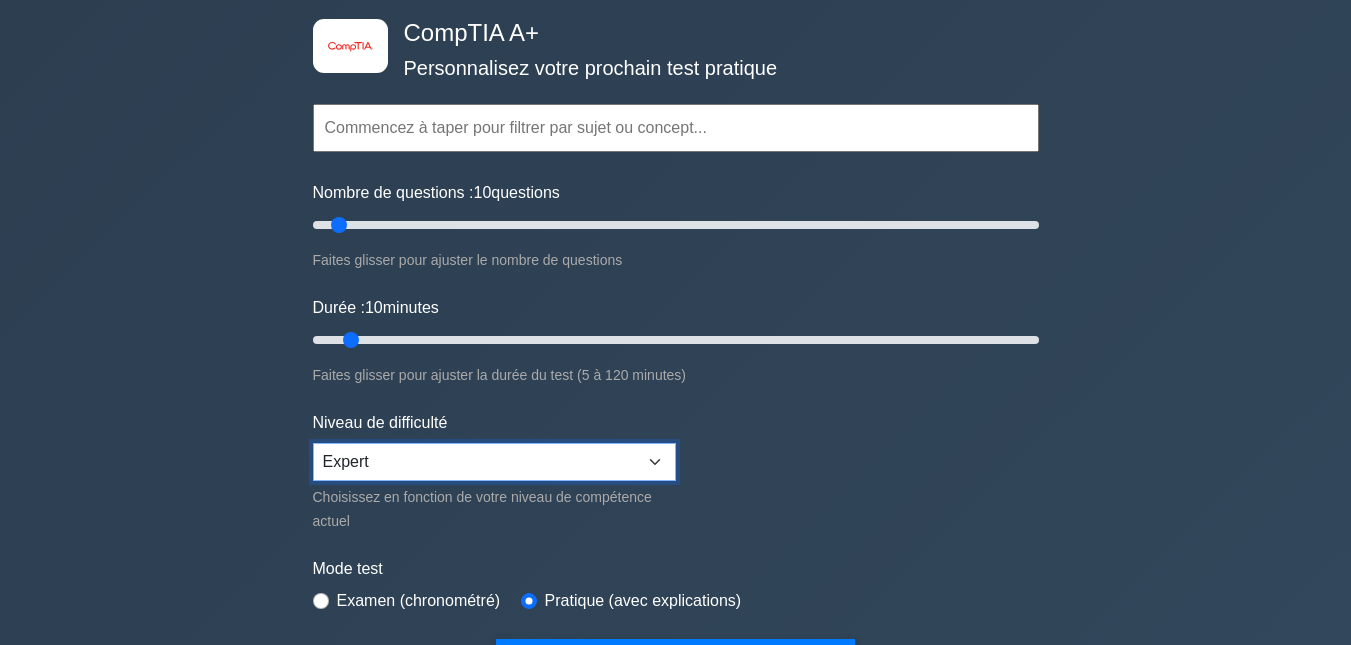 click on "Débutant
Intermédiaire
Expert" at bounding box center (494, 462) 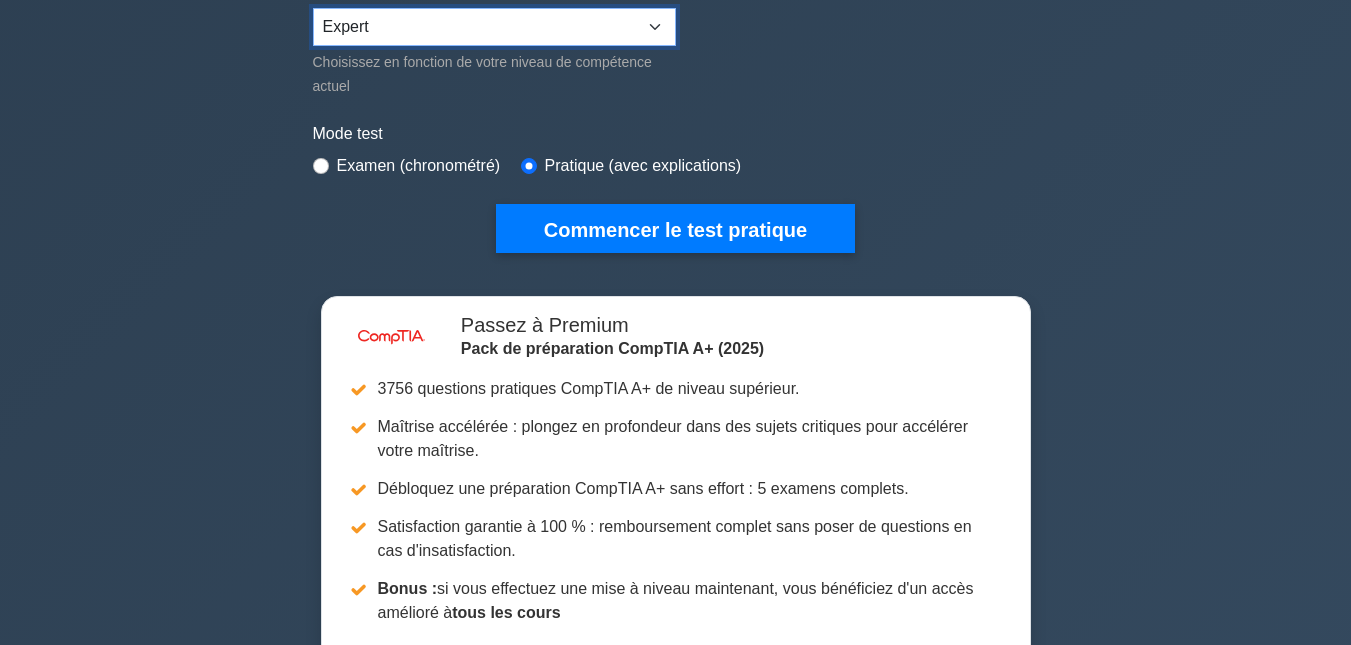 scroll, scrollTop: 533, scrollLeft: 0, axis: vertical 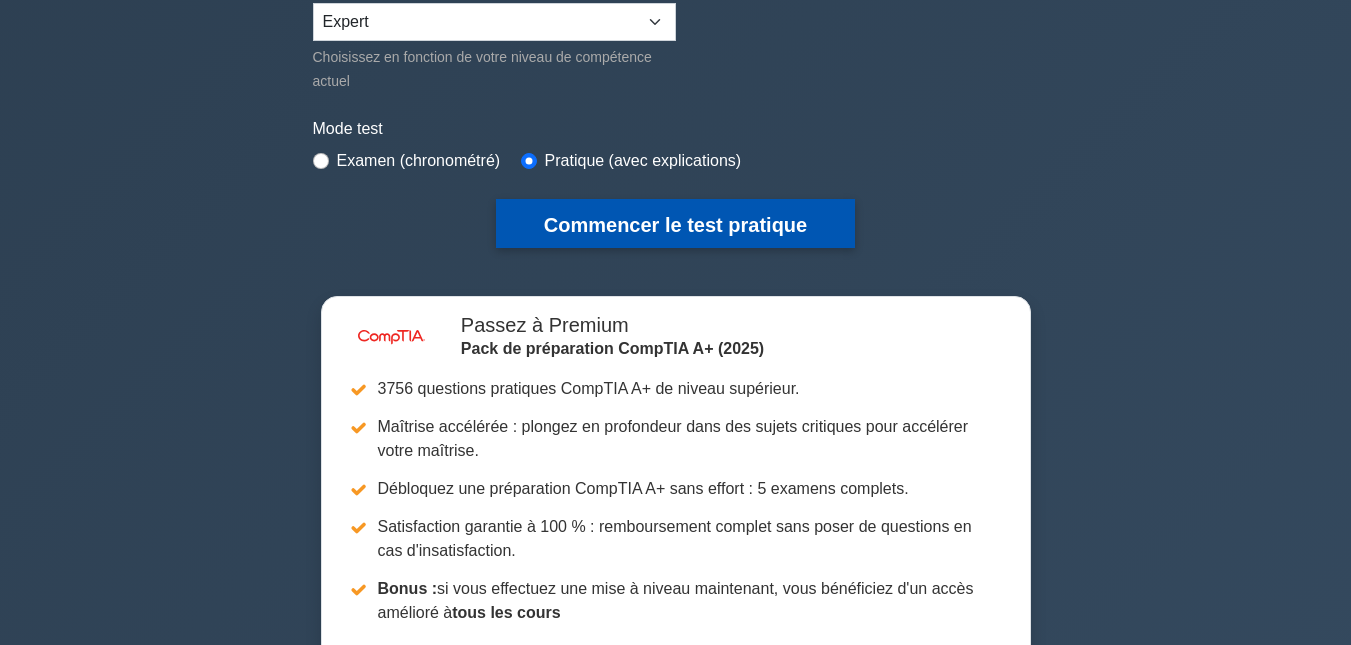 click on "Commencer le test pratique" at bounding box center (675, 225) 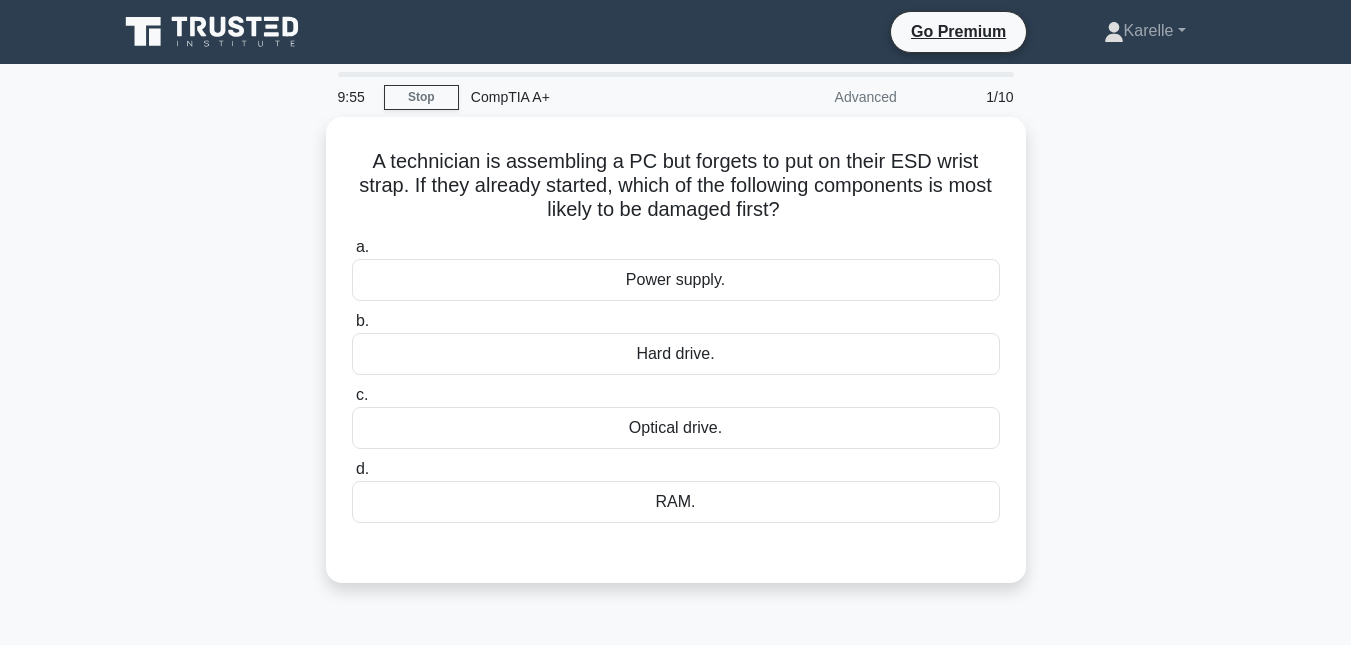 scroll, scrollTop: 0, scrollLeft: 0, axis: both 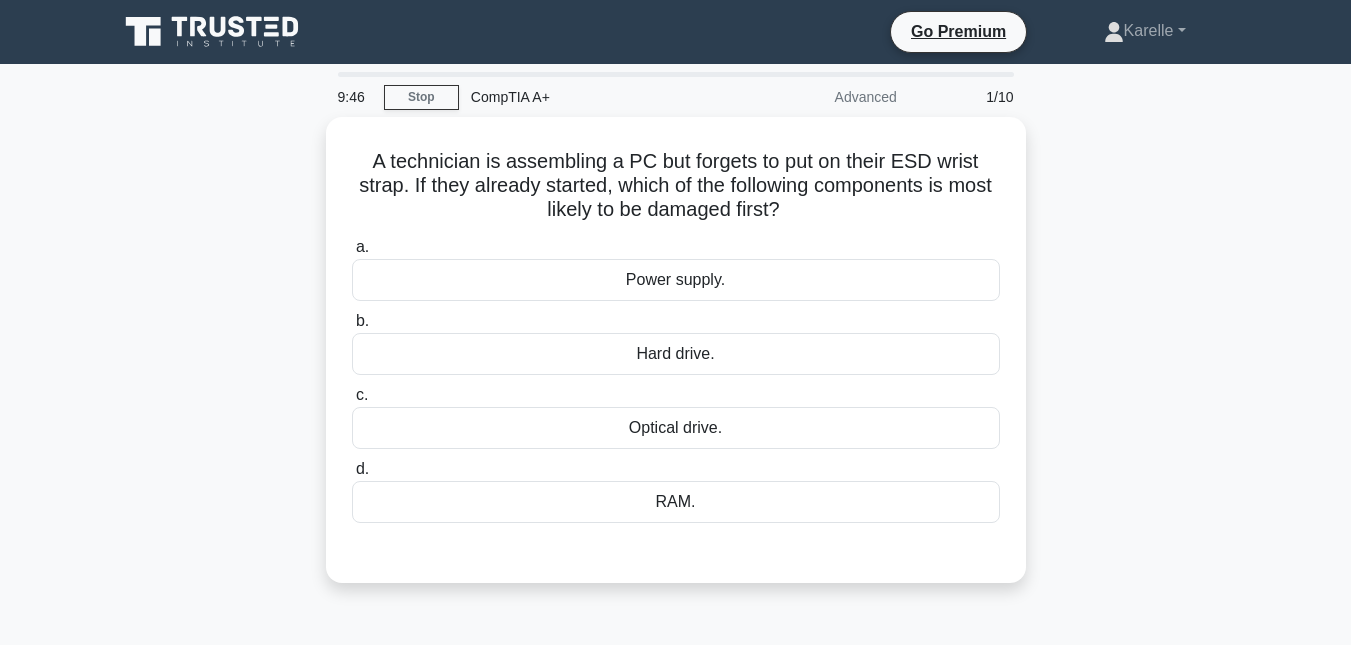 drag, startPoint x: 0, startPoint y: 0, endPoint x: 173, endPoint y: 288, distance: 335.96576 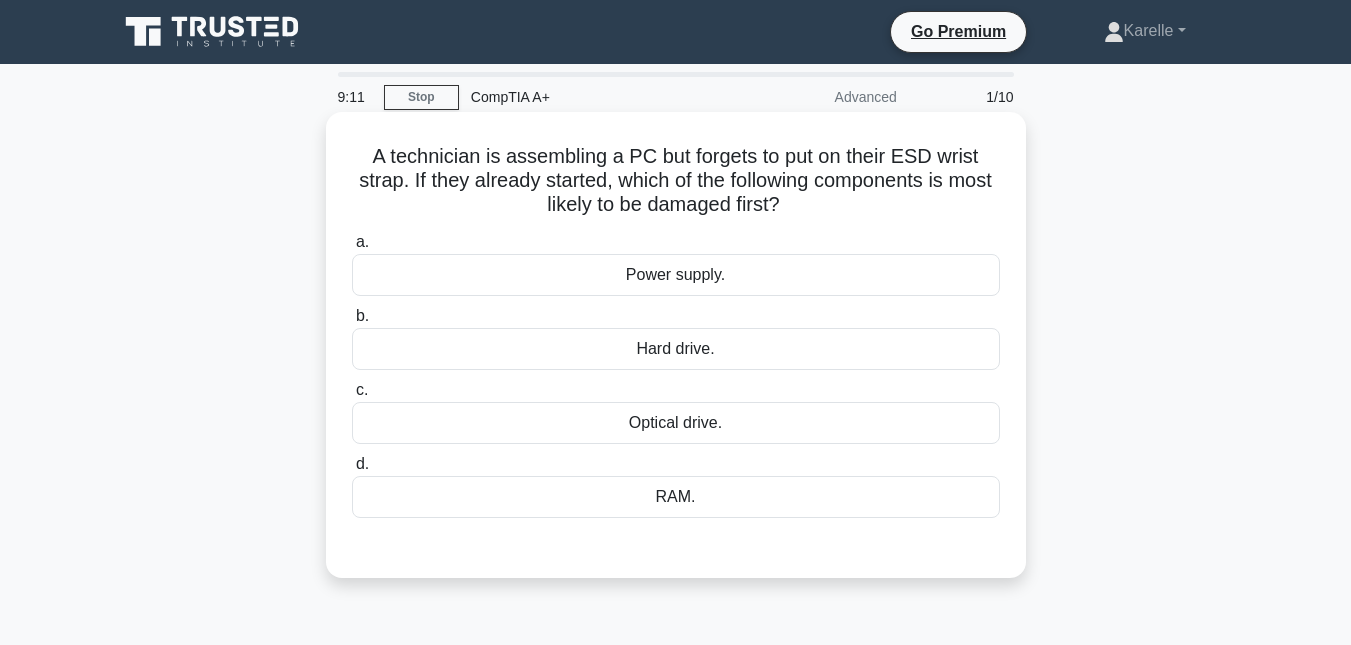 click on "RAM." at bounding box center [676, 497] 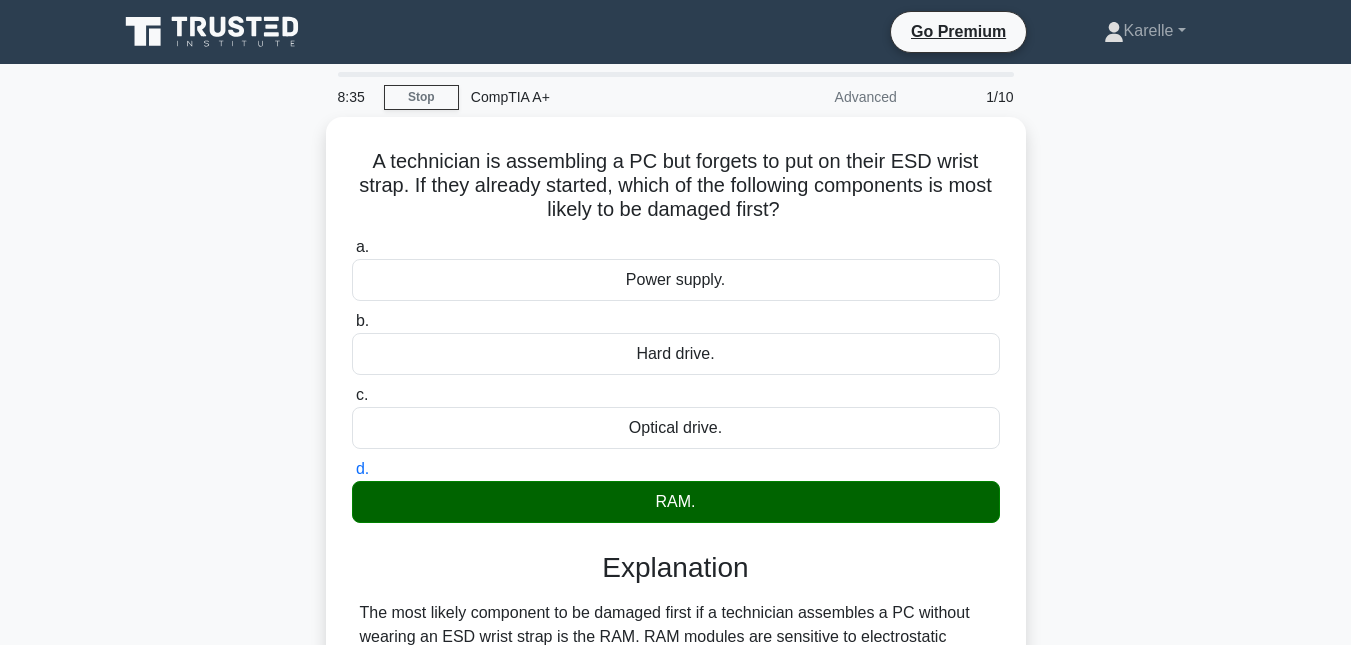 scroll, scrollTop: 435, scrollLeft: 0, axis: vertical 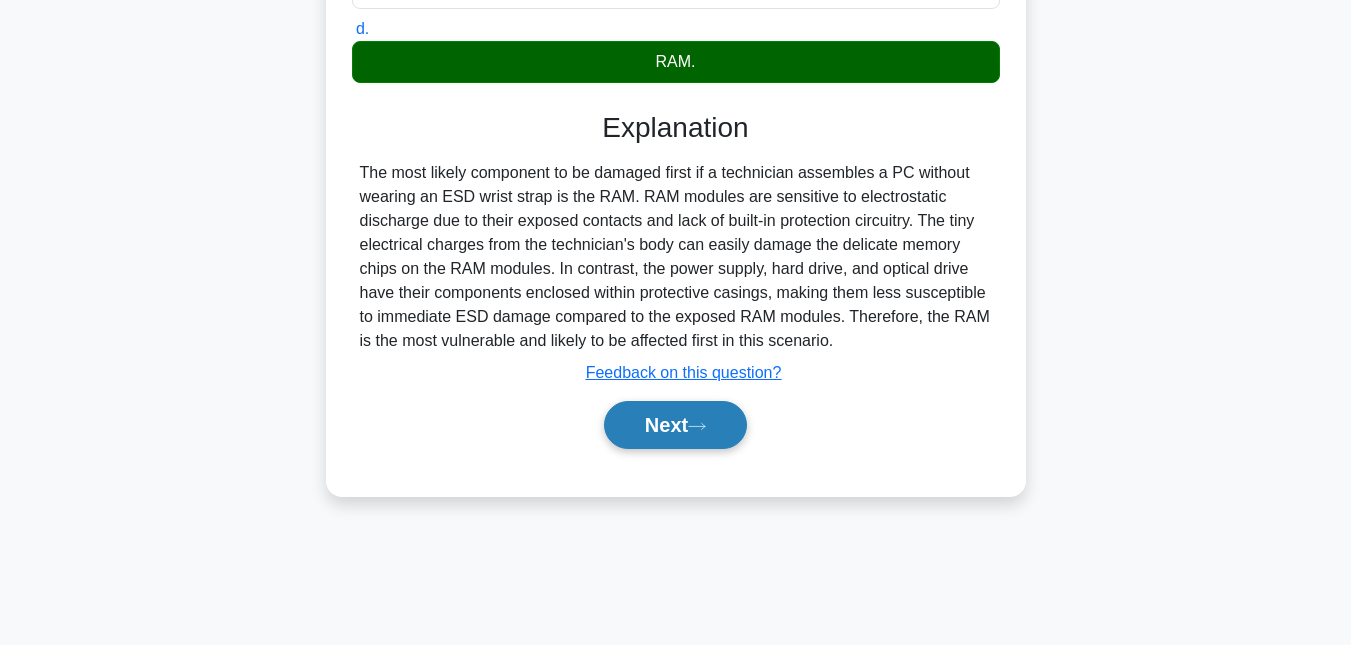 click on "Next" at bounding box center [675, 425] 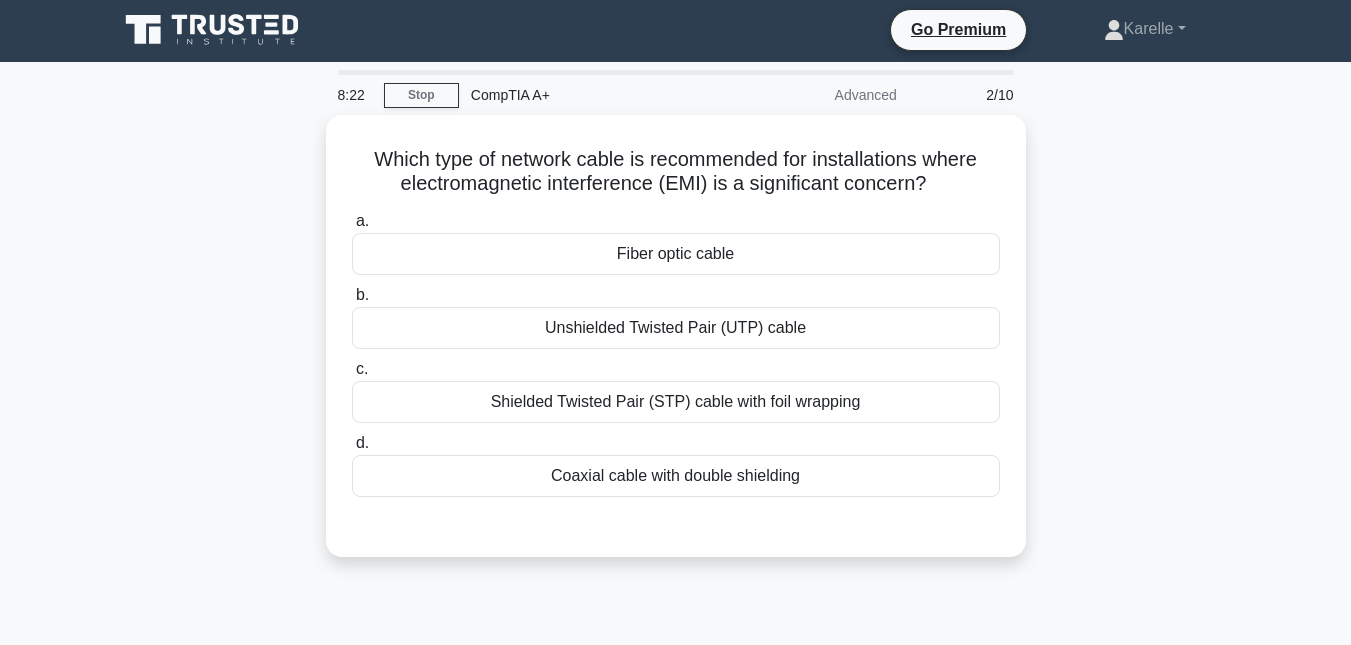 scroll, scrollTop: 0, scrollLeft: 0, axis: both 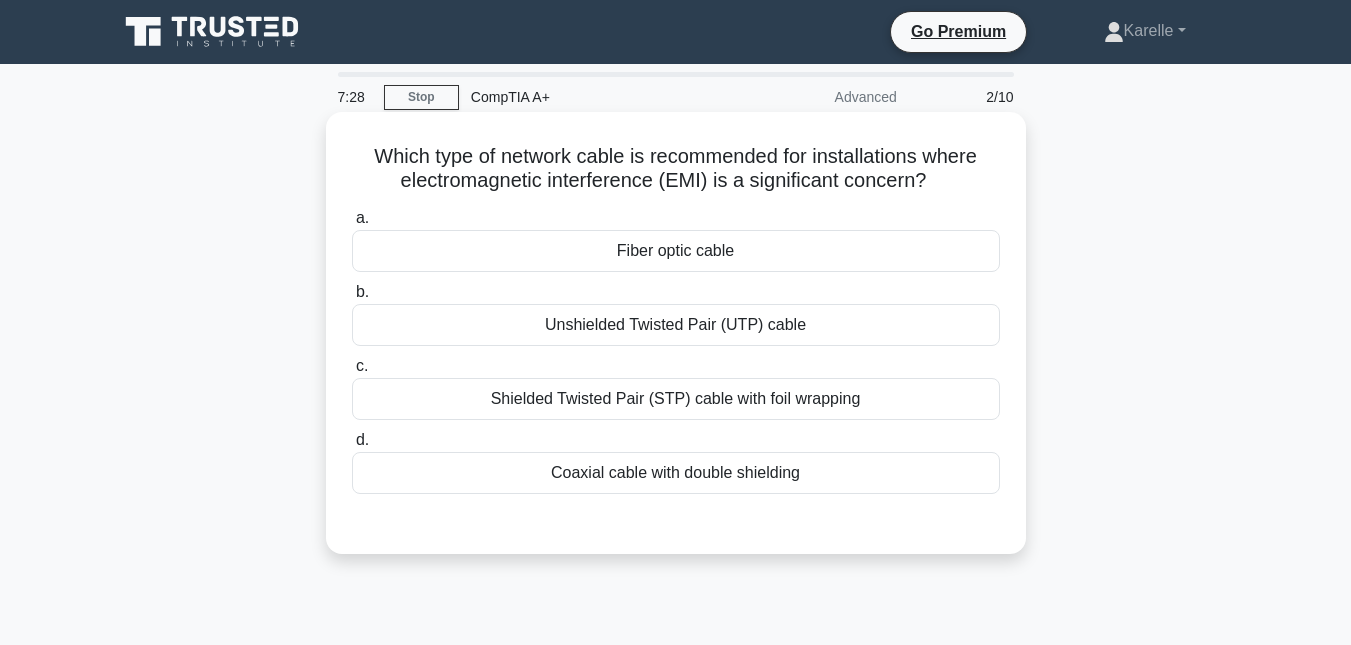 click on "Fiber optic cable" at bounding box center (676, 251) 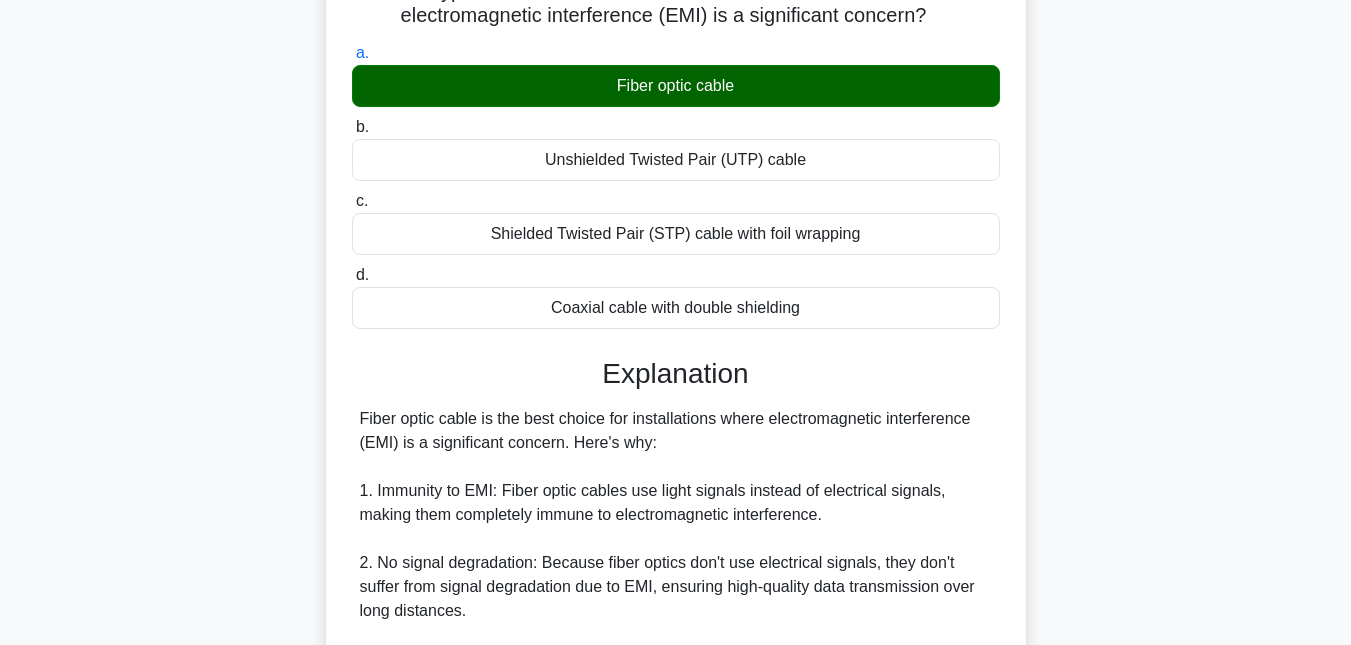 scroll, scrollTop: 207, scrollLeft: 0, axis: vertical 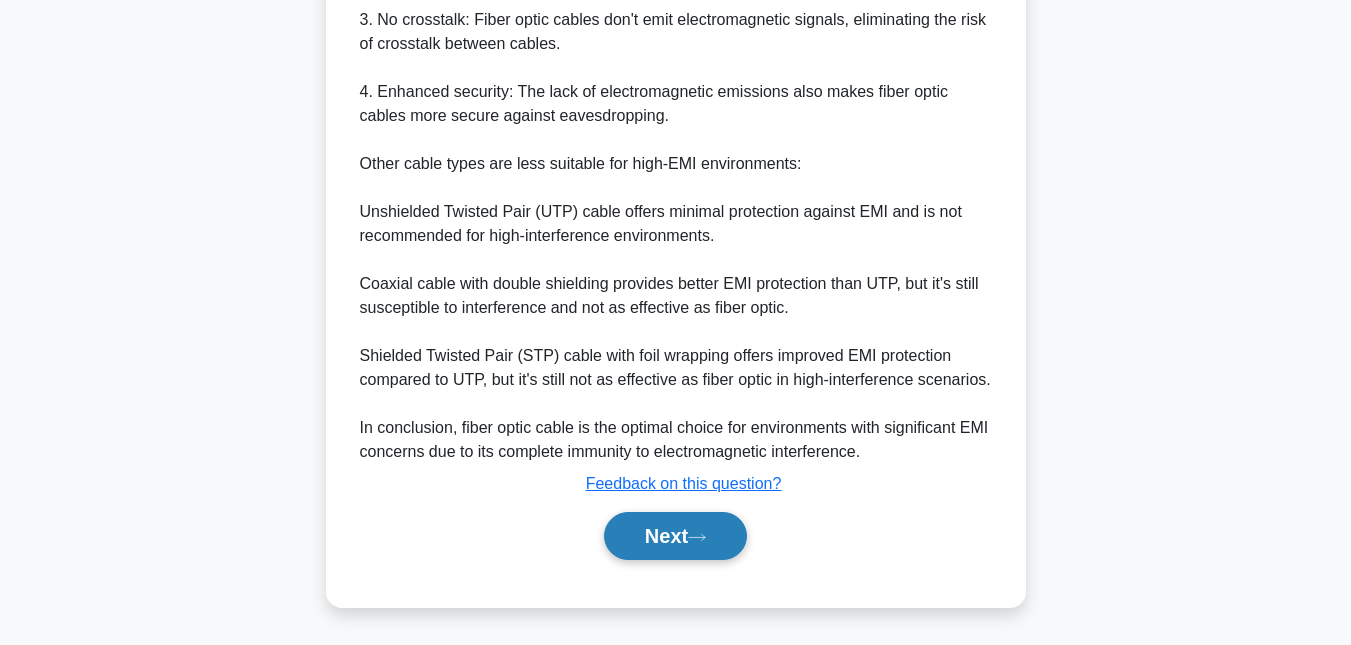 click on "Next" at bounding box center [675, 536] 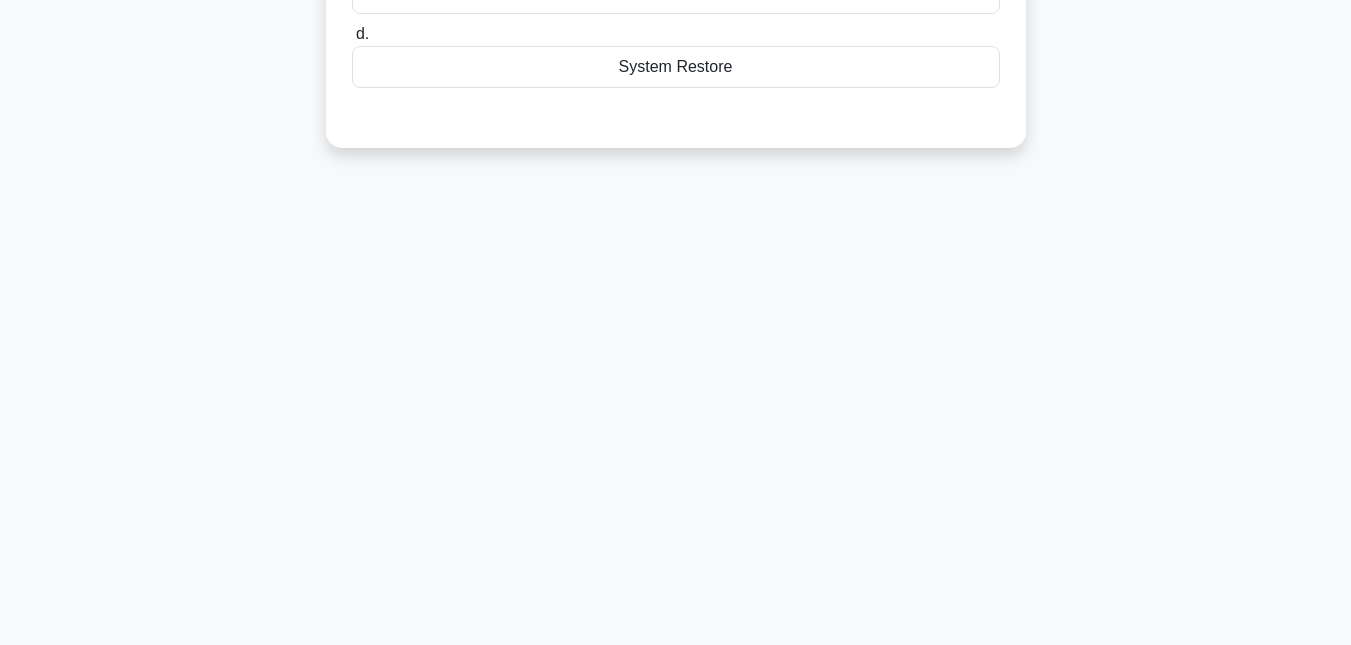 scroll, scrollTop: 435, scrollLeft: 0, axis: vertical 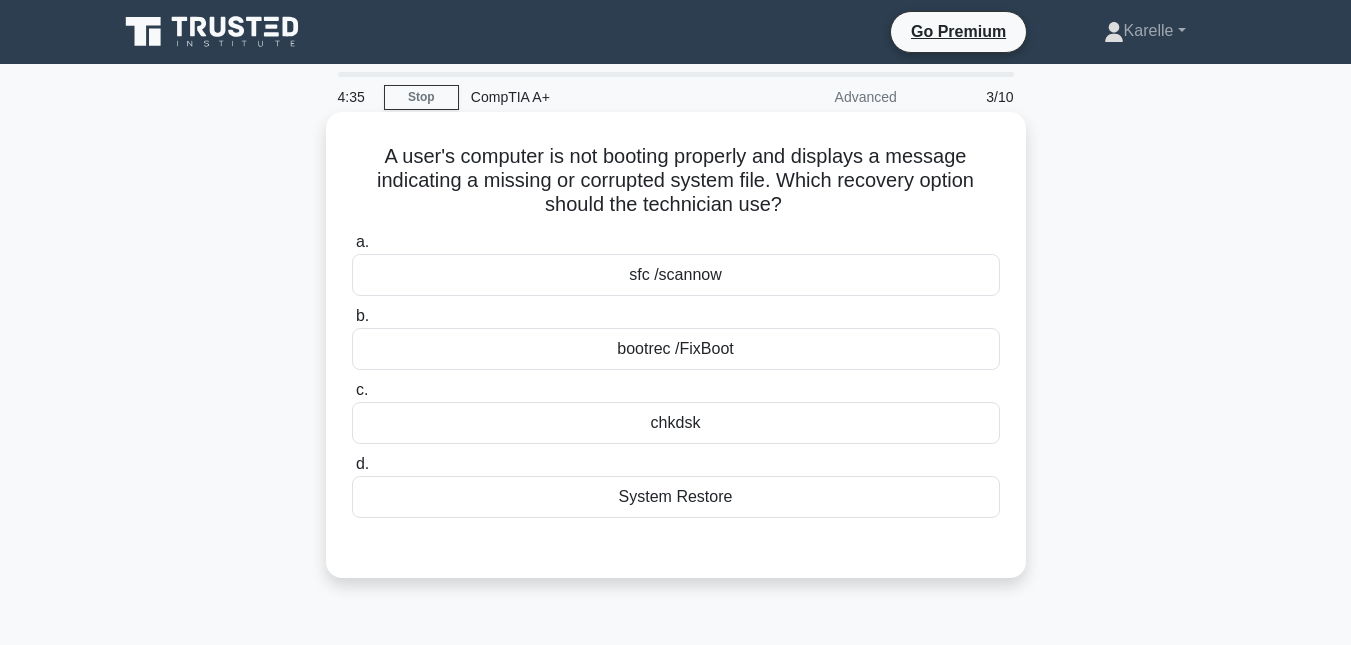 click on "sfc /scannow" at bounding box center [676, 275] 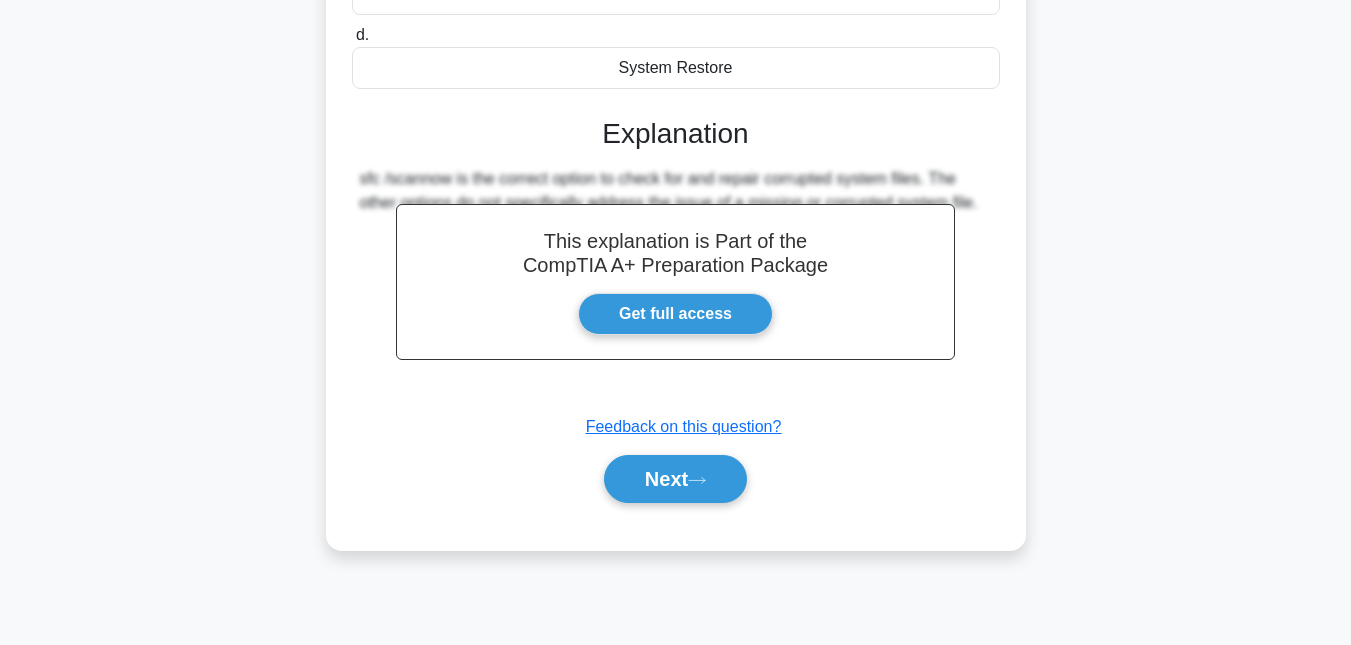 scroll, scrollTop: 435, scrollLeft: 0, axis: vertical 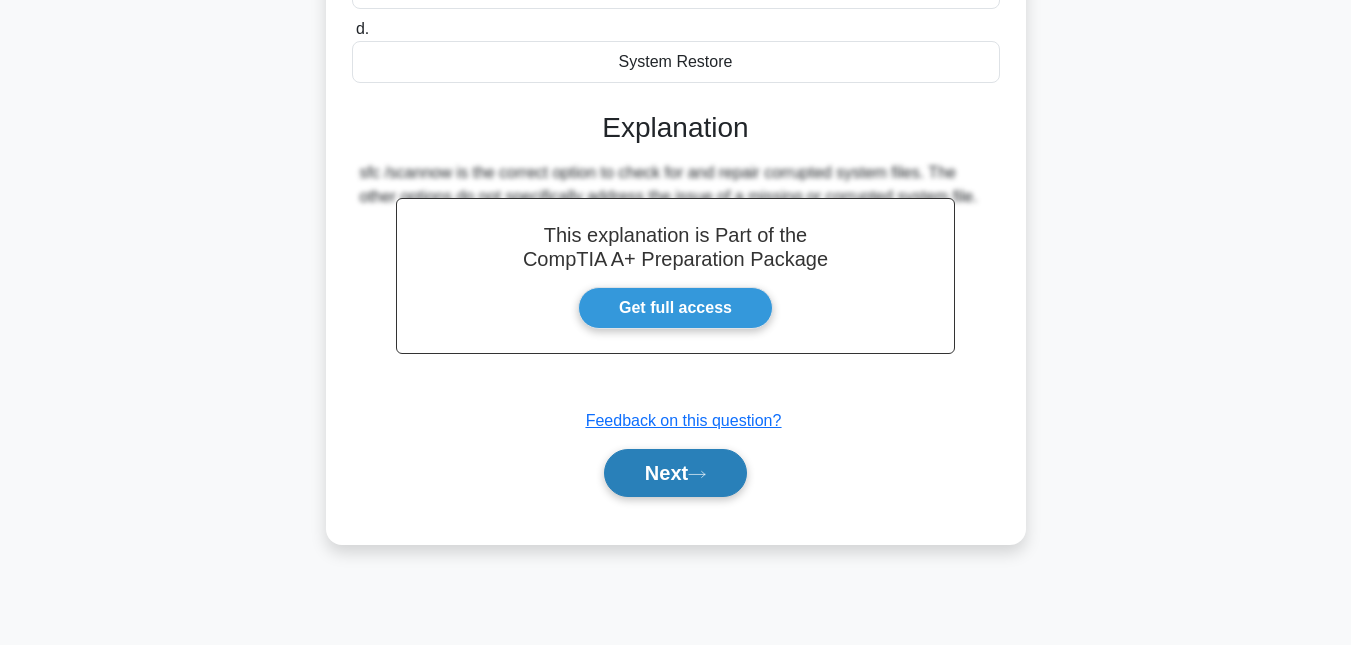 click 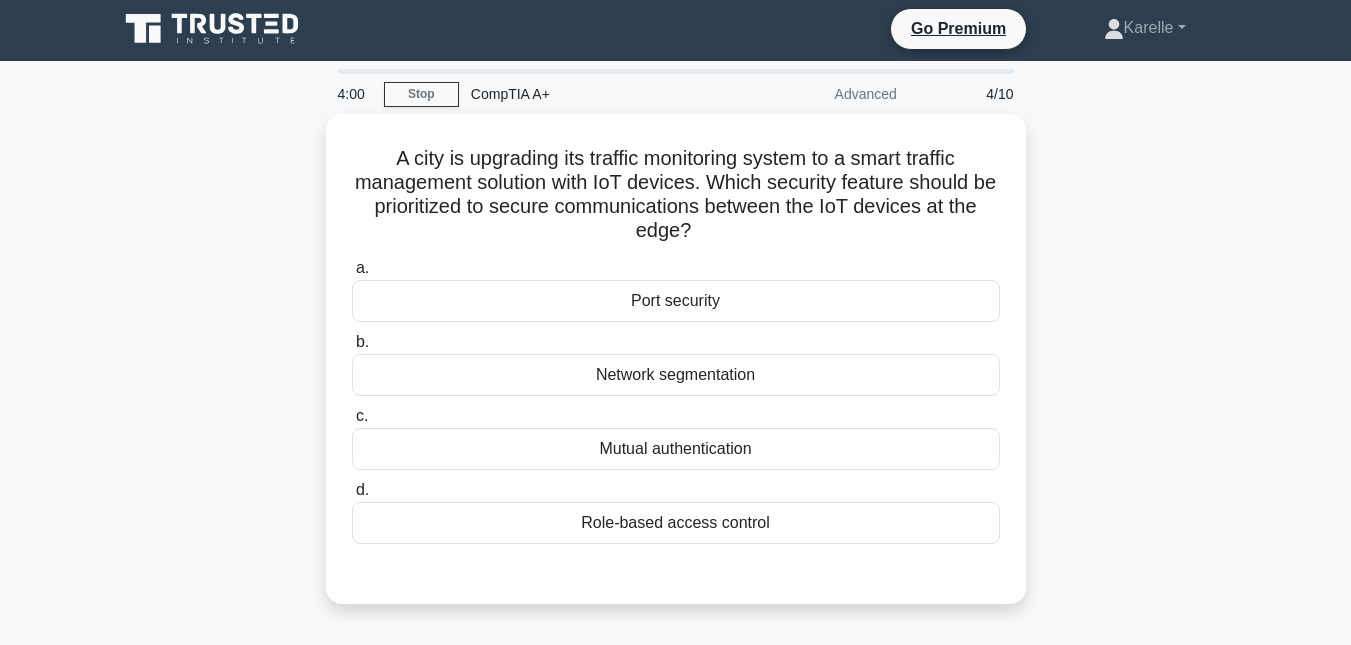 scroll, scrollTop: 0, scrollLeft: 0, axis: both 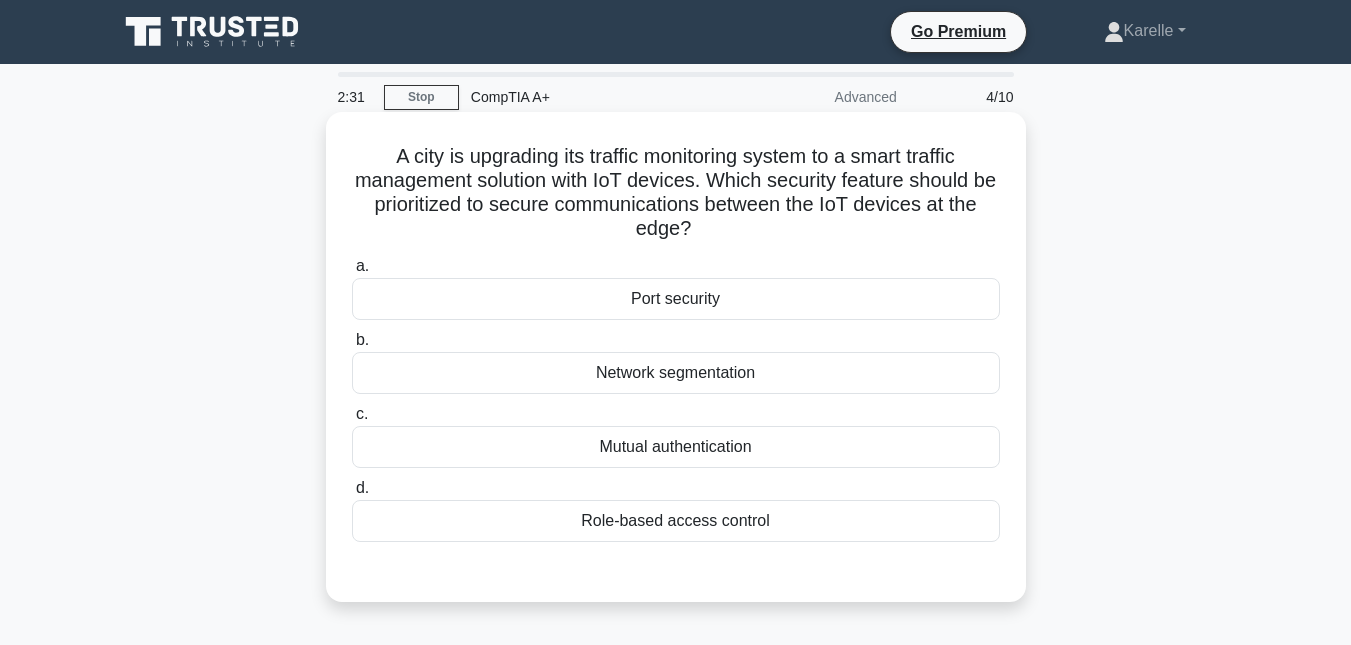 click on "Network segmentation" at bounding box center (676, 373) 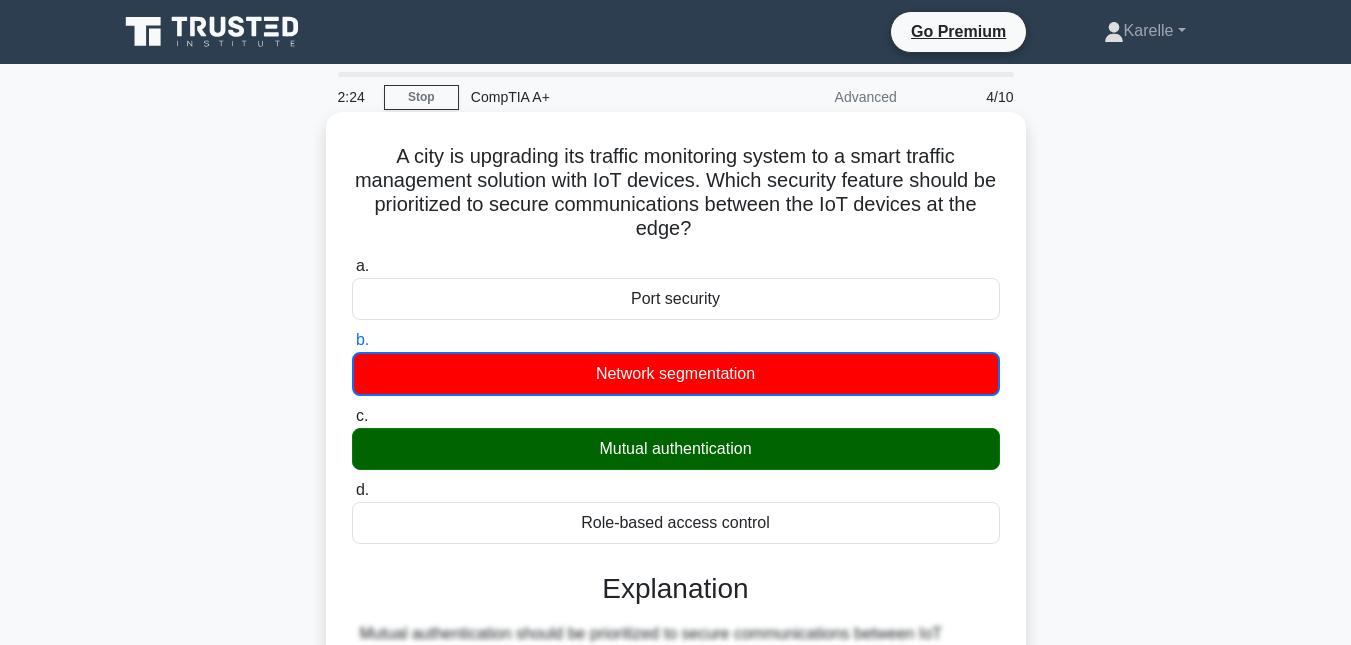drag, startPoint x: 680, startPoint y: 455, endPoint x: 717, endPoint y: 194, distance: 263.60956 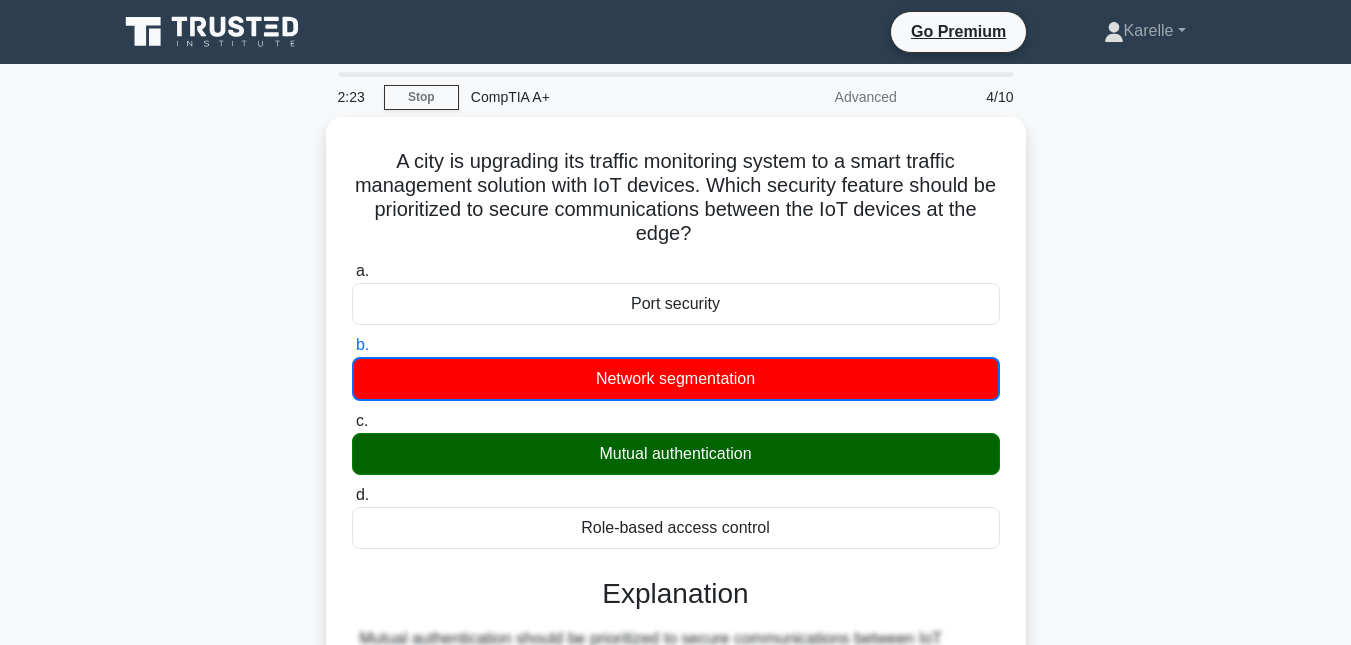 drag, startPoint x: 717, startPoint y: 194, endPoint x: 1263, endPoint y: 160, distance: 547.05756 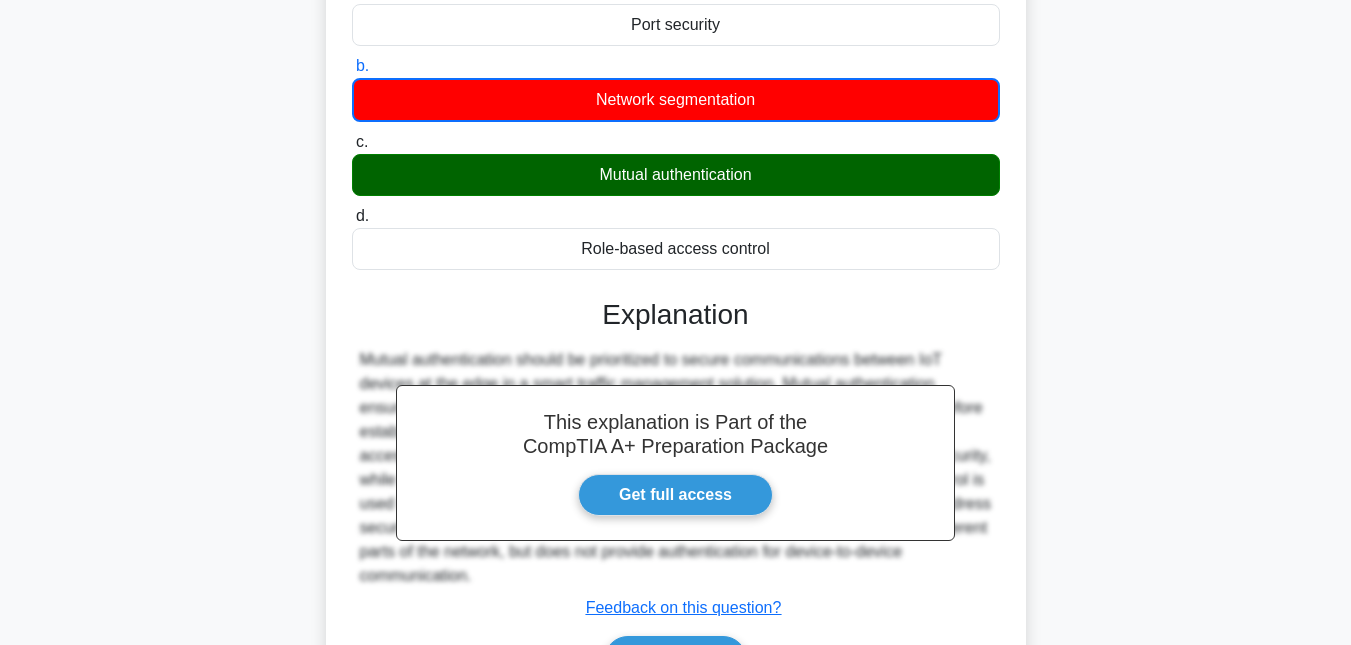 scroll, scrollTop: 435, scrollLeft: 0, axis: vertical 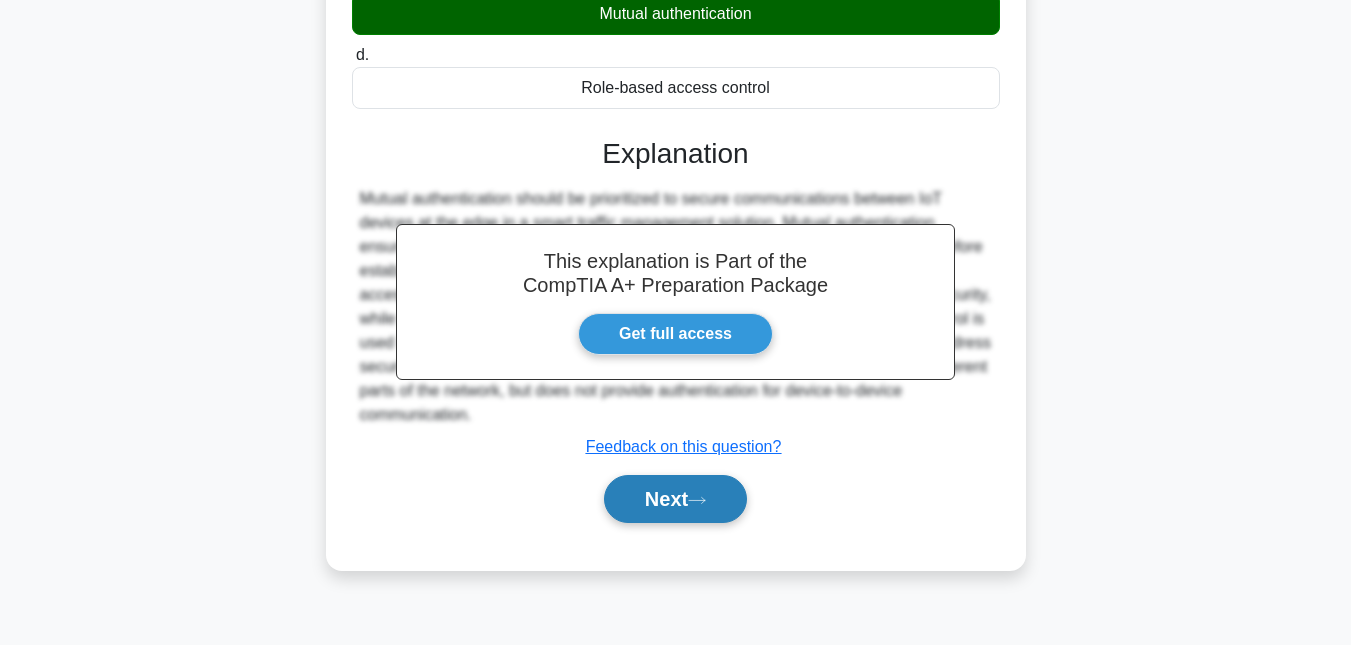click on "Next" at bounding box center (675, 499) 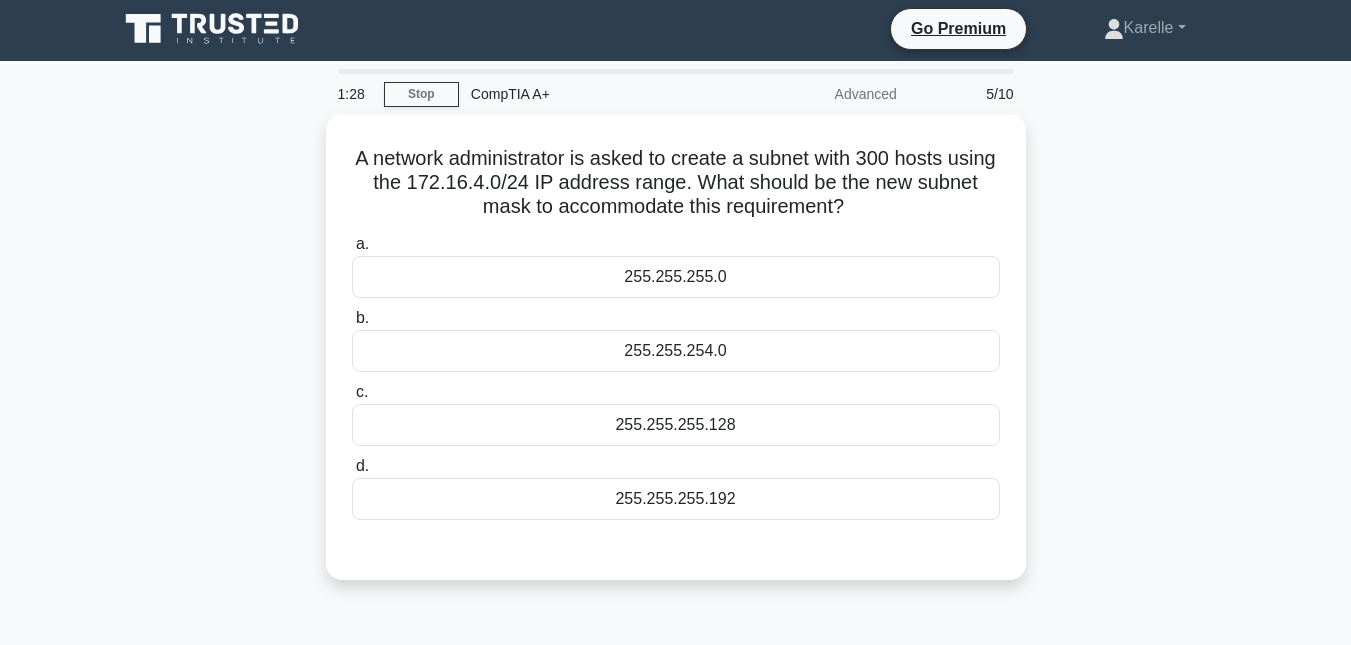 scroll, scrollTop: 0, scrollLeft: 0, axis: both 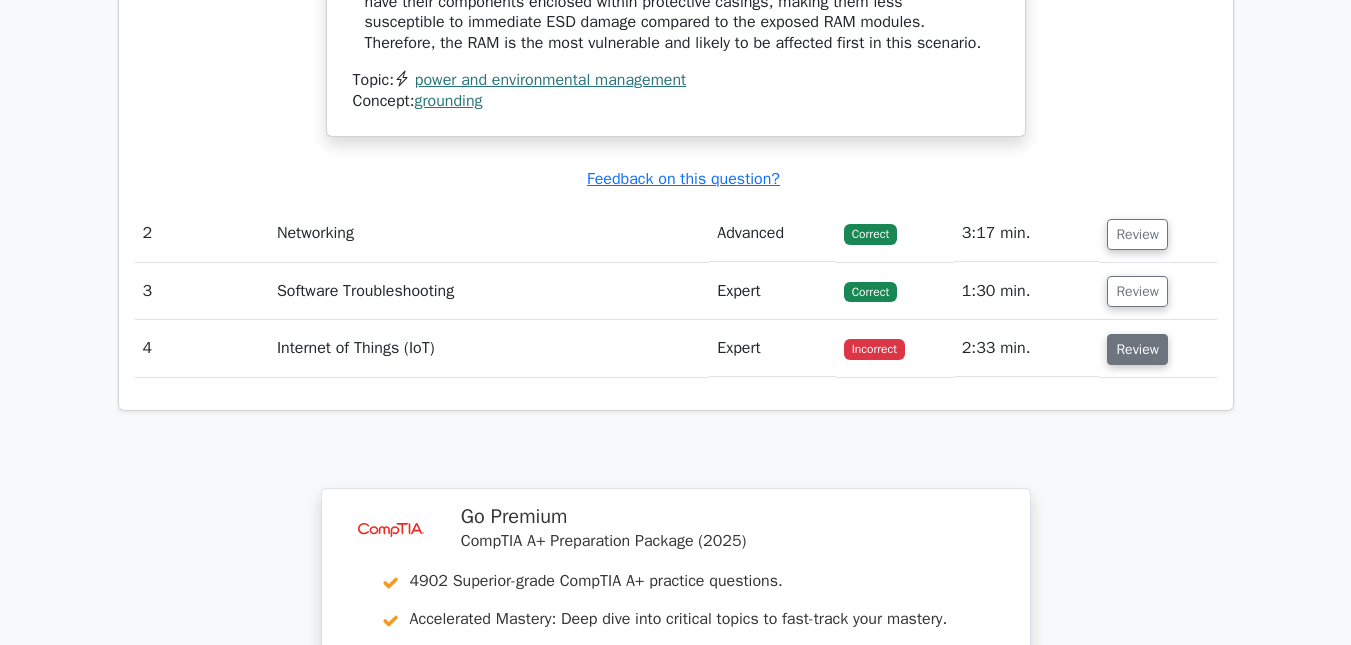 click on "Review" at bounding box center [1137, 349] 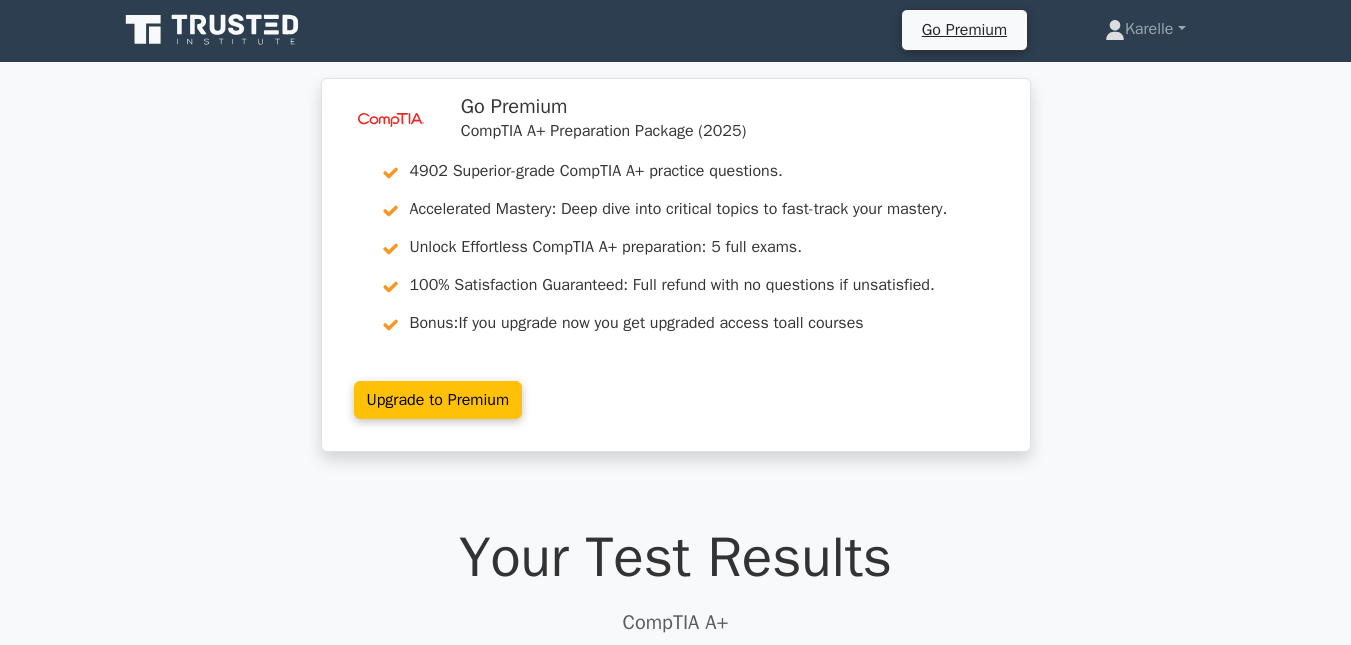 scroll, scrollTop: 0, scrollLeft: 0, axis: both 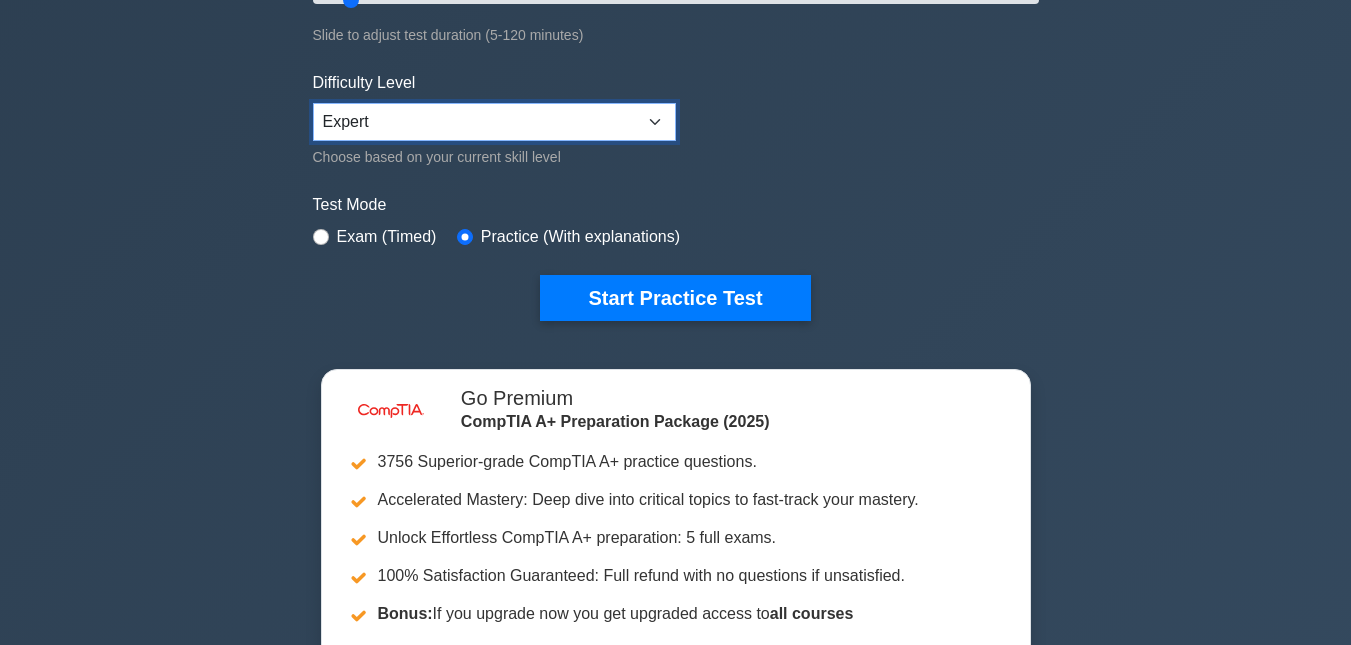 click on "Beginner
Intermediate
Expert" at bounding box center [494, 122] 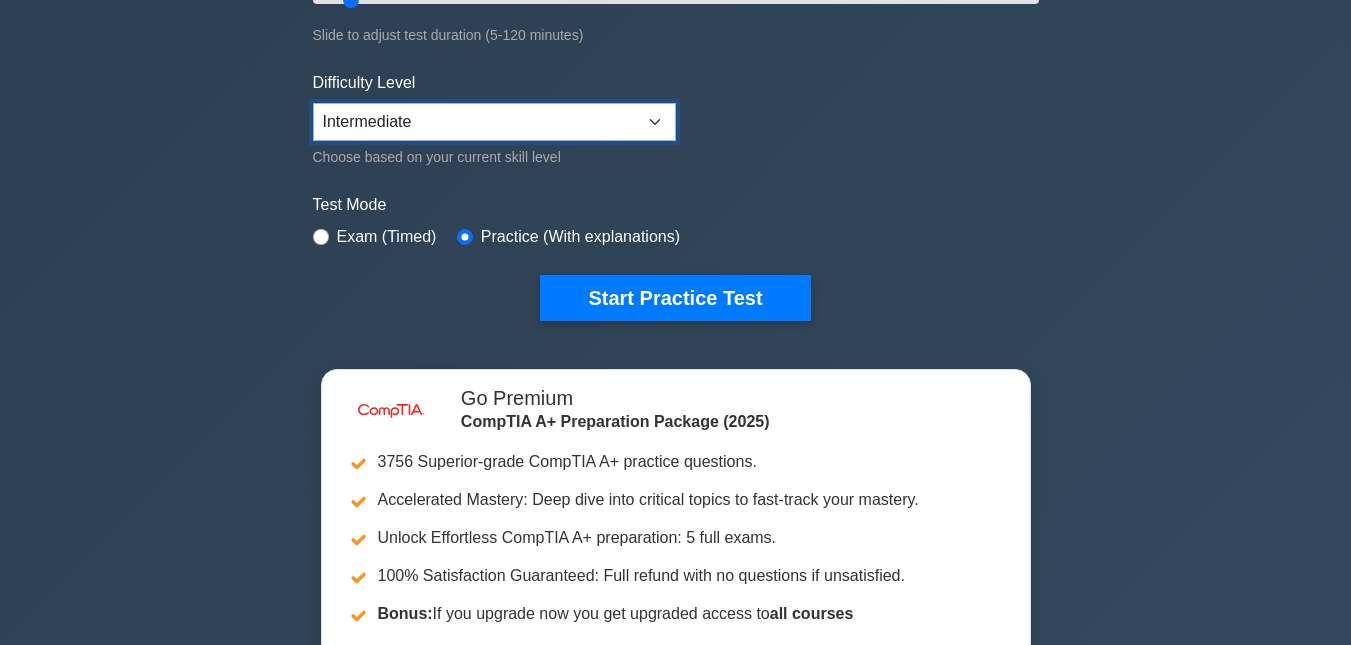 click on "Beginner
Intermediate
Expert" at bounding box center [494, 122] 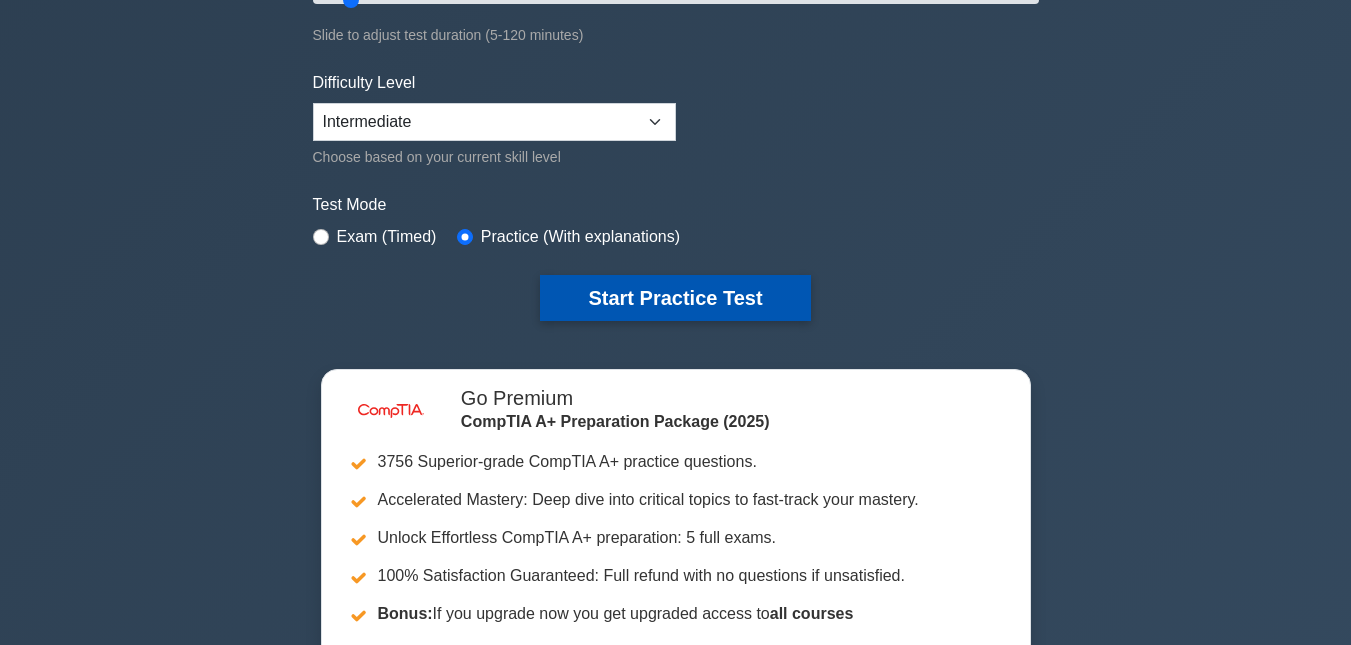 click on "Start Practice Test" at bounding box center [675, 298] 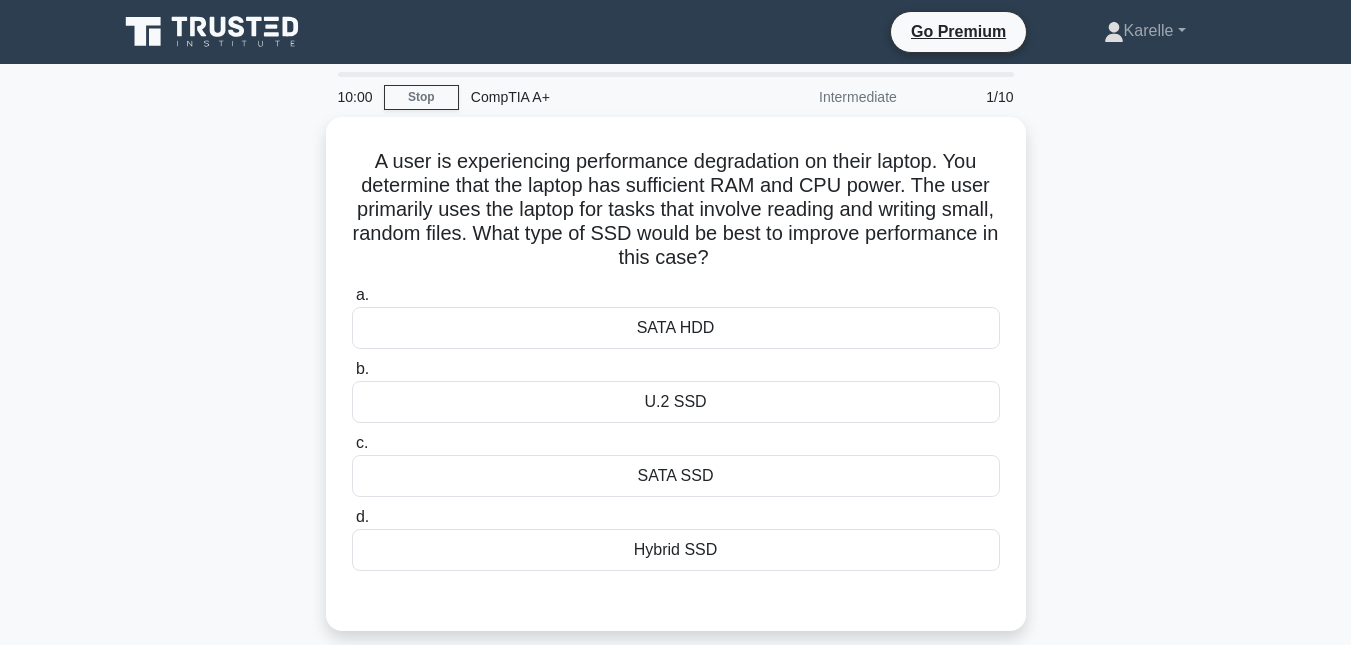 scroll, scrollTop: 0, scrollLeft: 0, axis: both 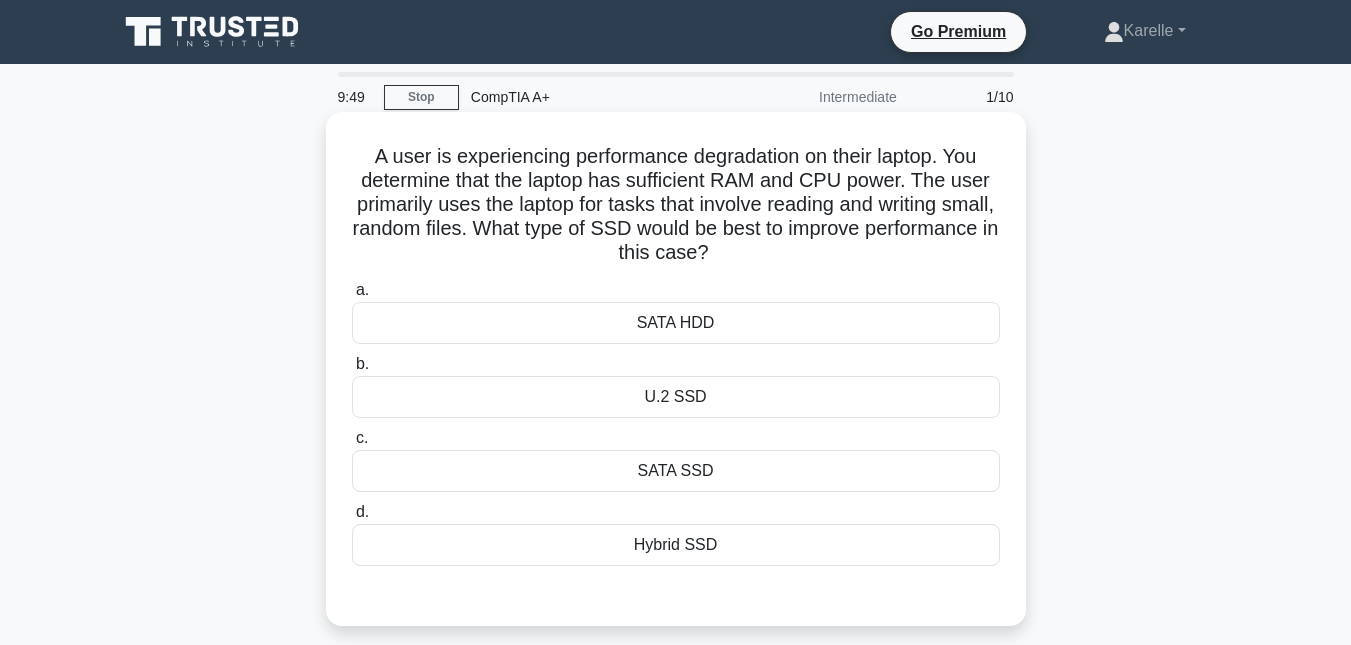 drag, startPoint x: 1175, startPoint y: 6, endPoint x: 405, endPoint y: 214, distance: 797.5989 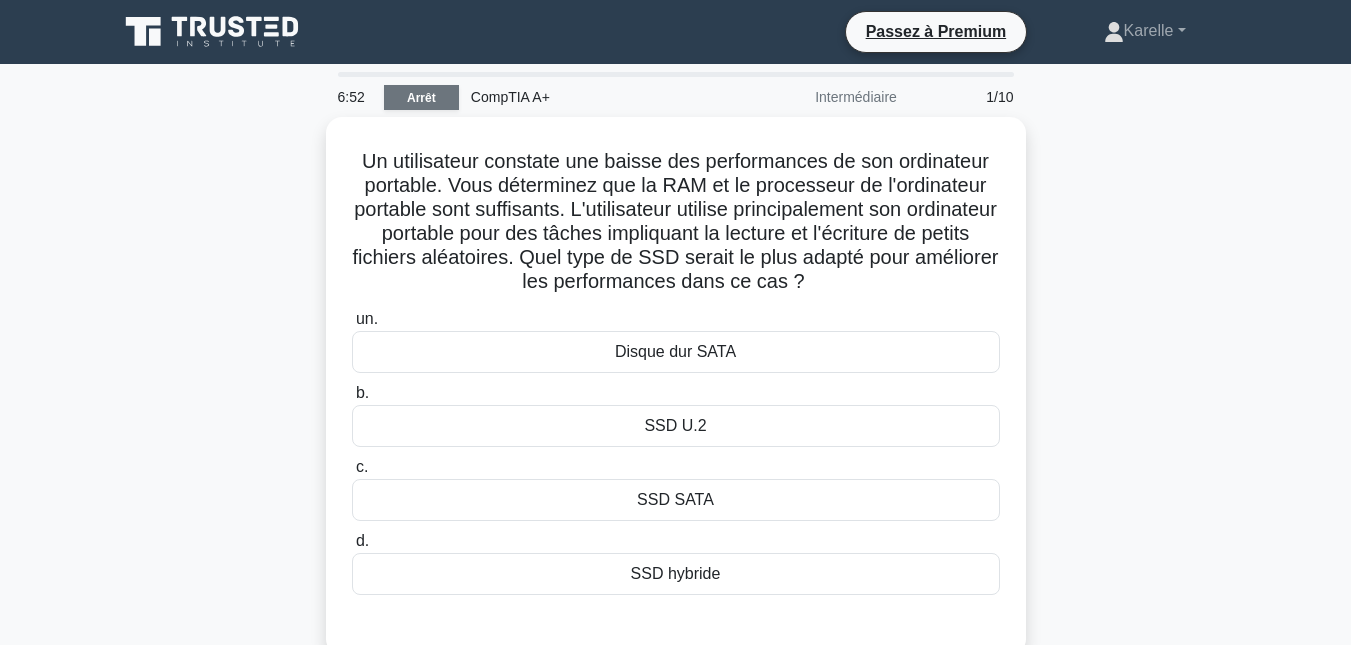 click on "Arrêt" at bounding box center [421, 97] 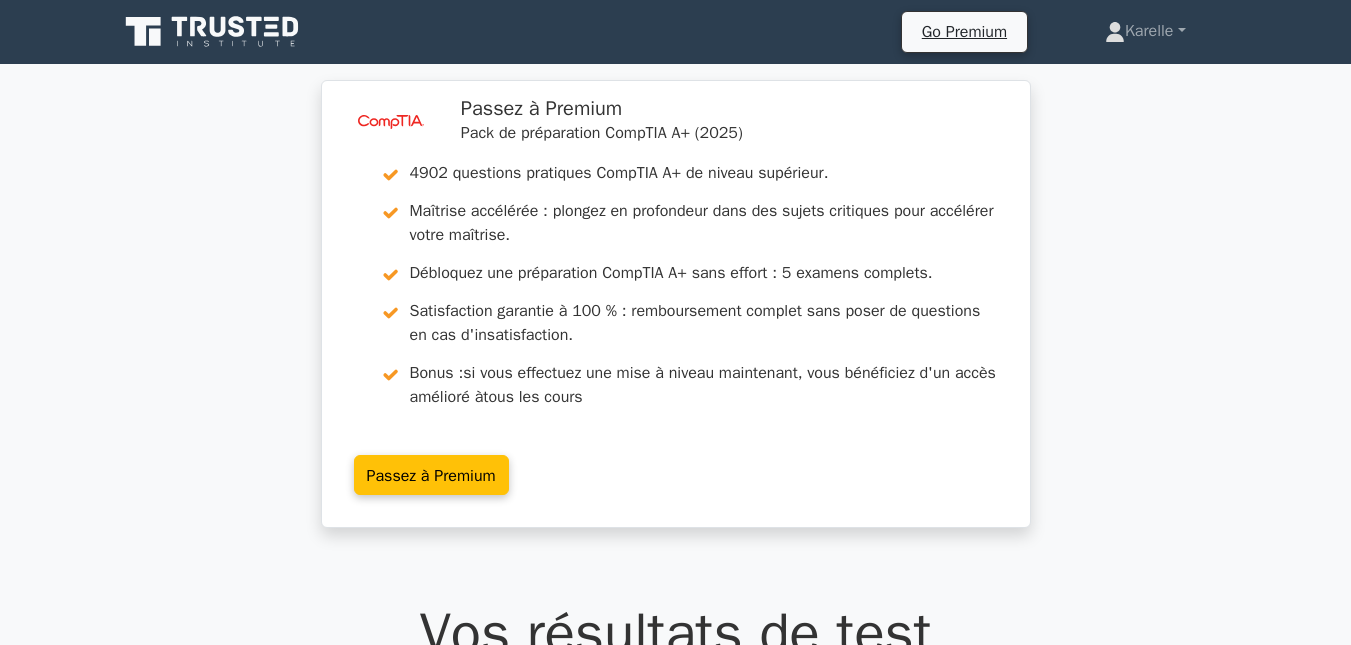 scroll, scrollTop: 0, scrollLeft: 0, axis: both 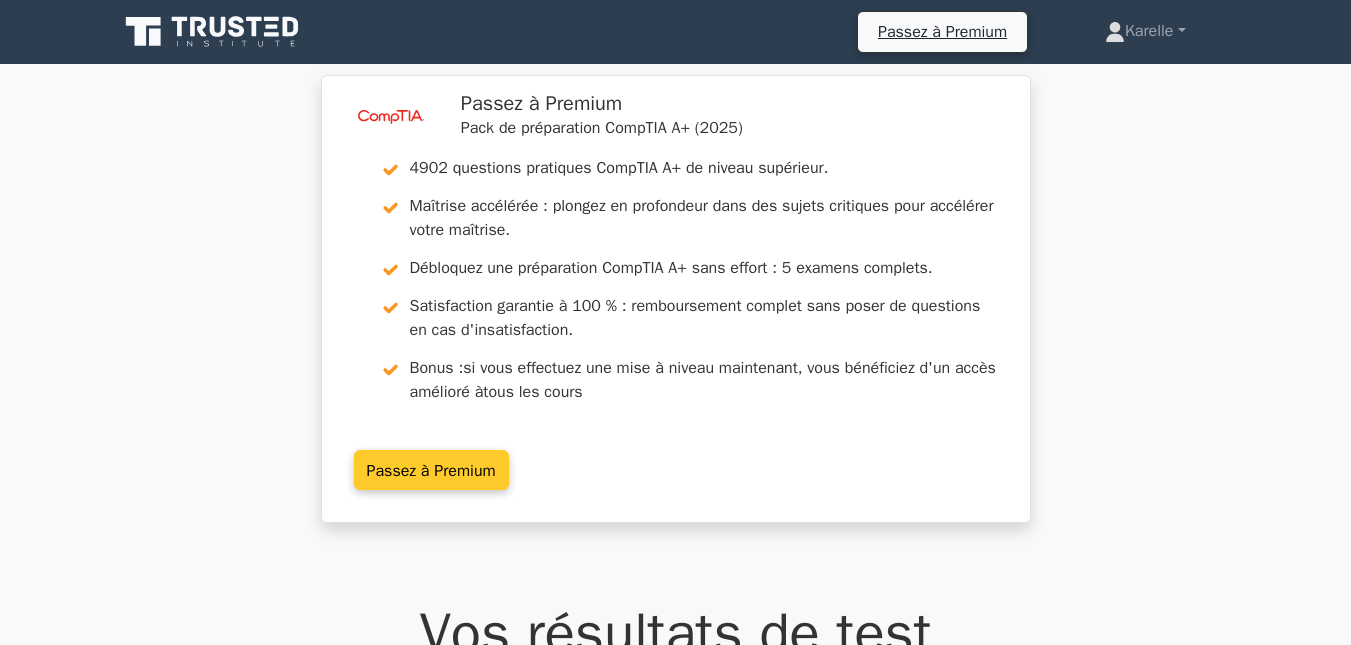 click on "Passez à Premium" at bounding box center [431, 469] 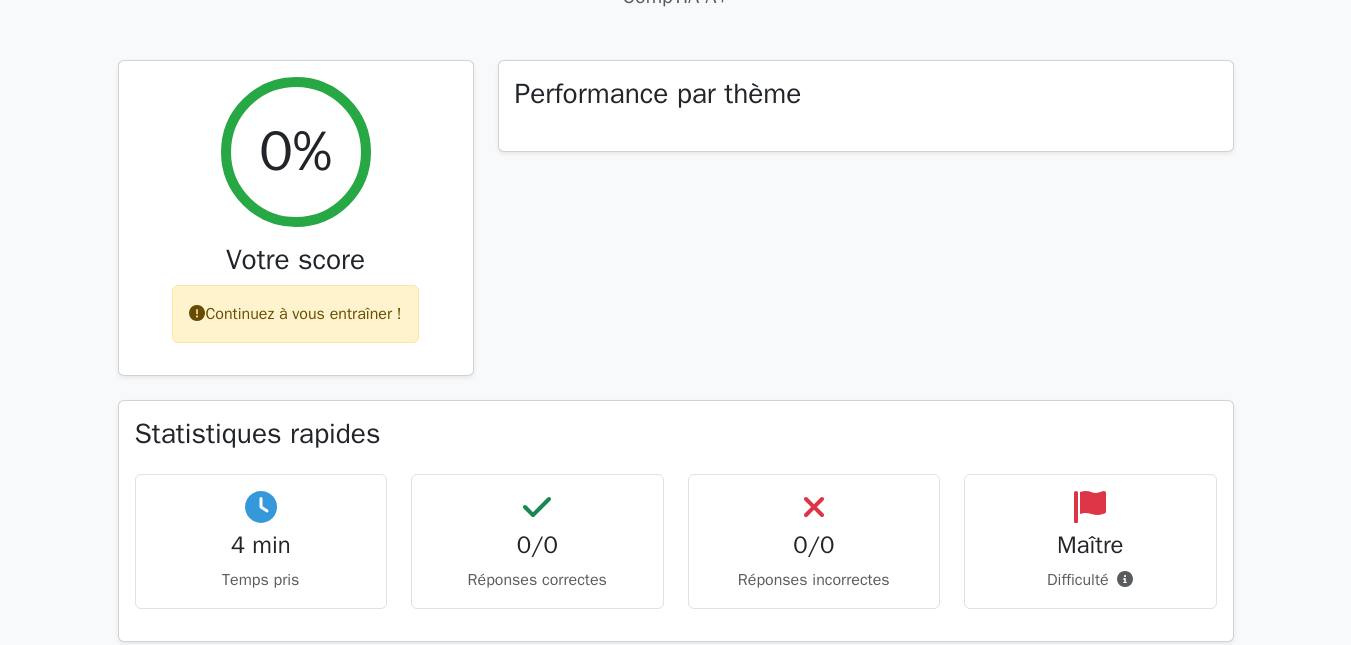 scroll, scrollTop: 733, scrollLeft: 0, axis: vertical 